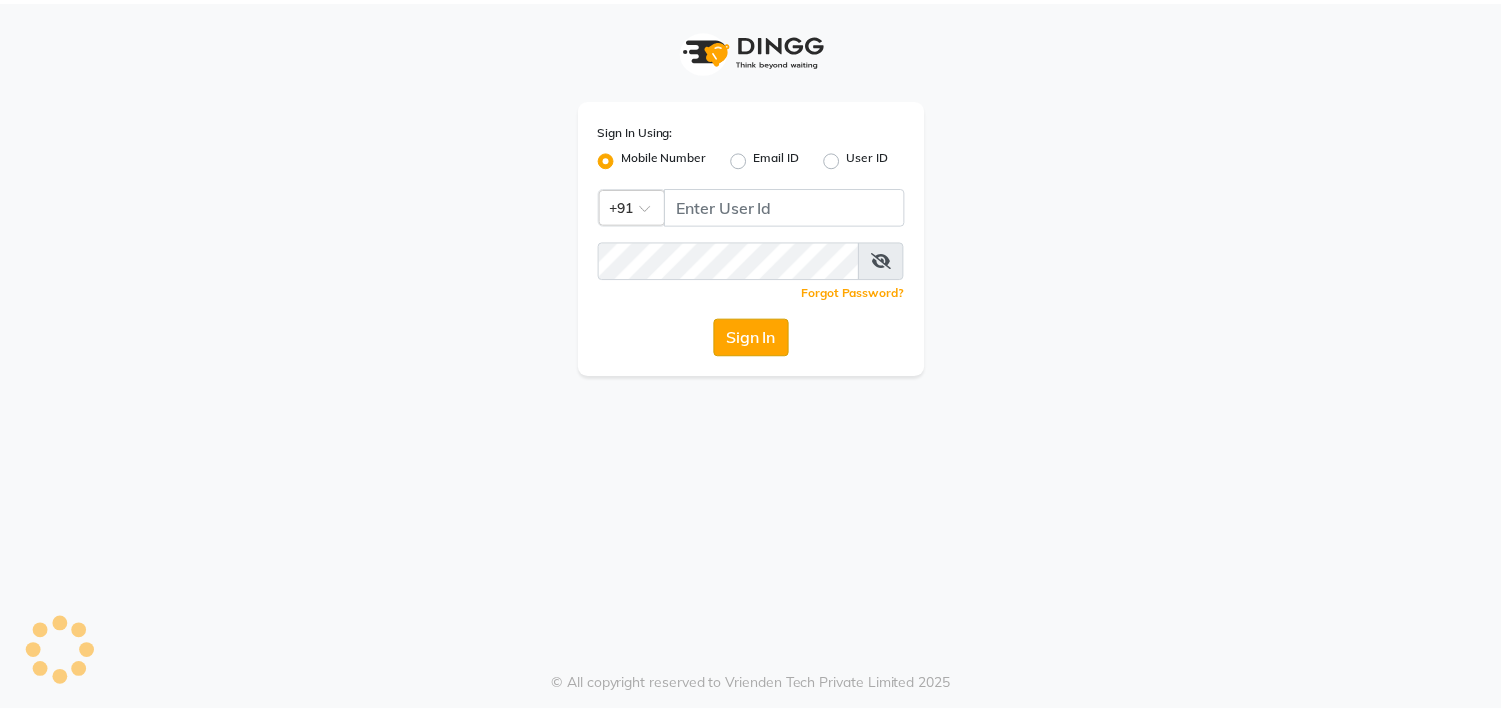 scroll, scrollTop: 0, scrollLeft: 0, axis: both 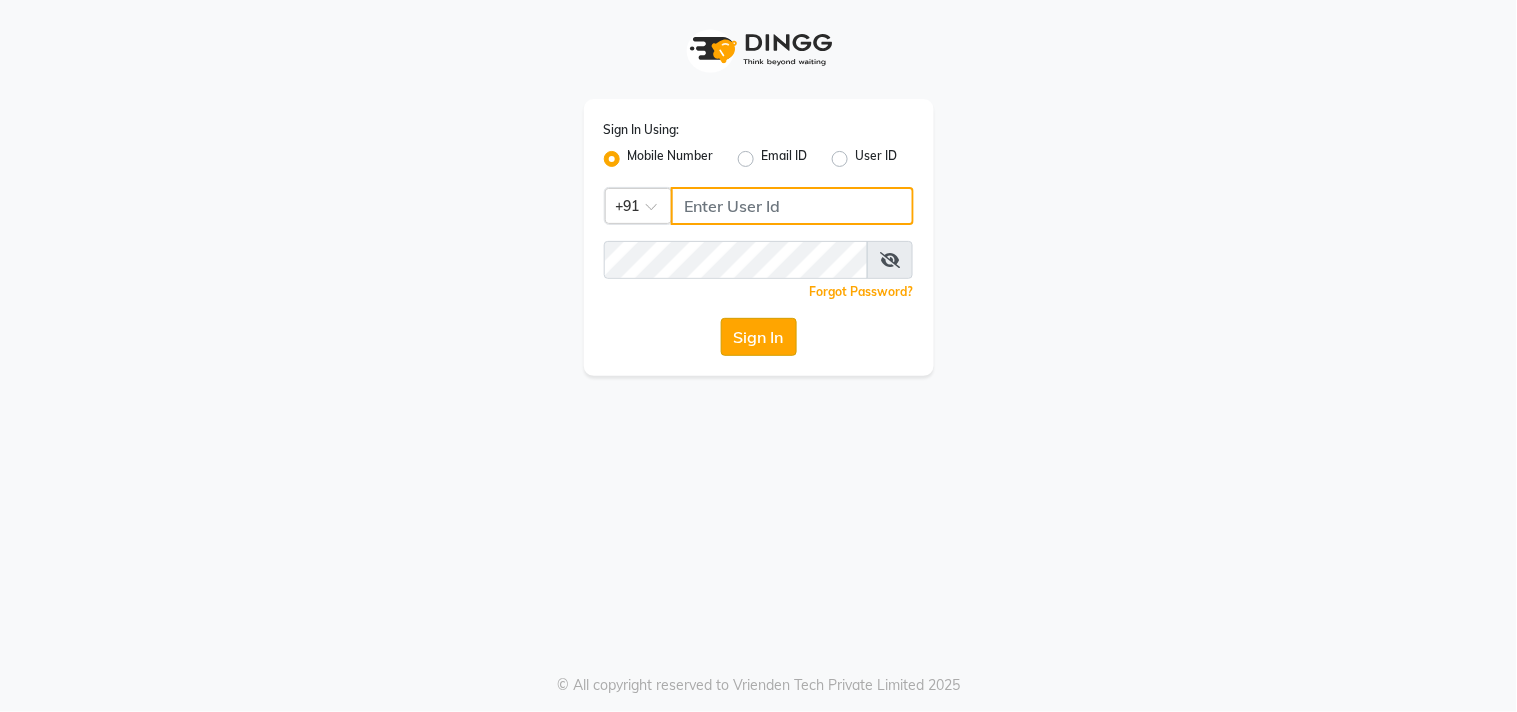 type on "[PHONE]" 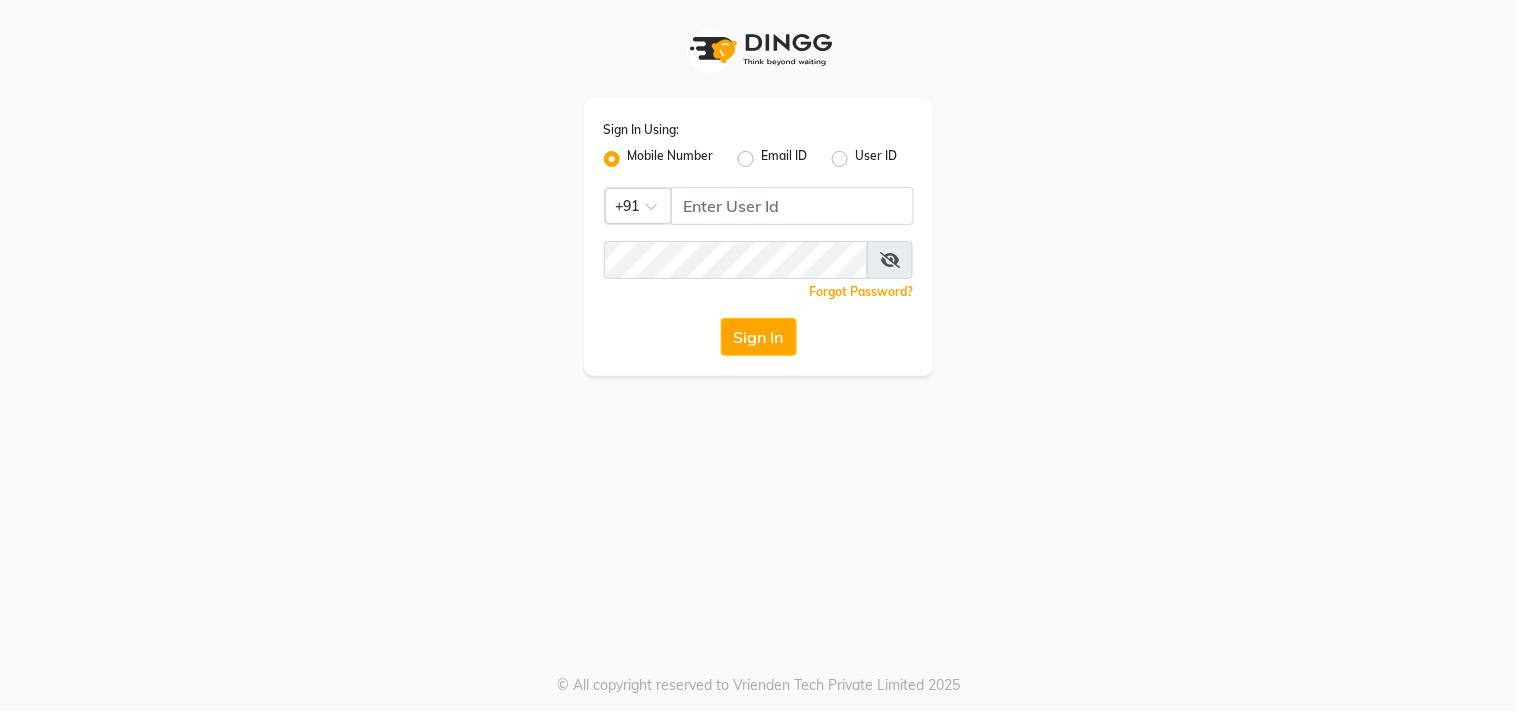 click on "Sign In" 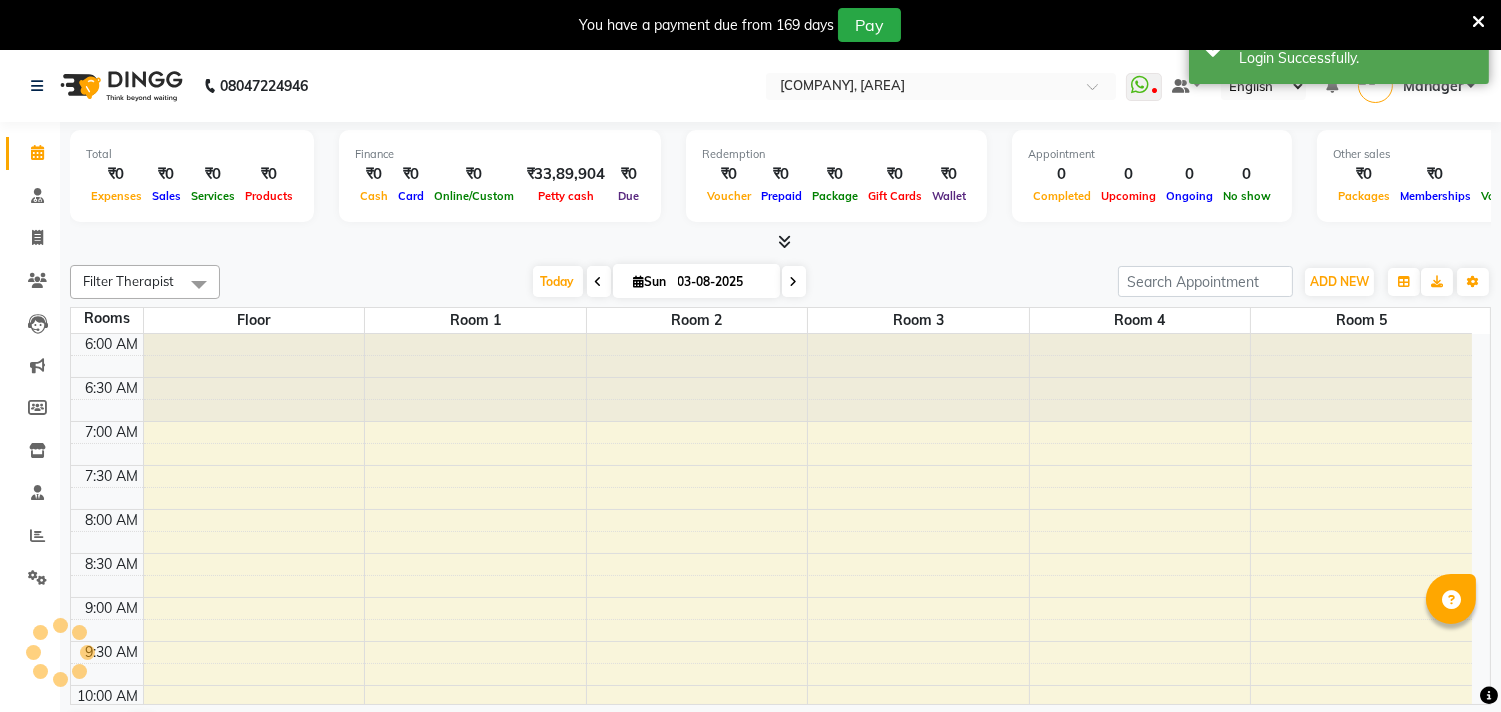 scroll, scrollTop: 0, scrollLeft: 0, axis: both 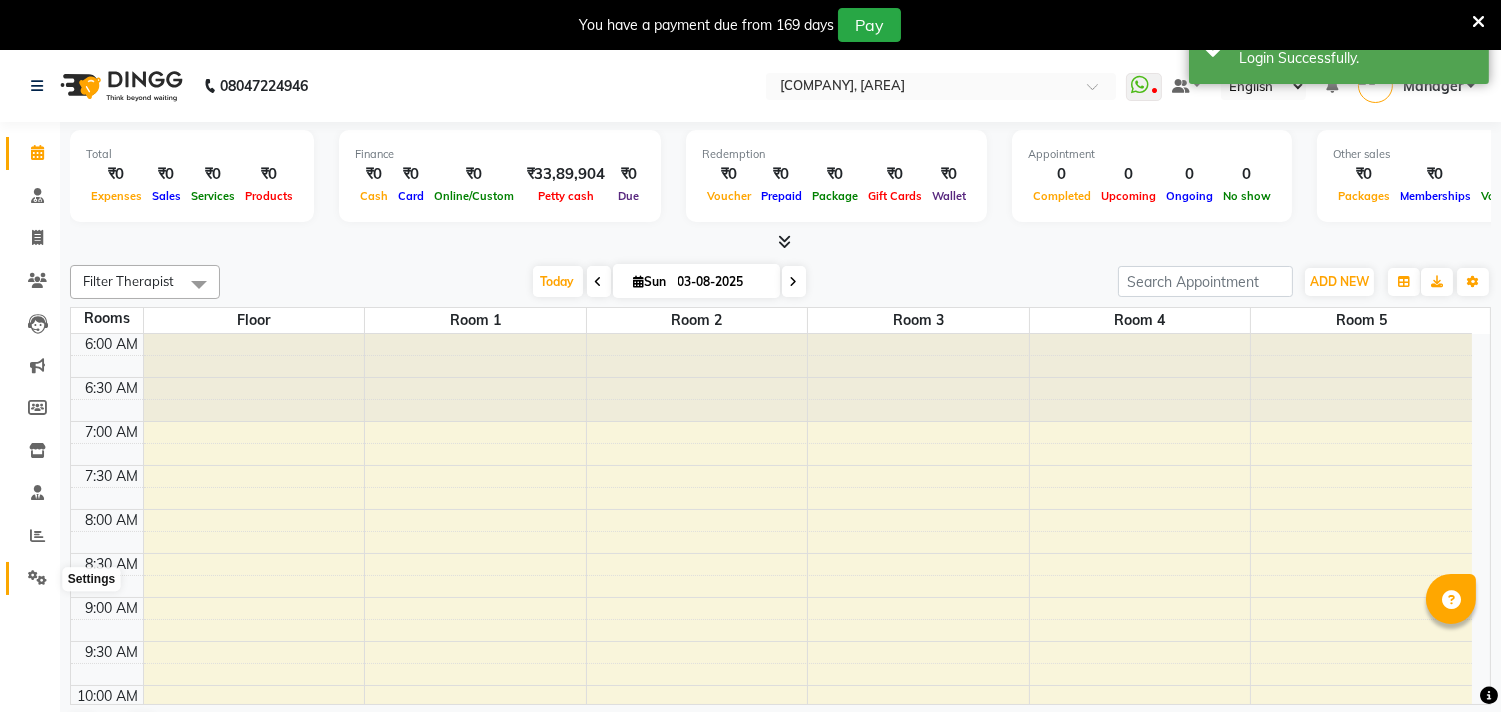 click 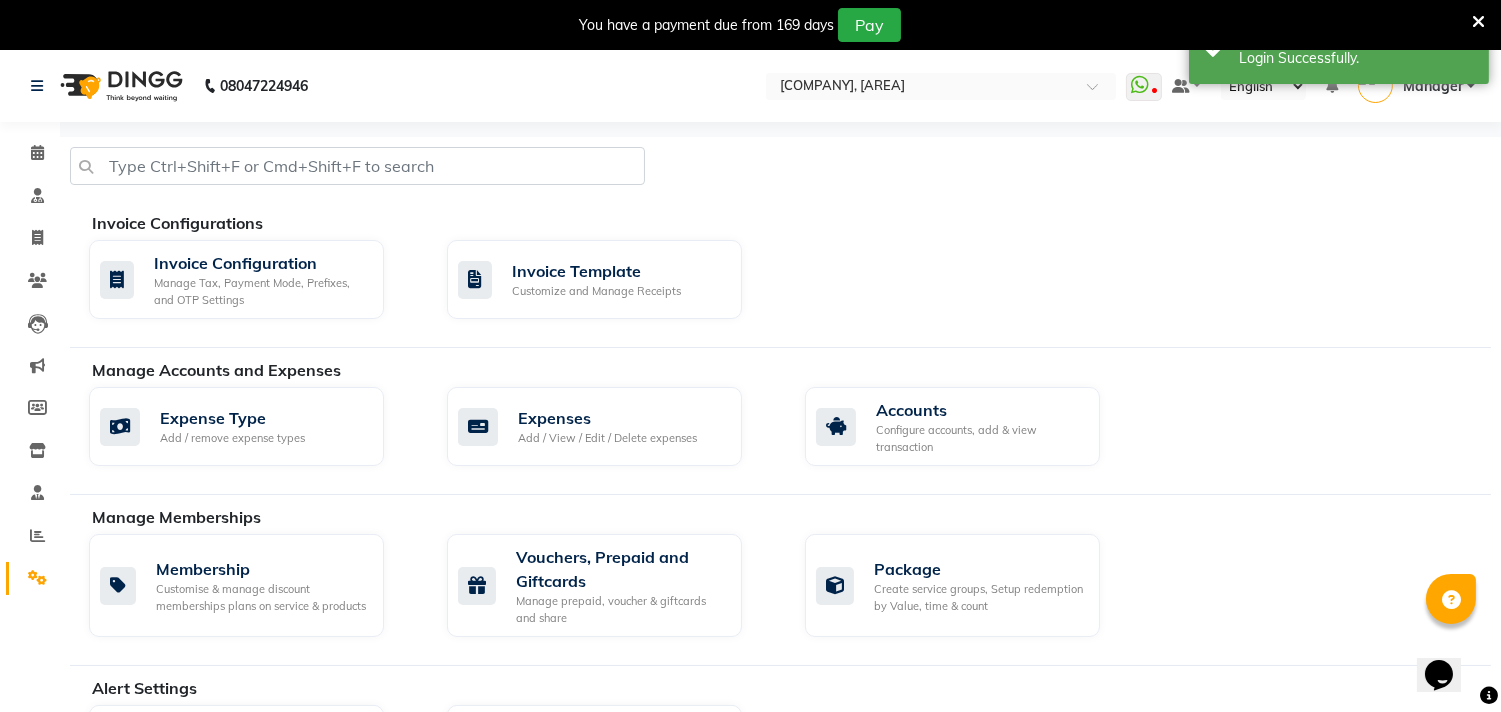 scroll, scrollTop: 0, scrollLeft: 0, axis: both 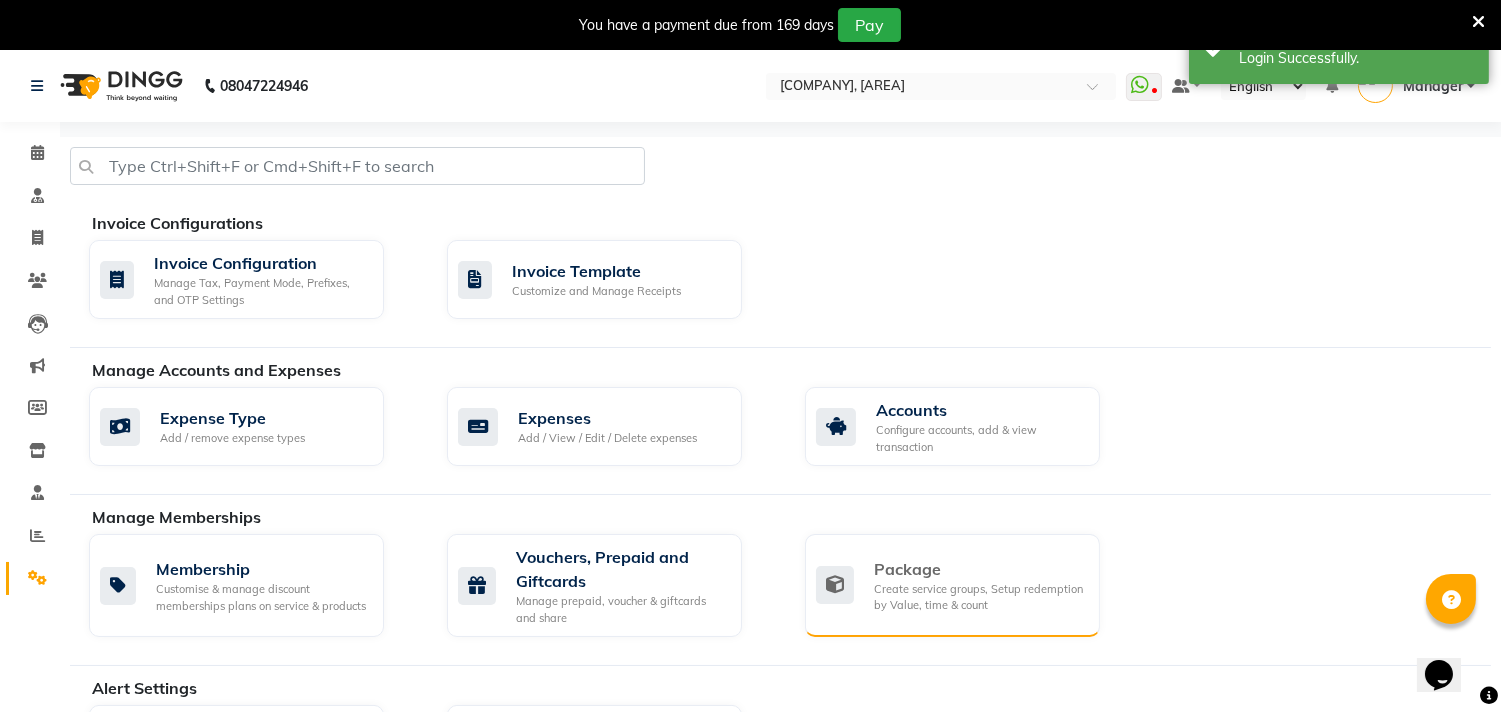 click on "Create service groups, Setup redemption by Value, time & count" 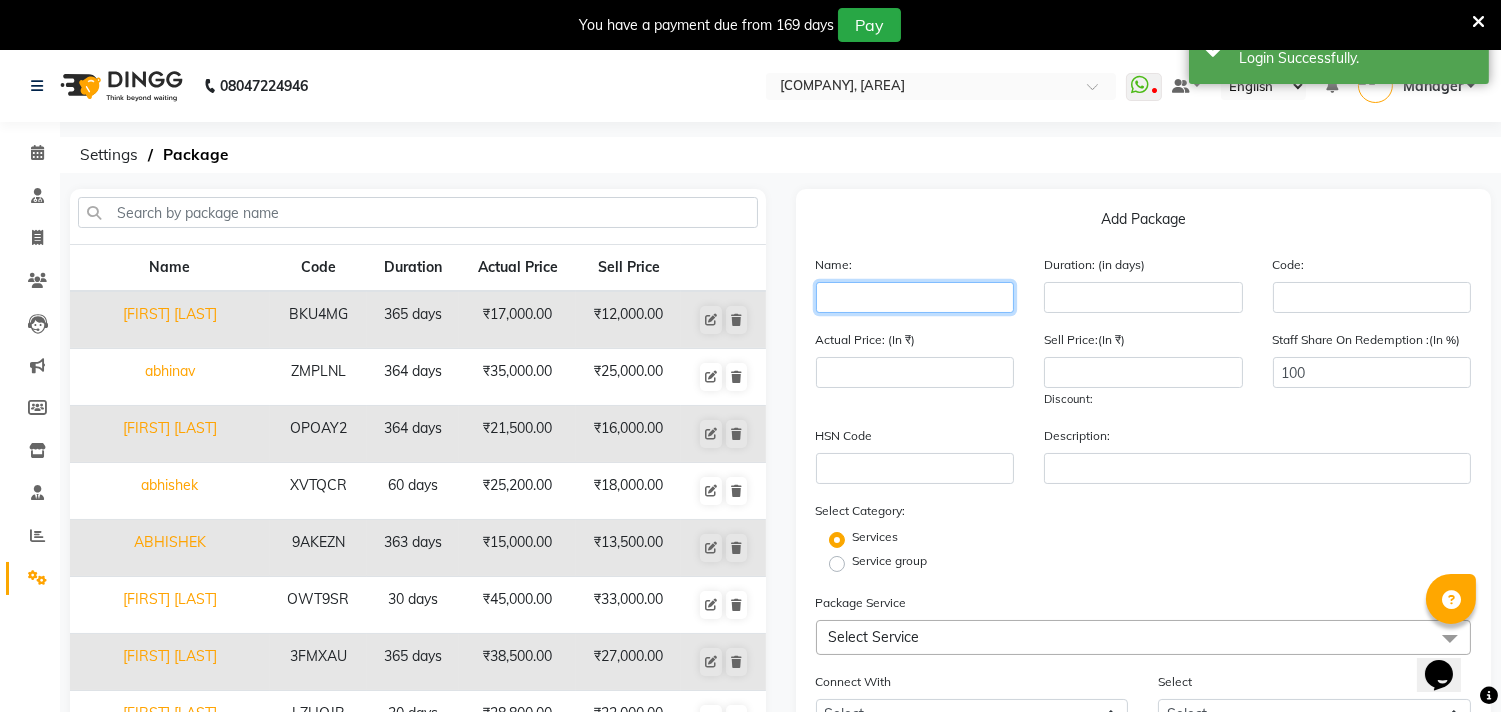 click 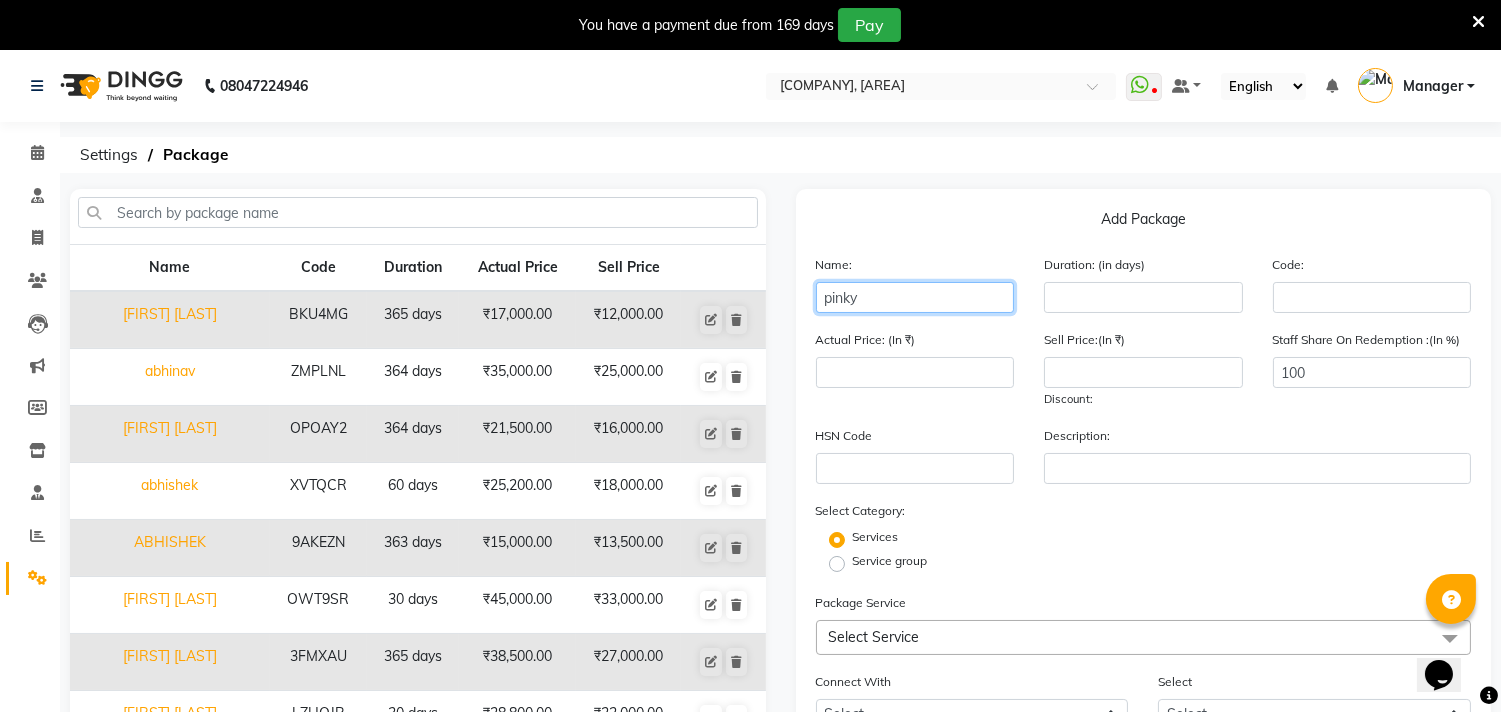 type on "pinky" 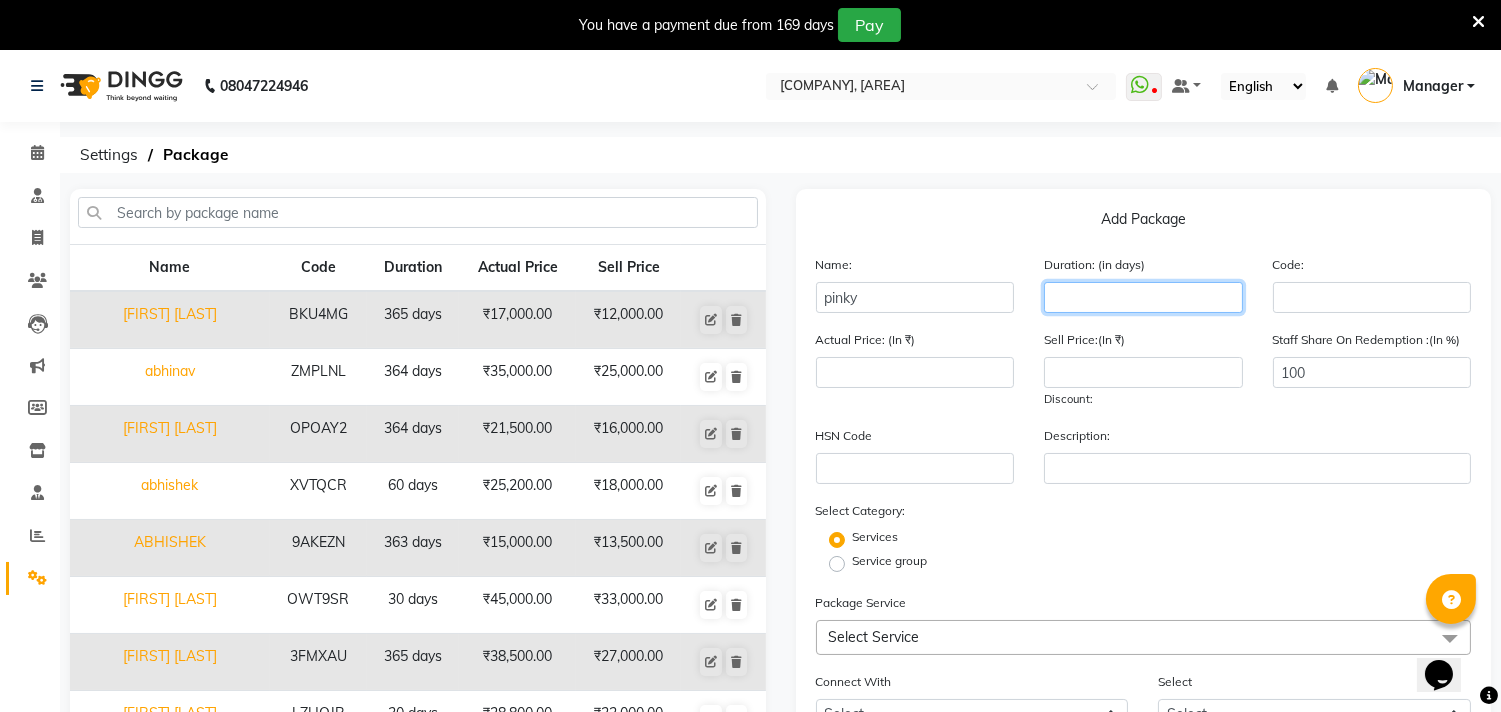 click 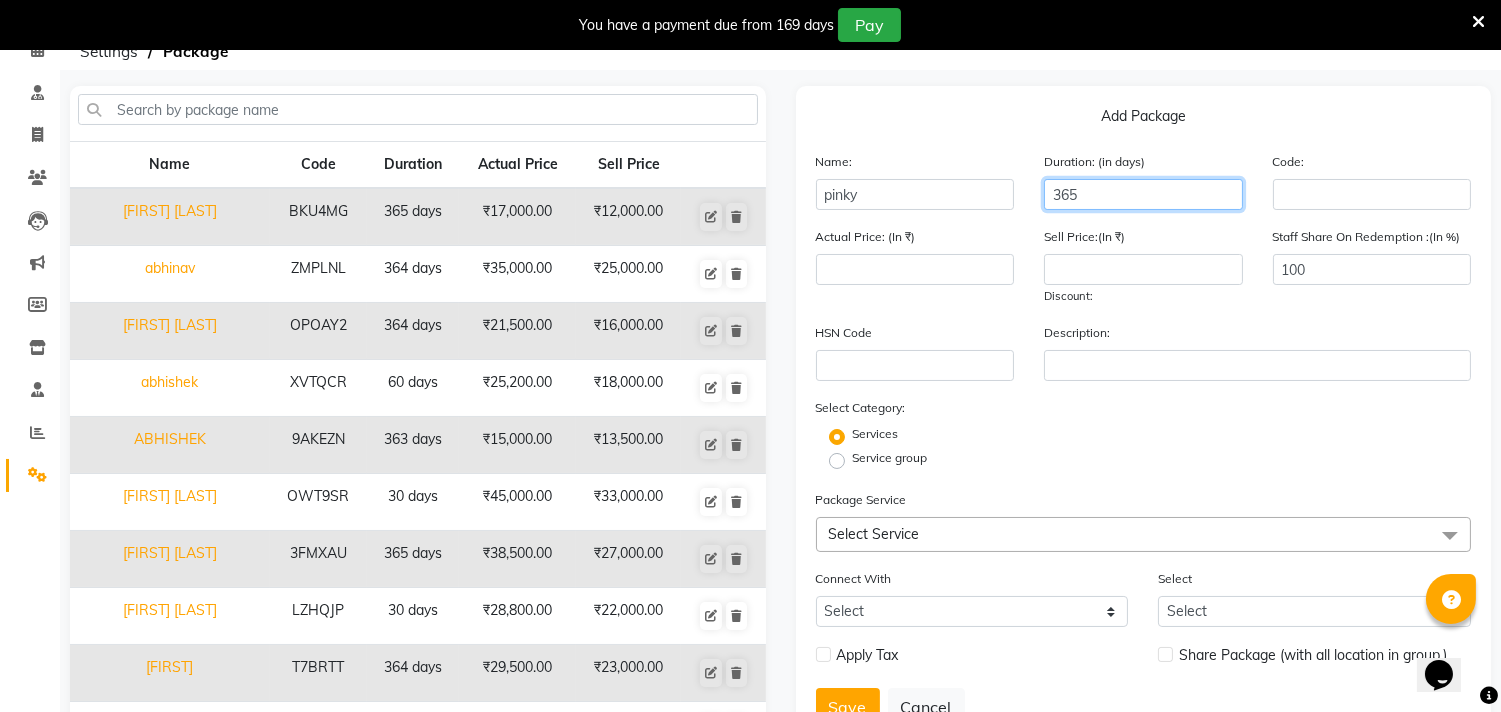 scroll, scrollTop: 243, scrollLeft: 0, axis: vertical 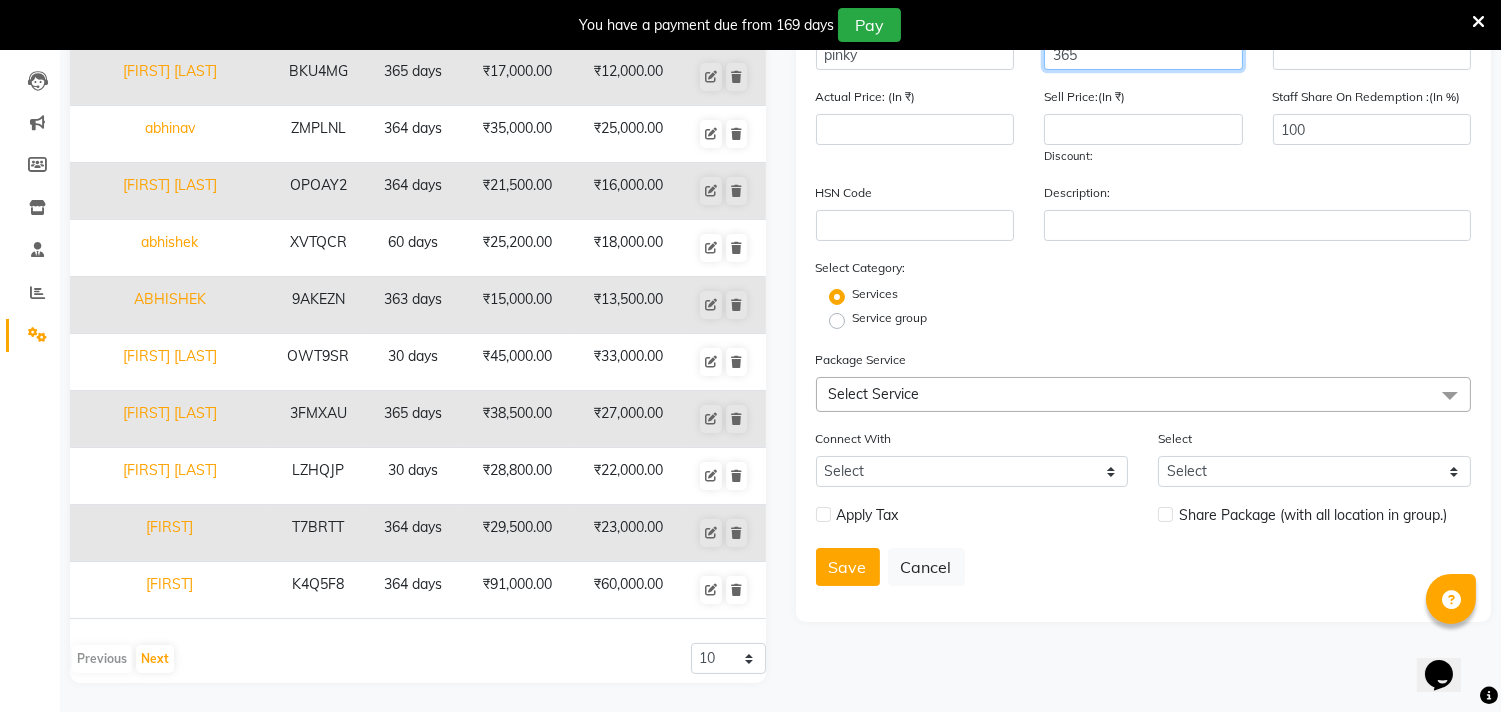 type on "365" 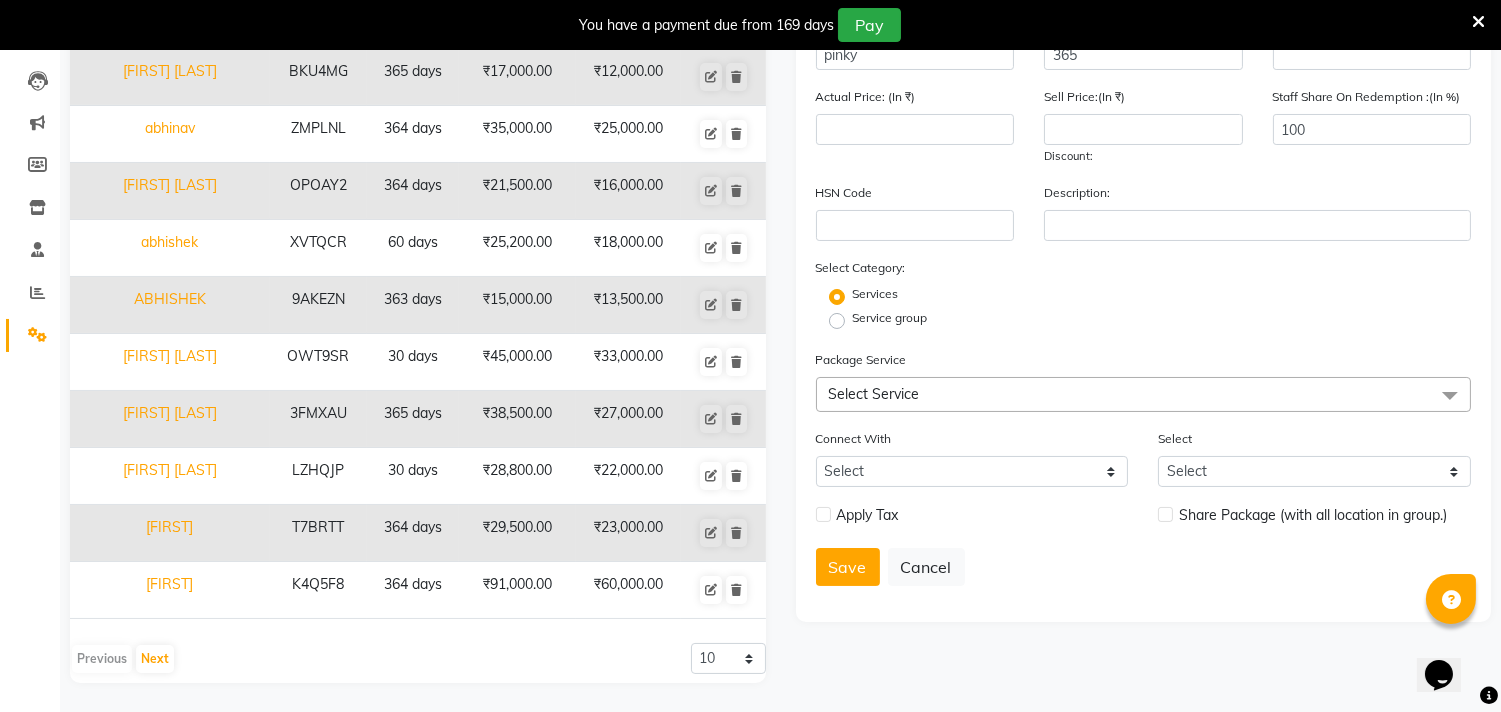 click on "Select Service" 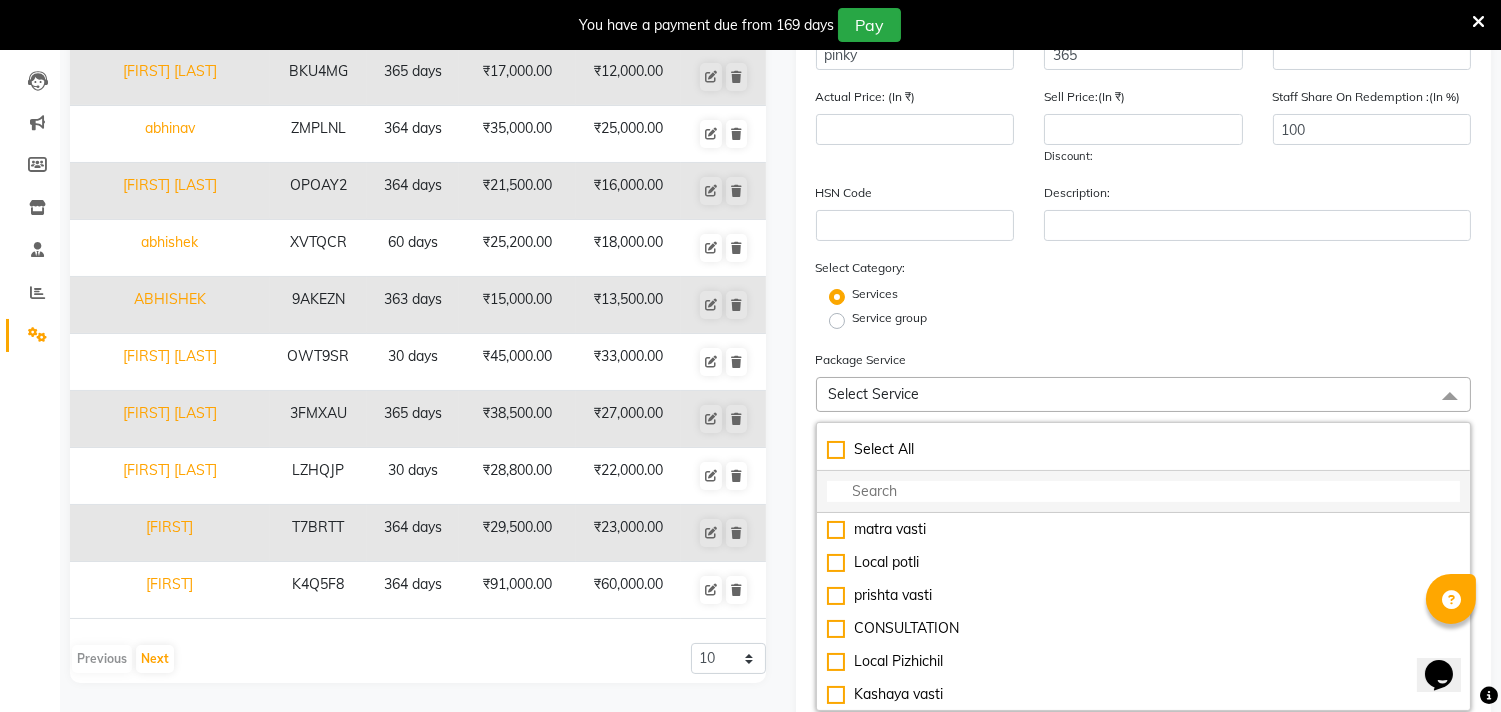 click 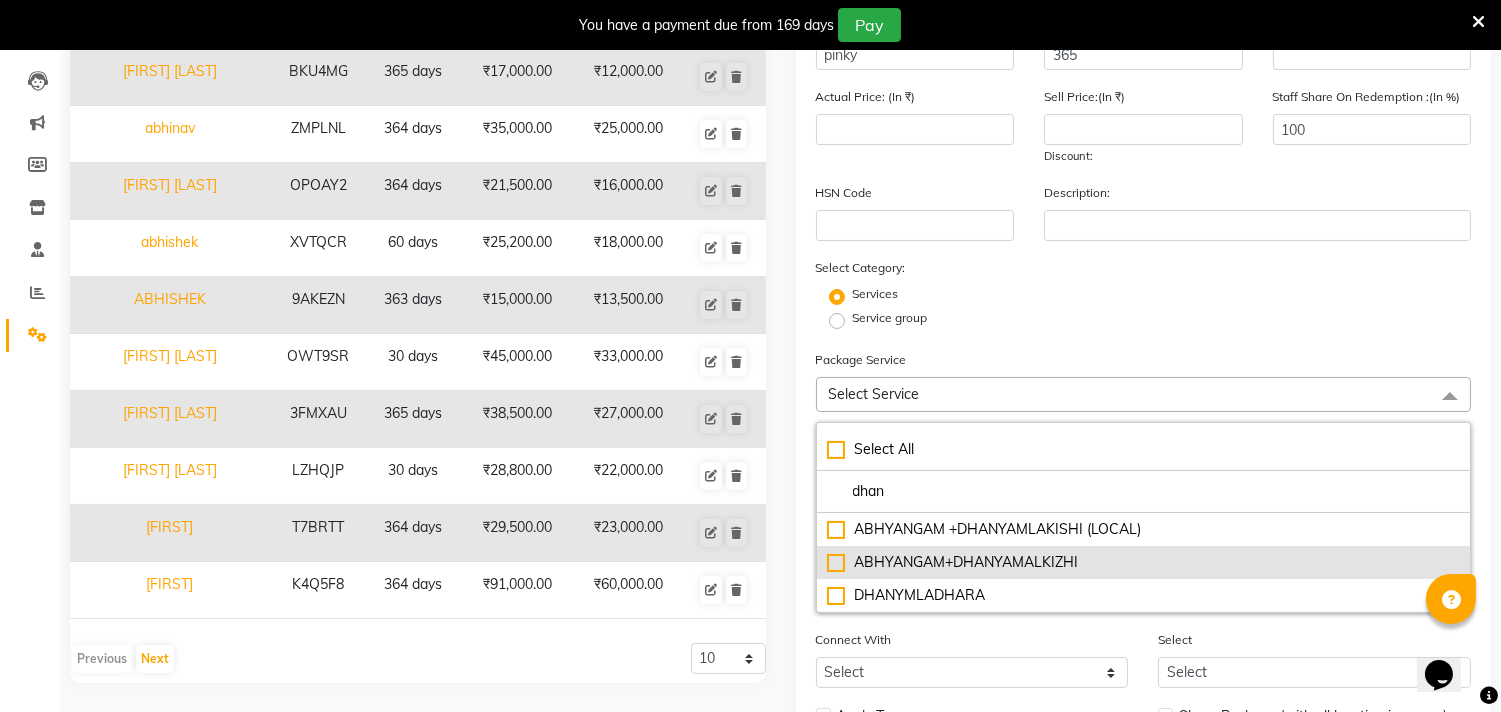 type on "dhan" 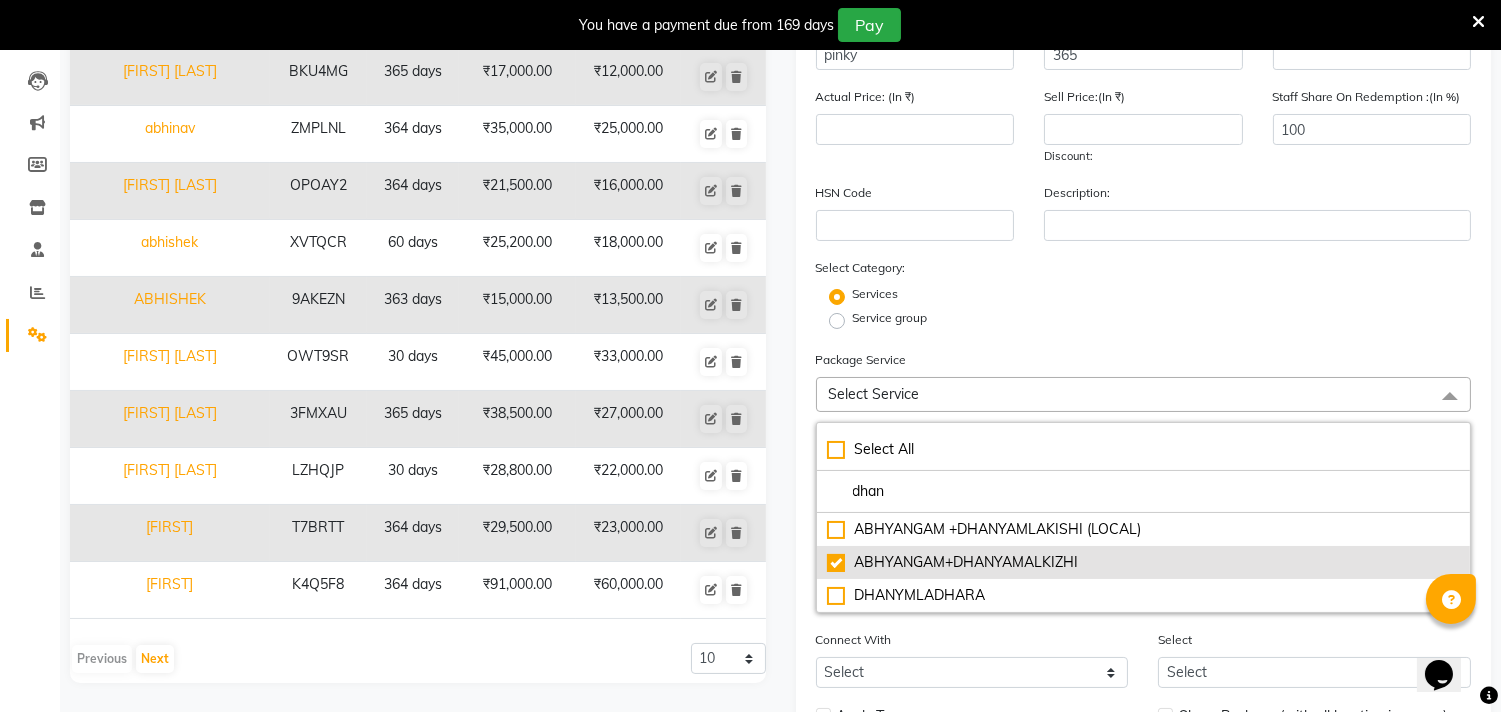 type on "3500" 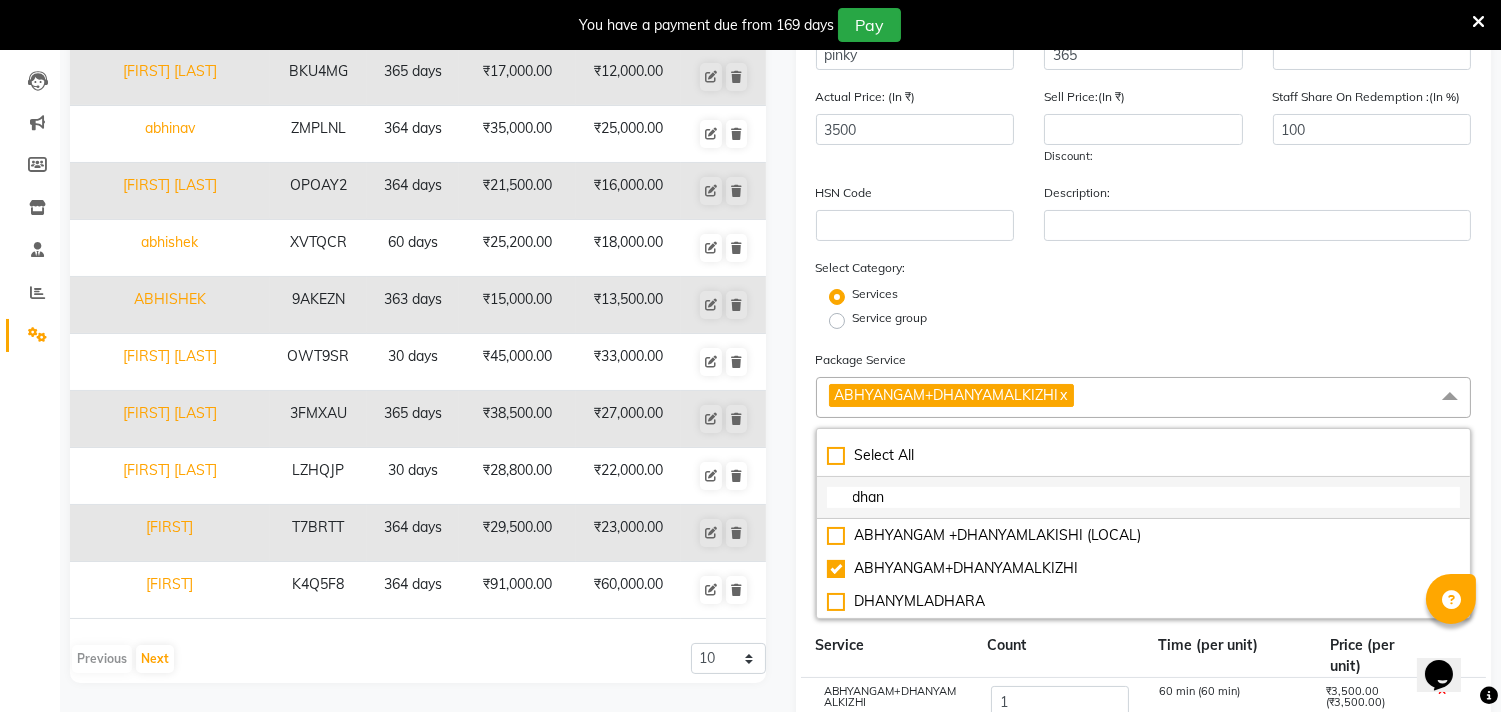 click on "dhan" 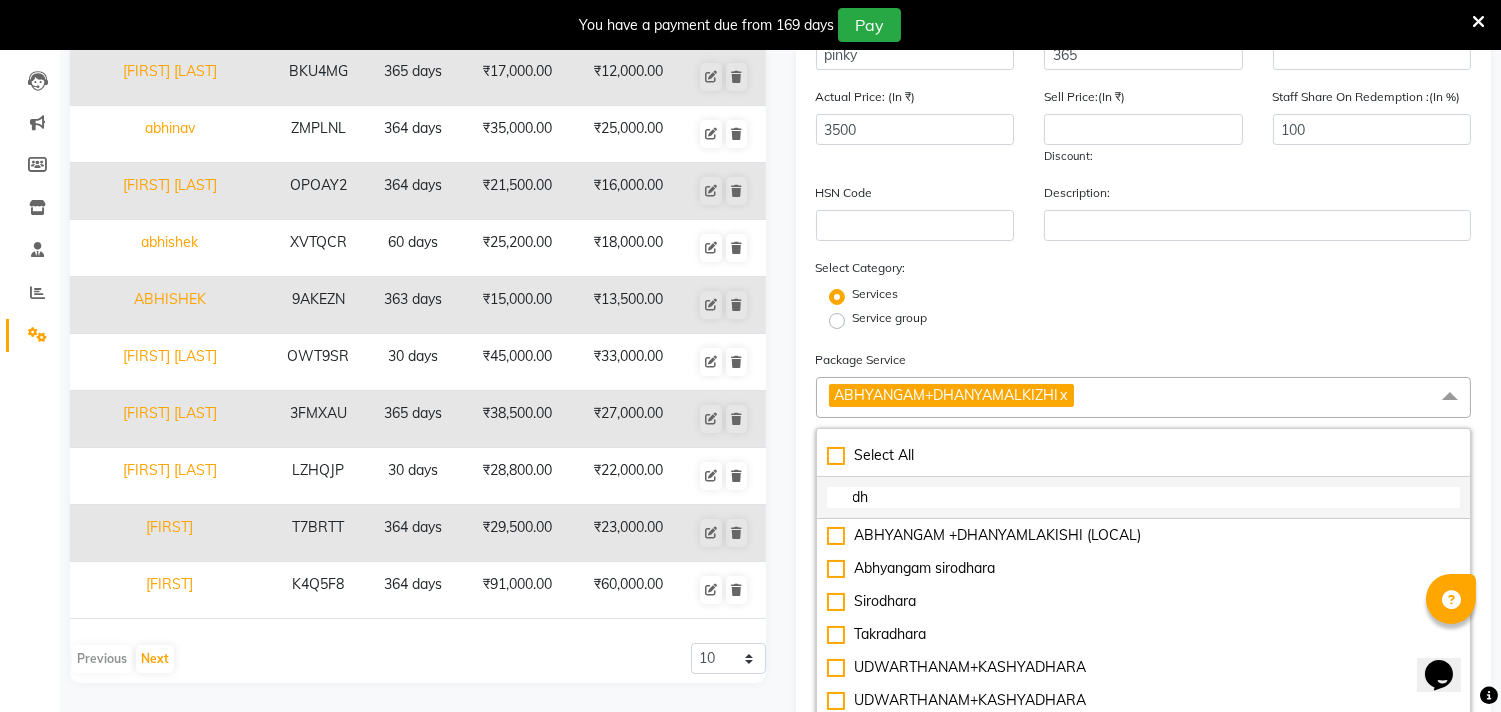 type on "d" 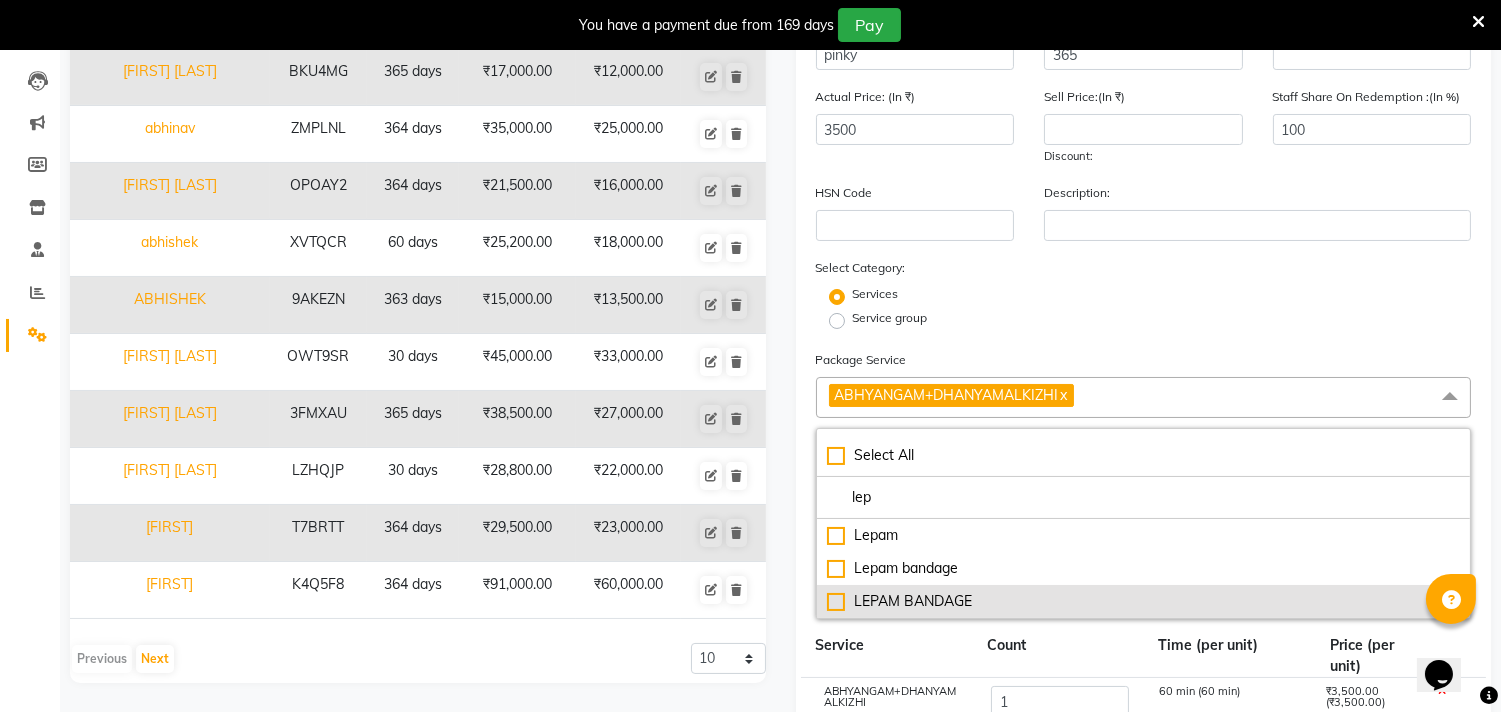 type on "lep" 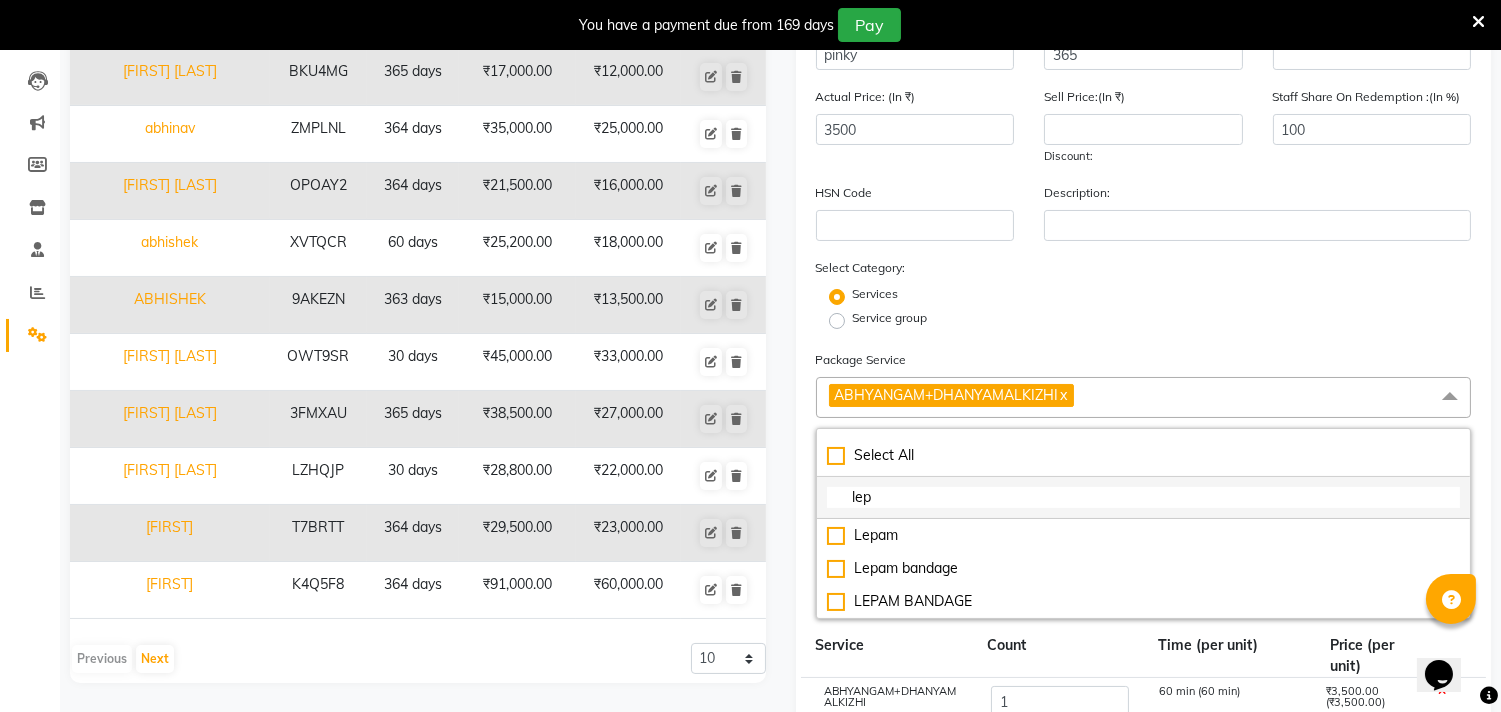drag, startPoint x: 915, startPoint y: 604, endPoint x: 895, endPoint y: 512, distance: 94.14882 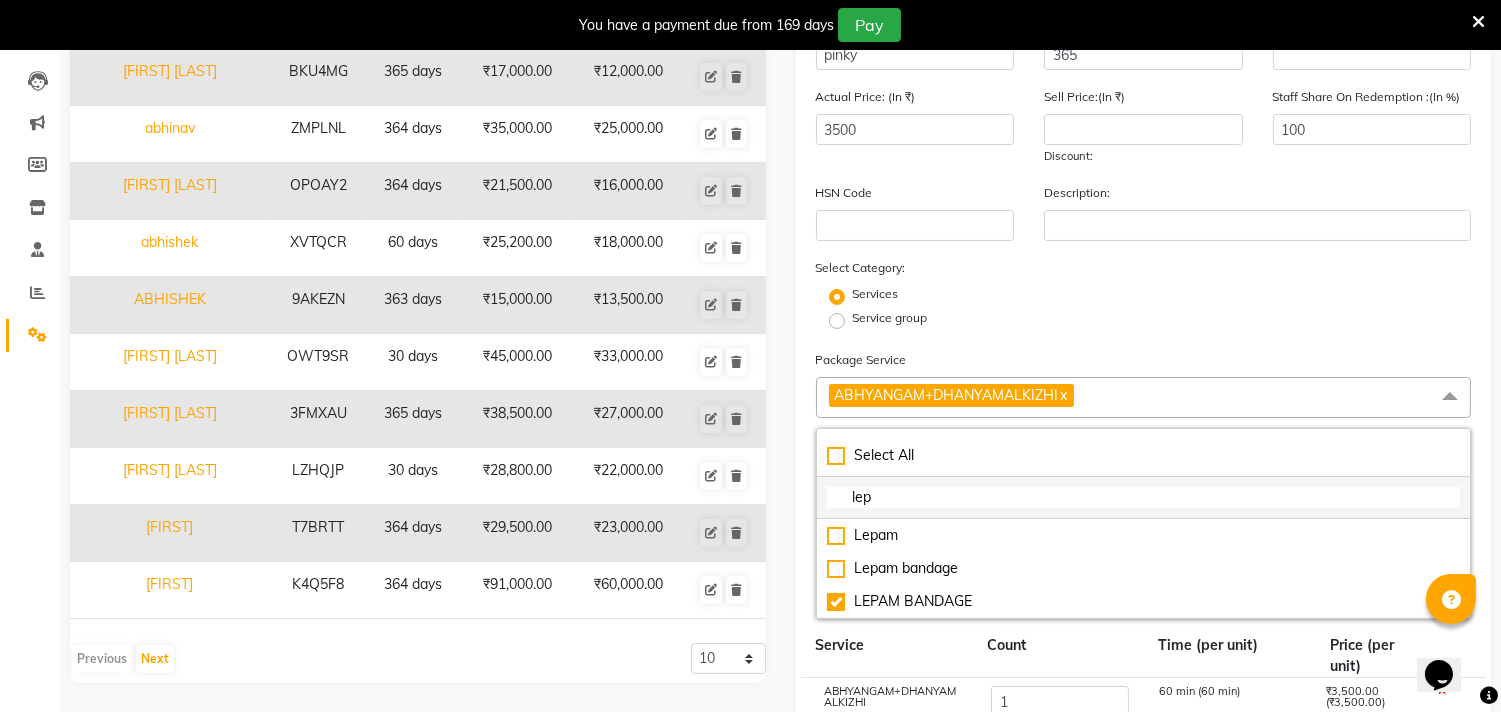 type on "4700" 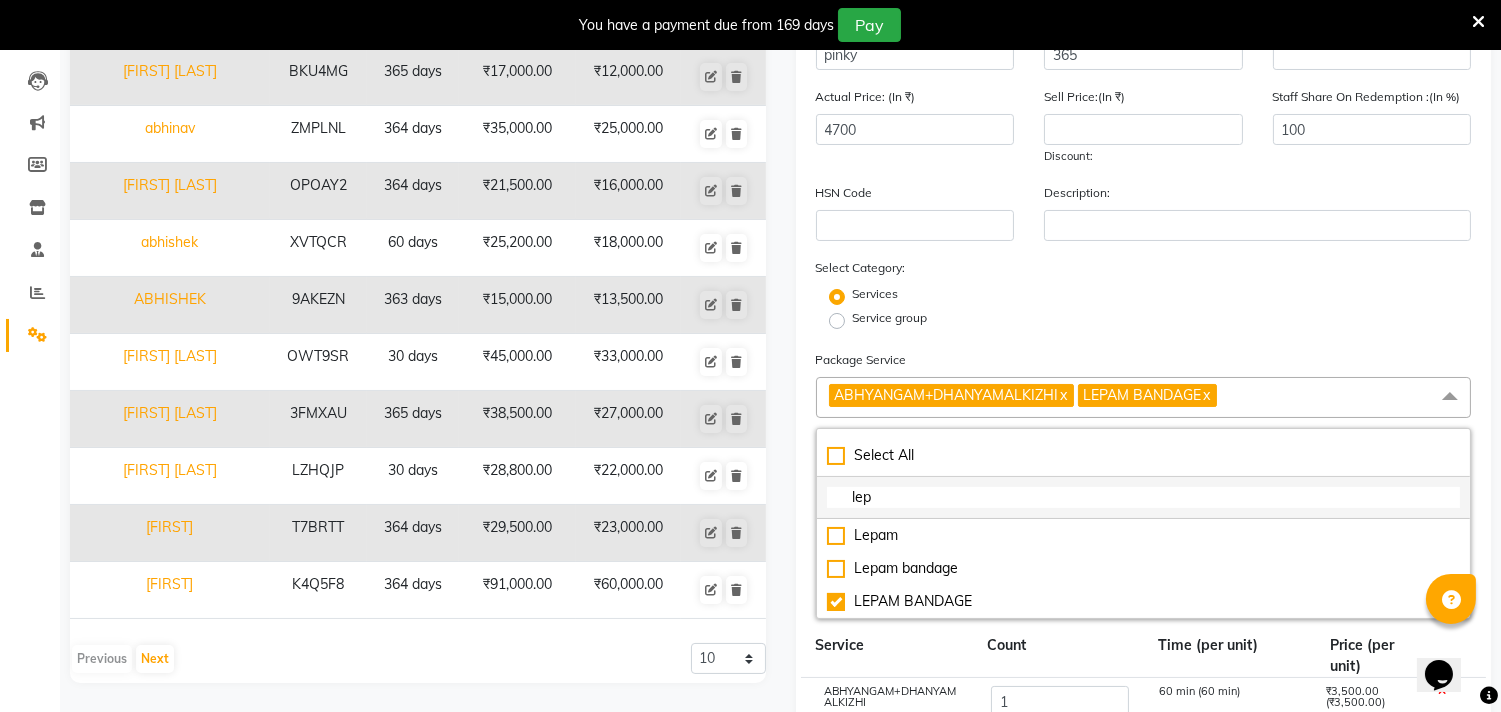click on "lep" 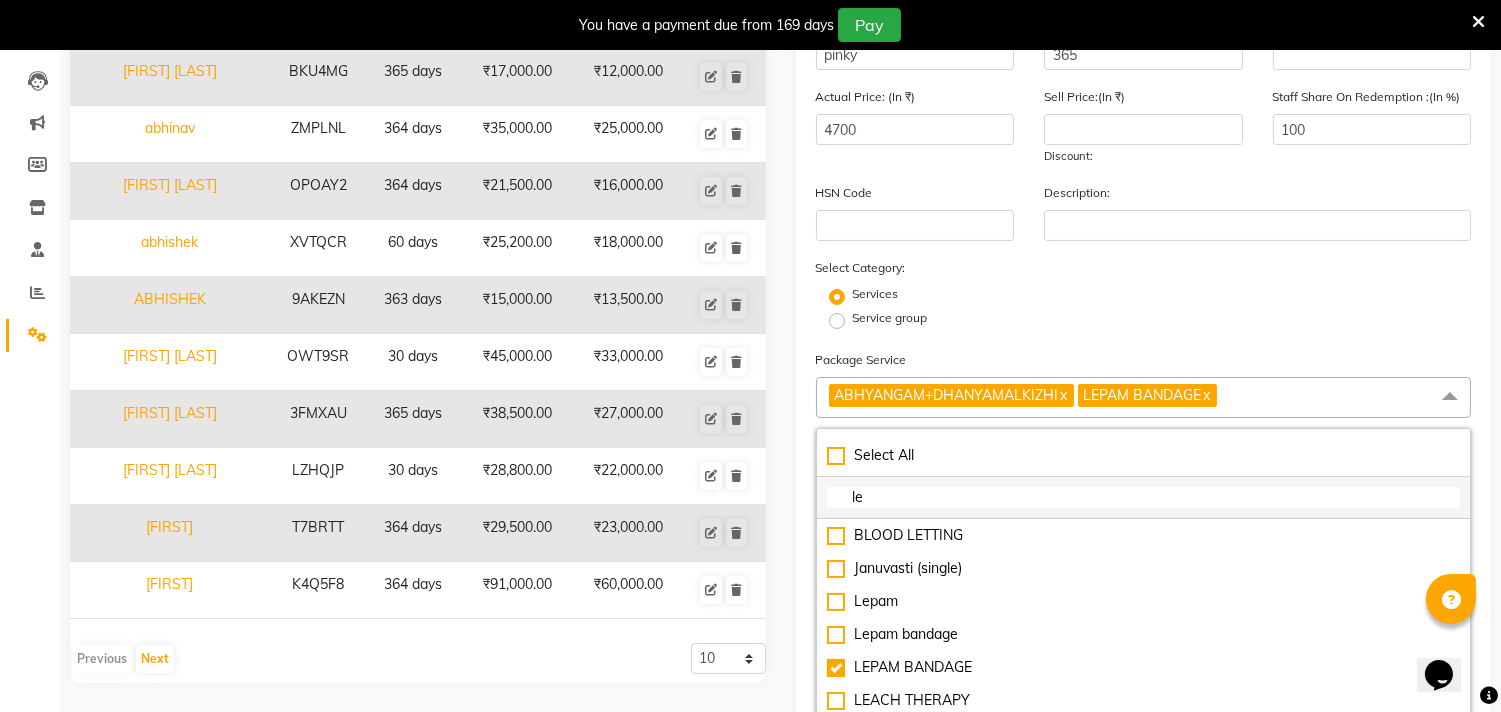 type on "l" 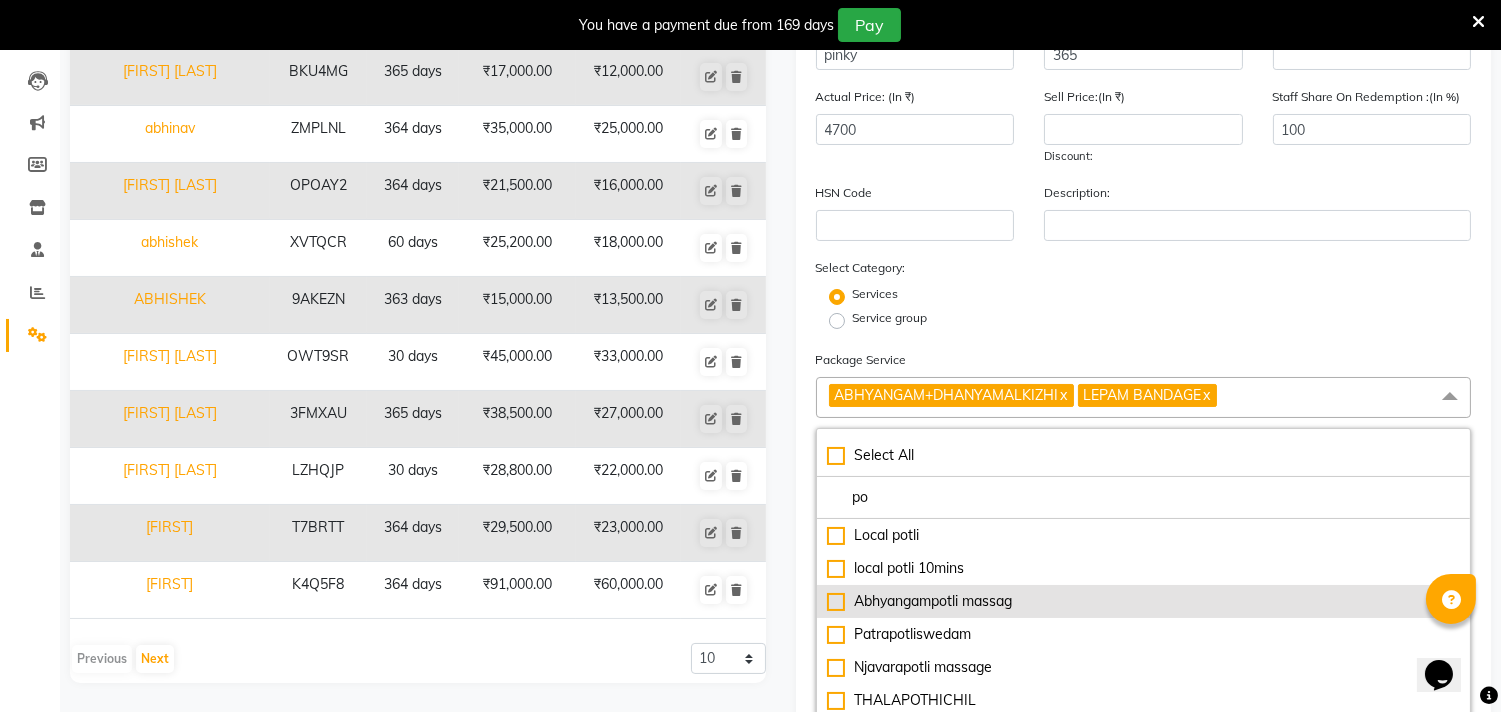 type on "po" 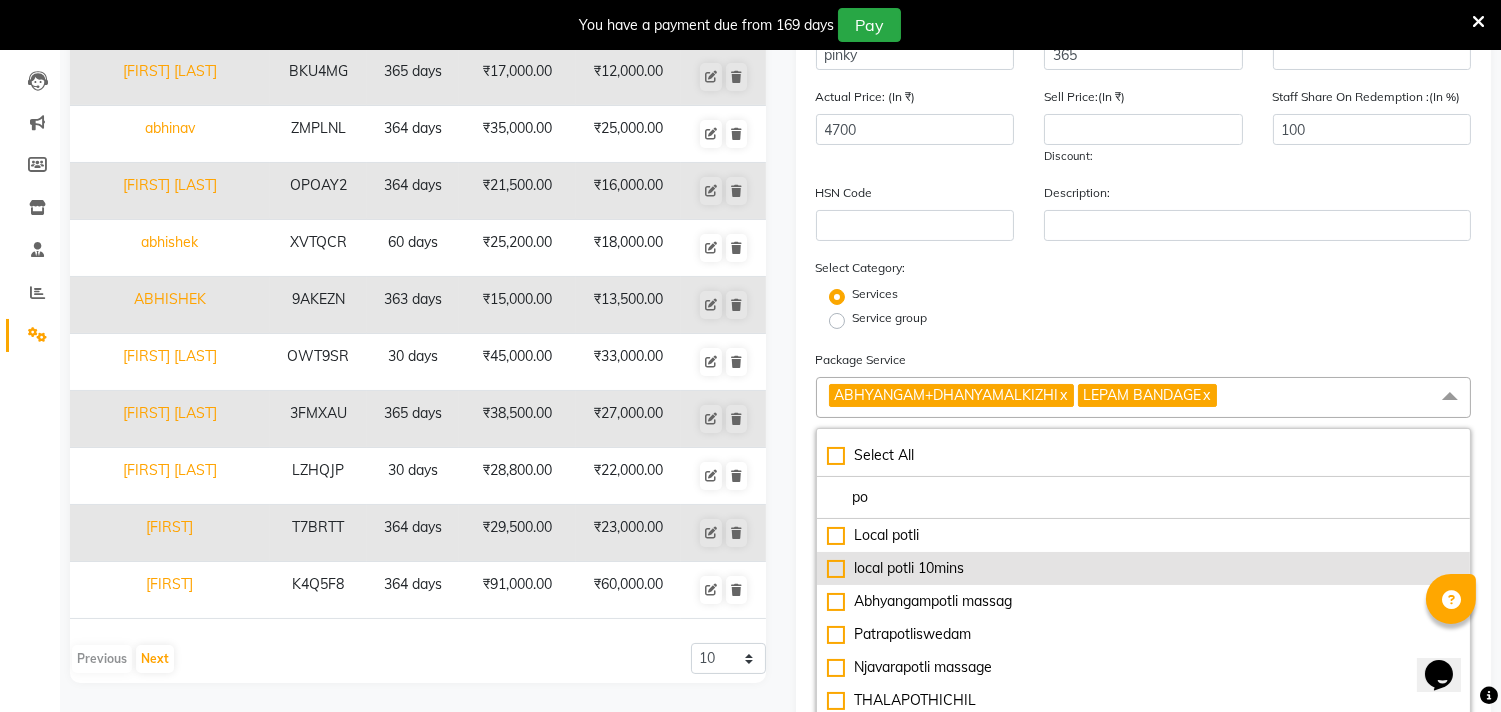 drag, startPoint x: 908, startPoint y: 614, endPoint x: 903, endPoint y: 571, distance: 43.289722 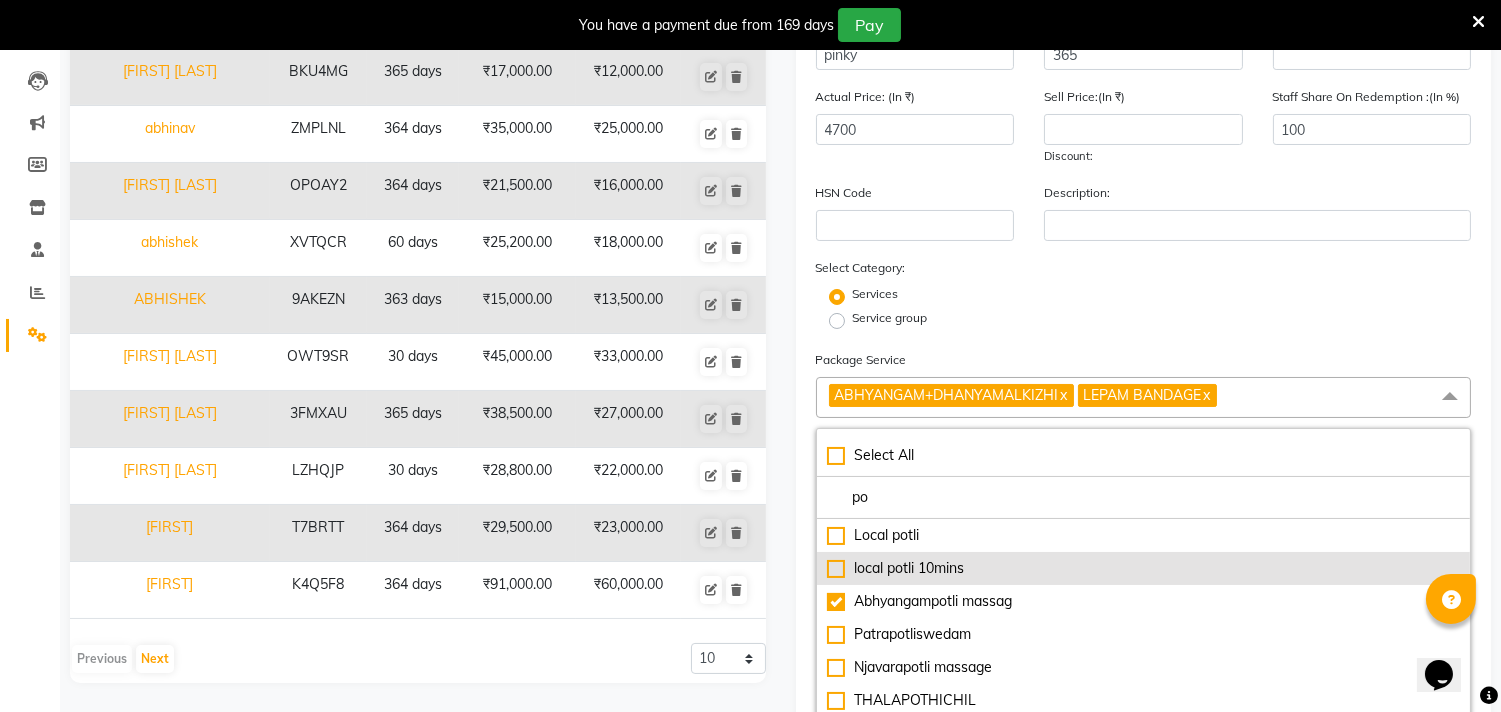 type on "8200" 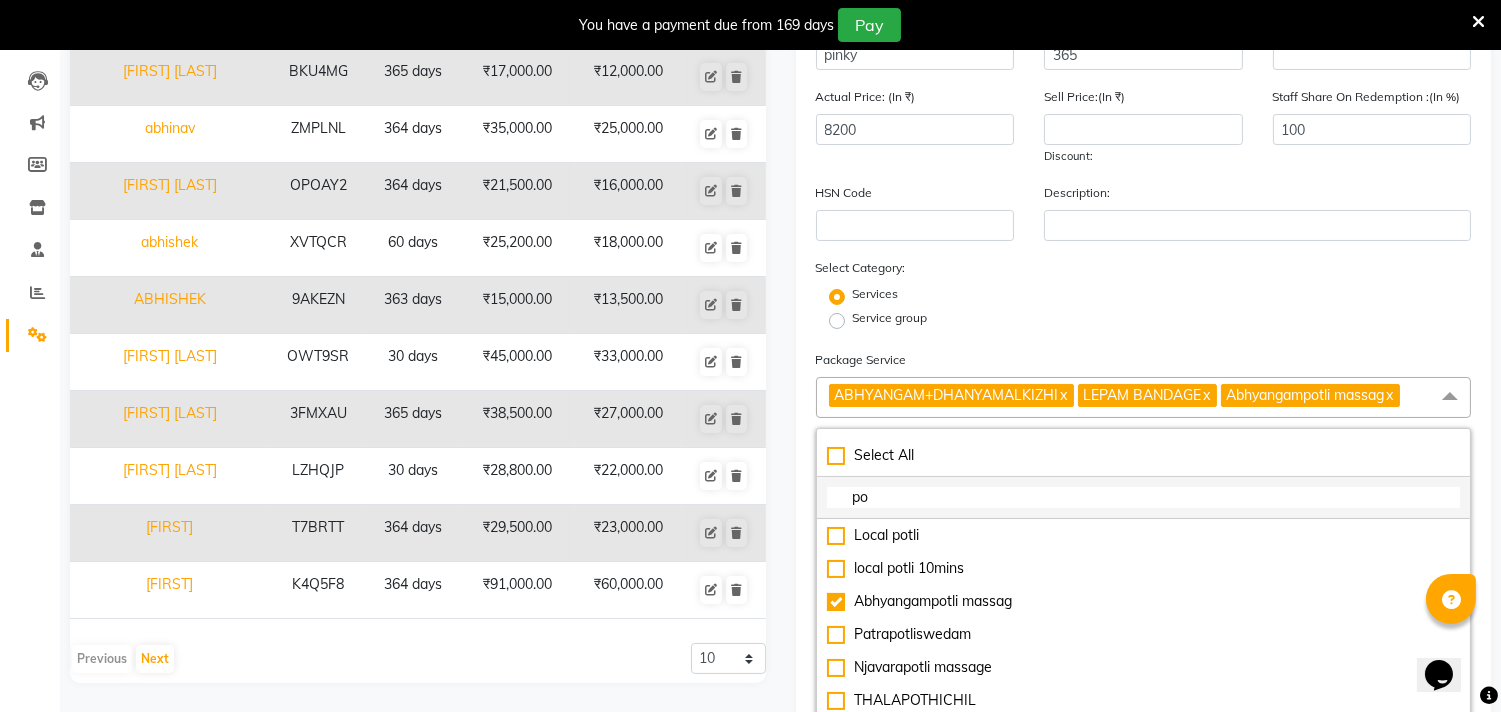 click on "po" 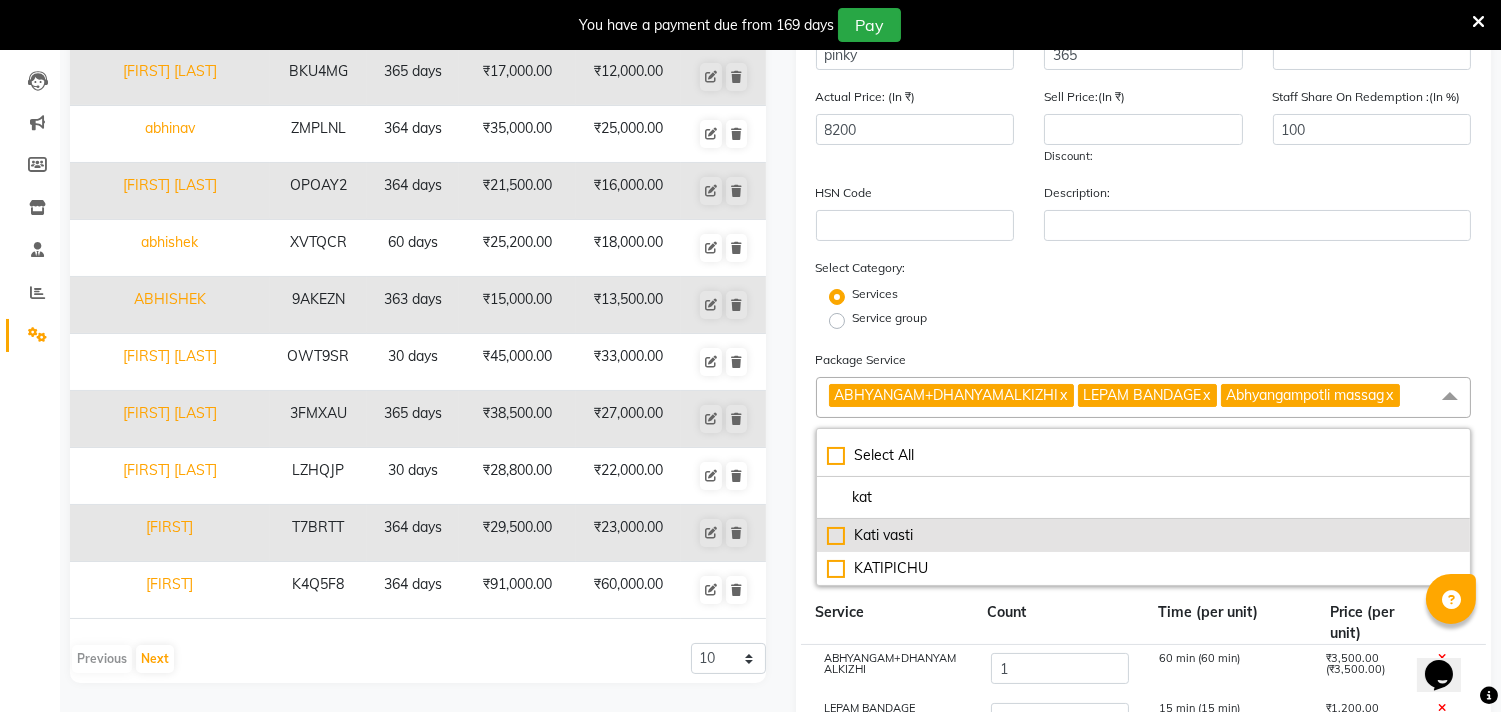 type on "kat" 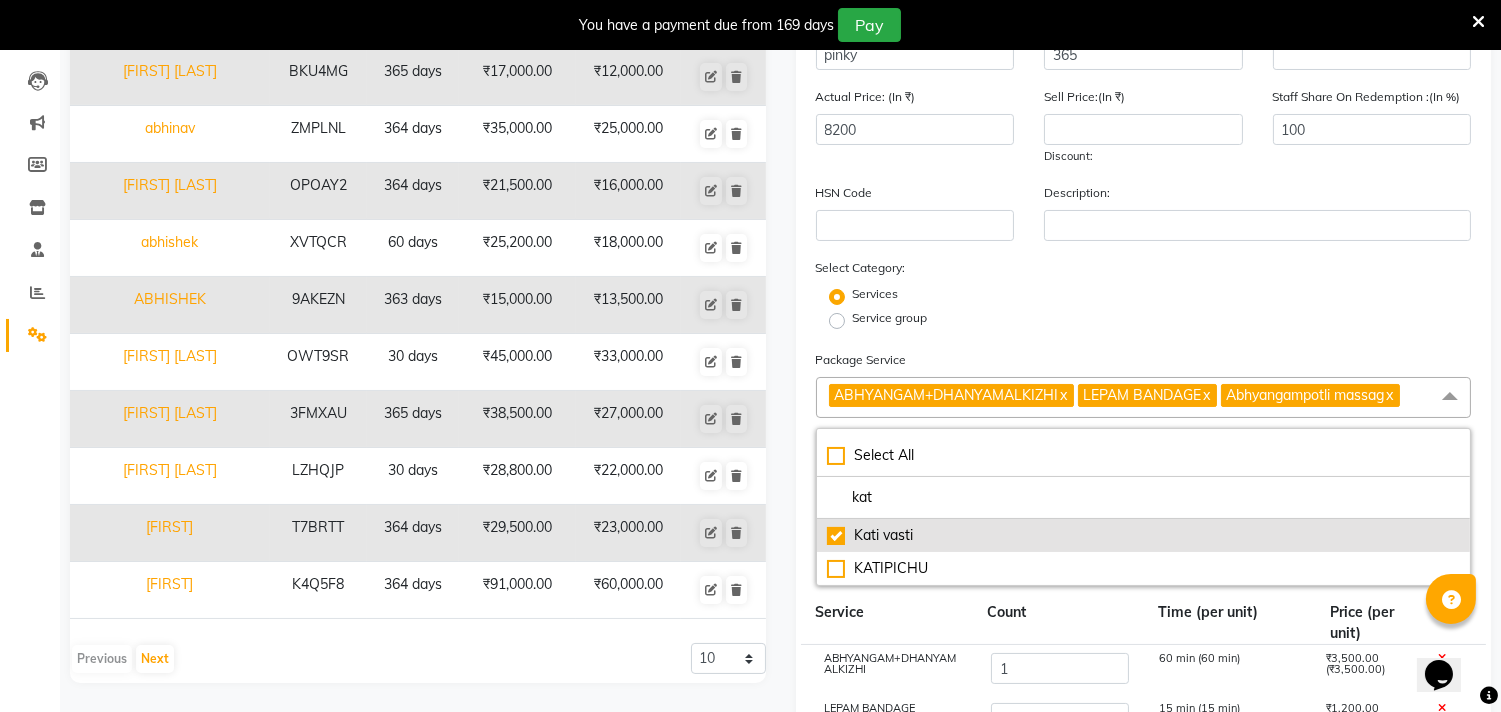 type on "10200" 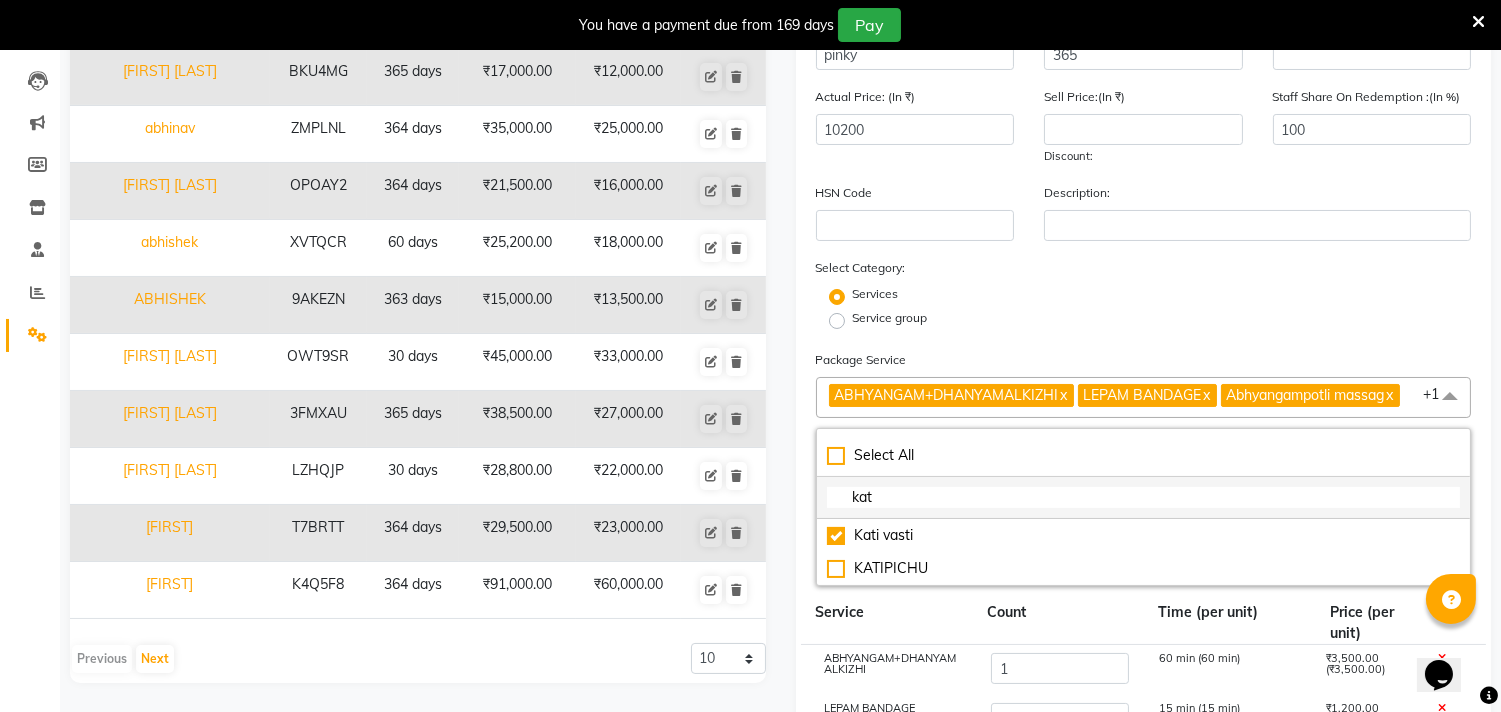 click on "kat" 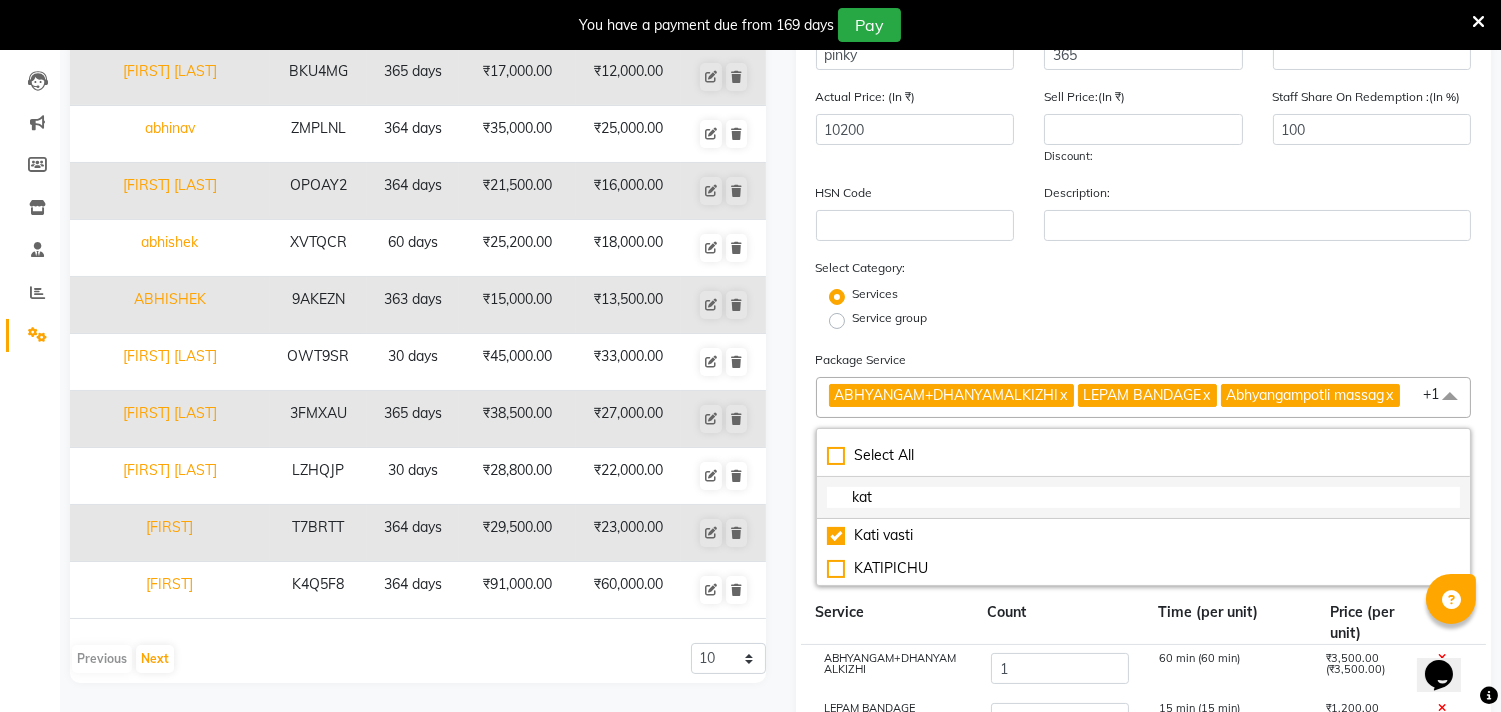 click on "kat" 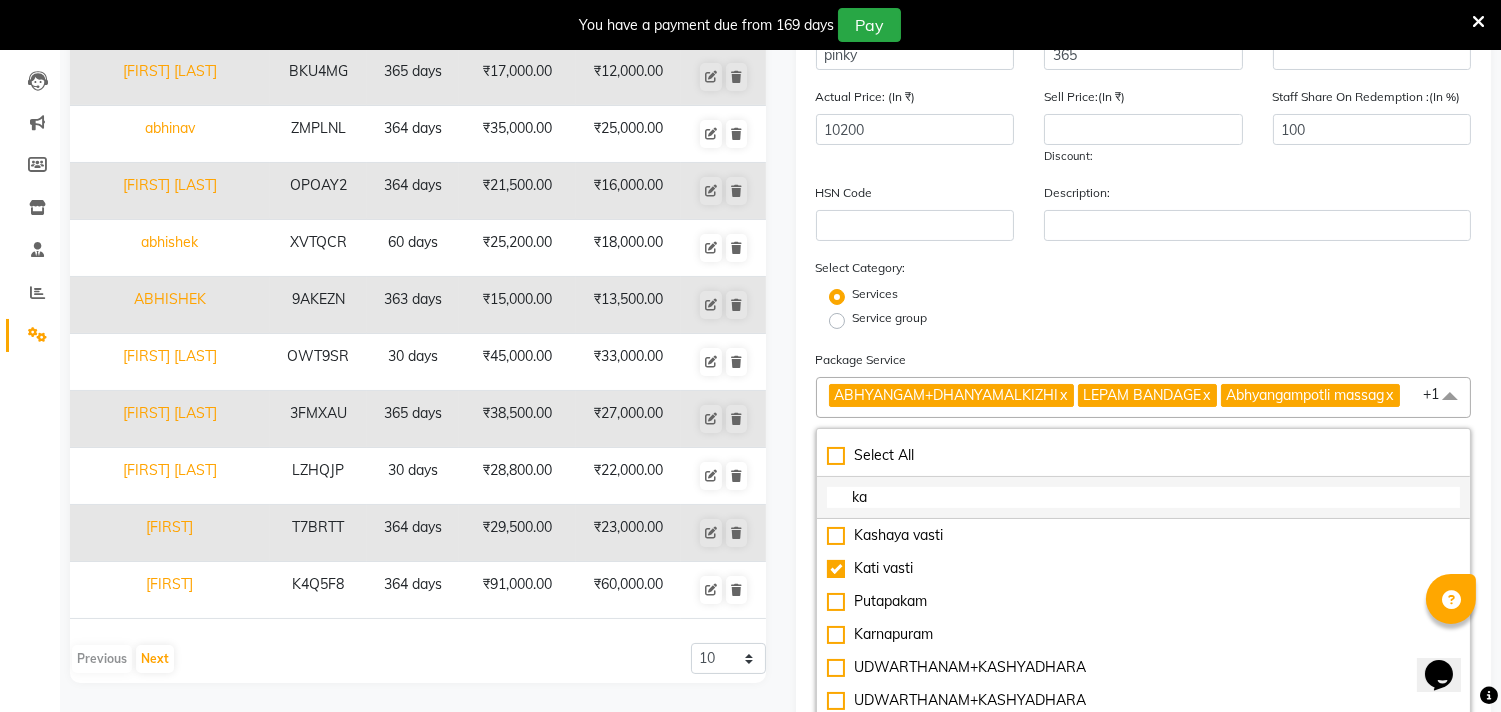 type on "k" 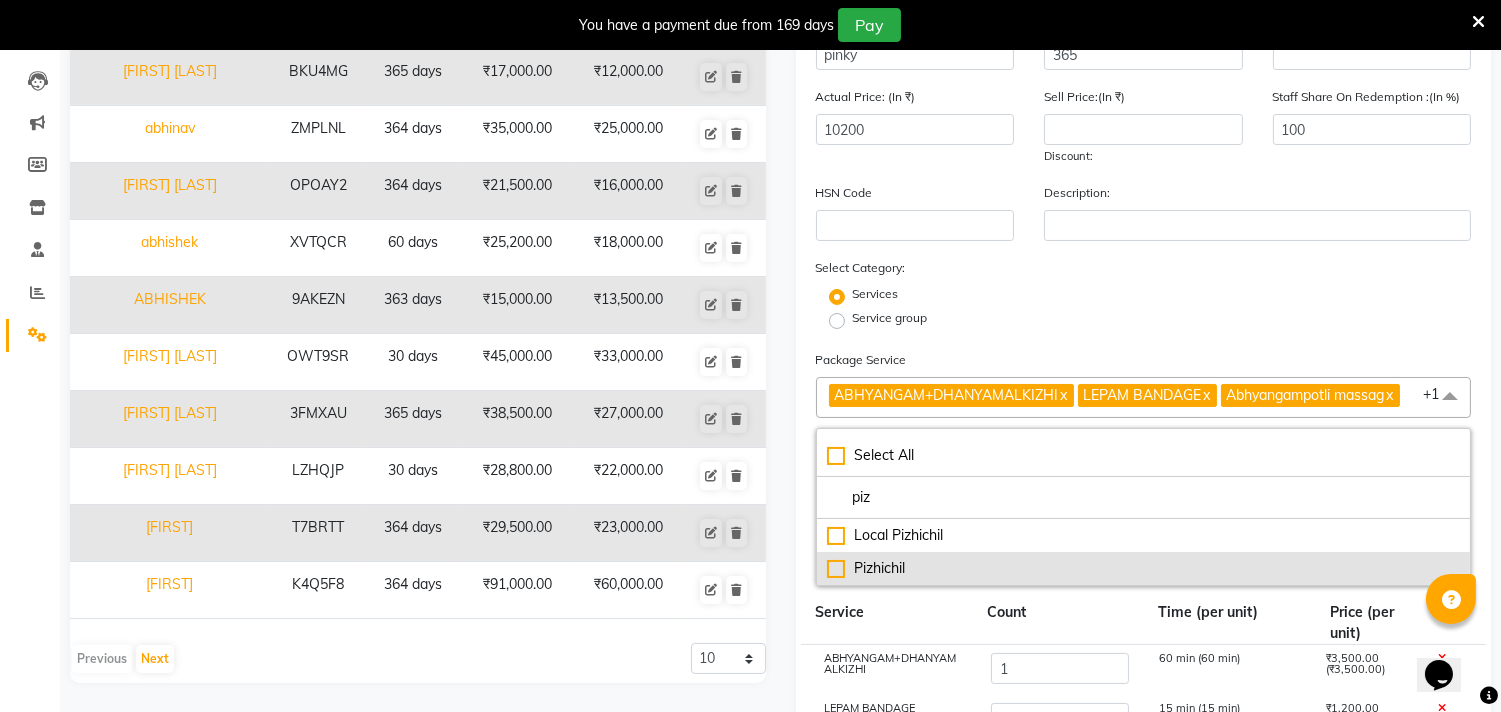 type on "piz" 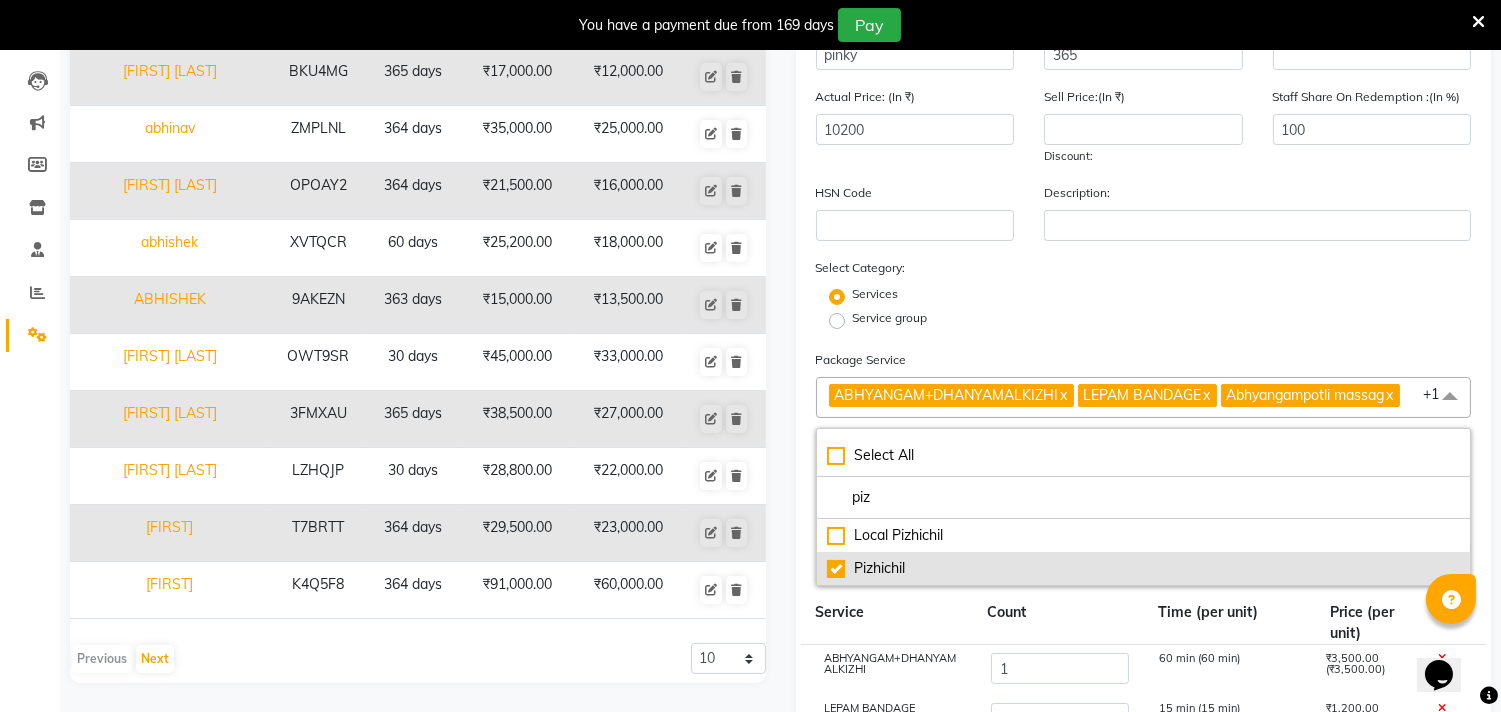 type on "14700" 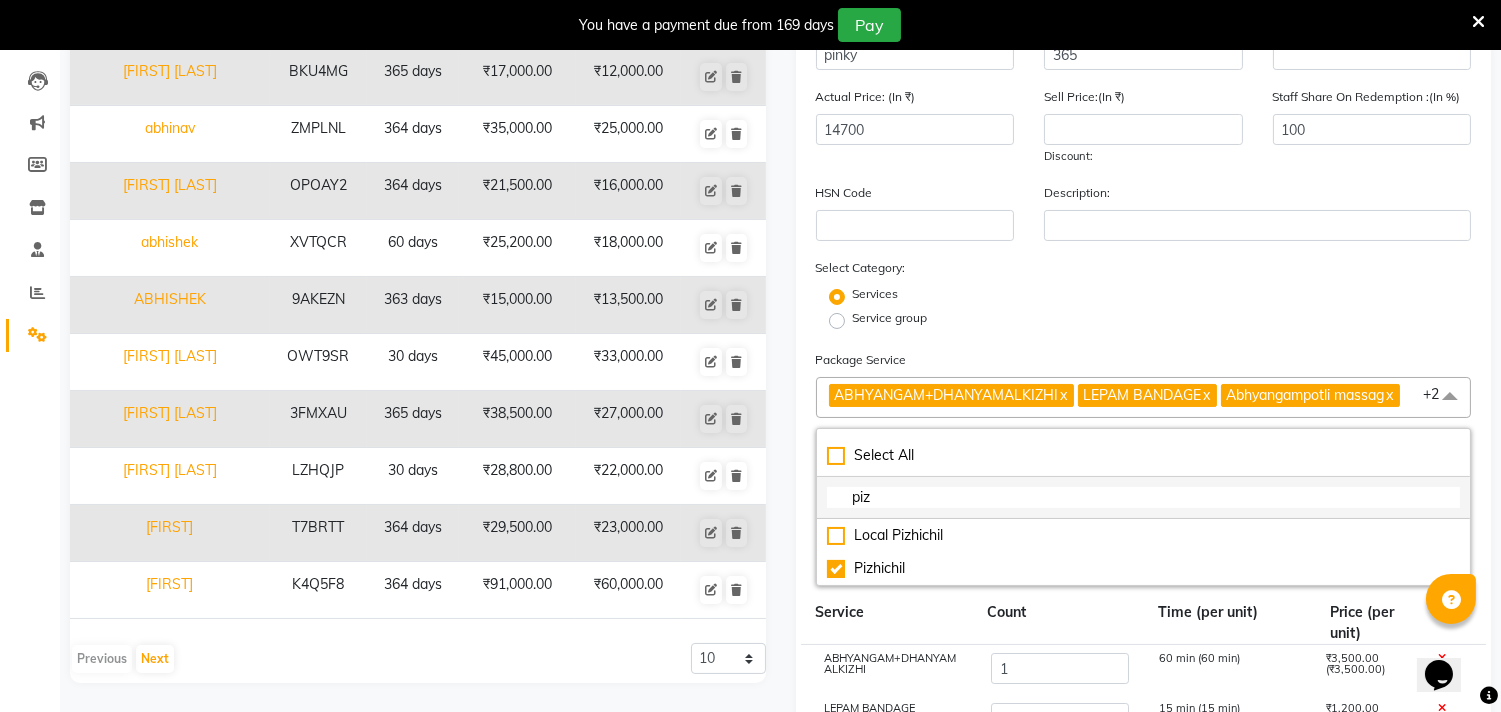 click on "piz" 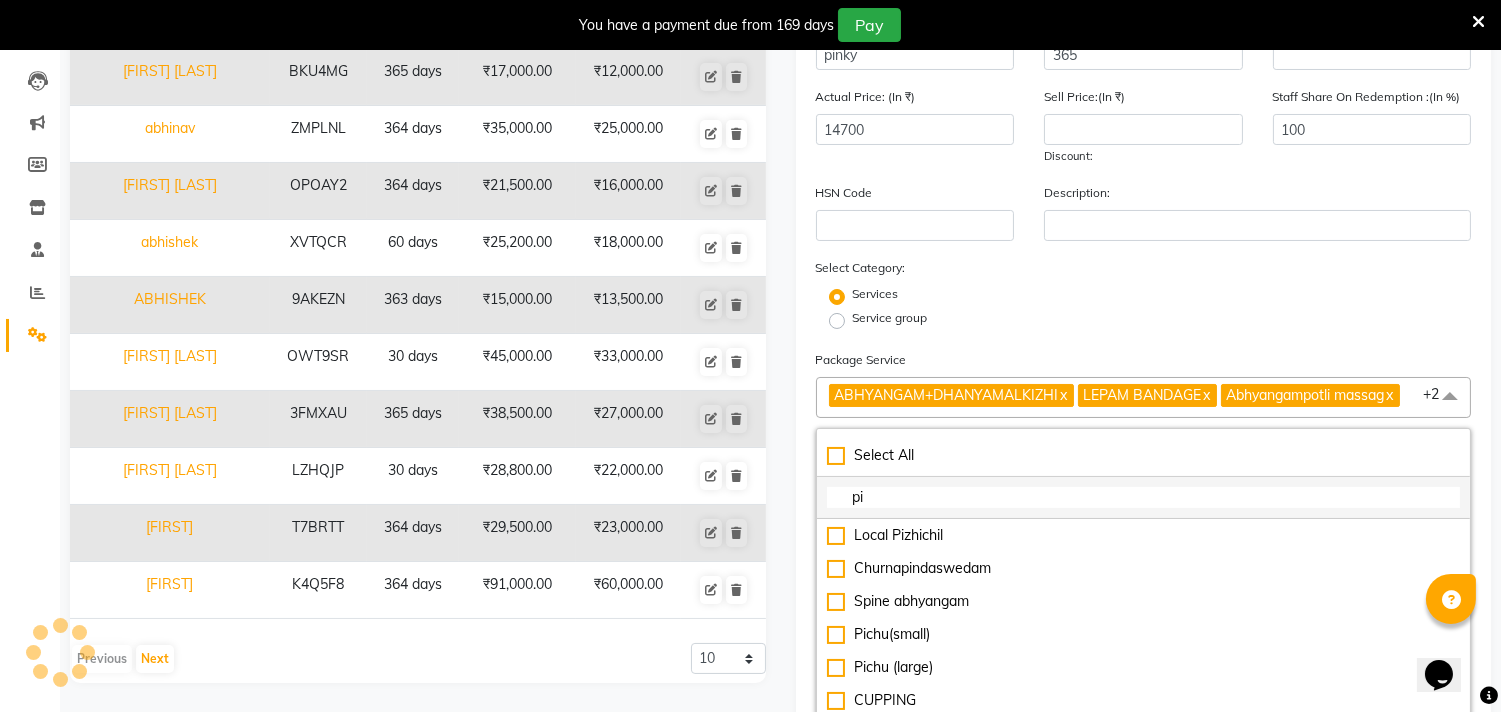type on "p" 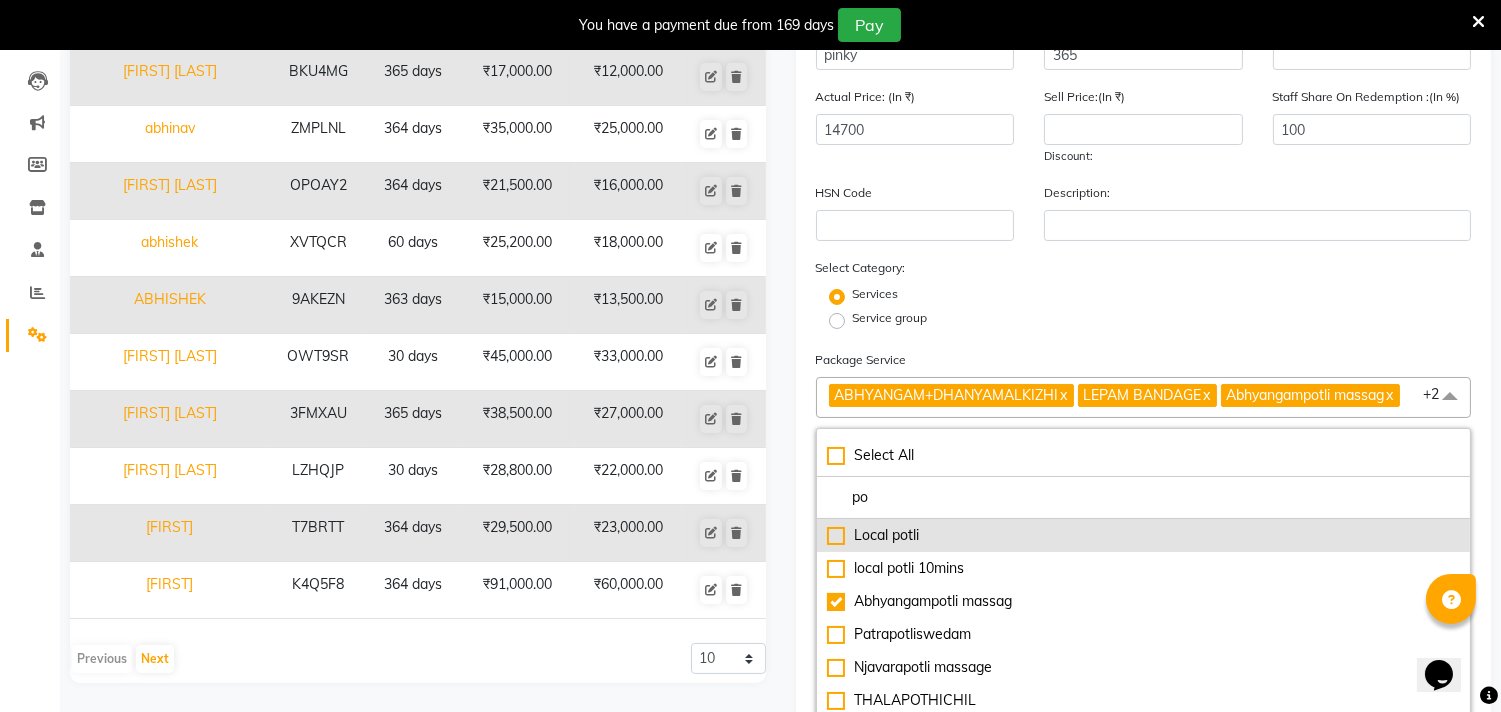 type on "po" 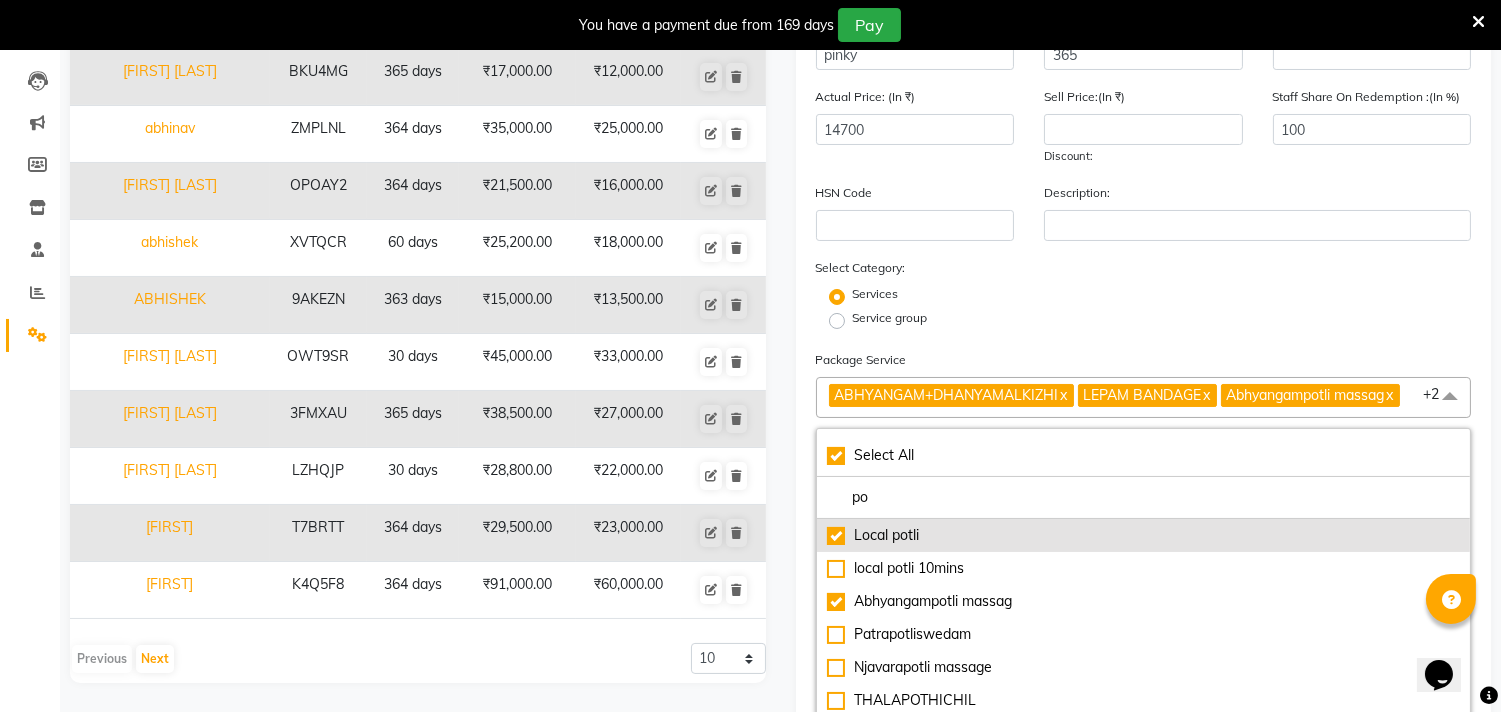 type on "16500" 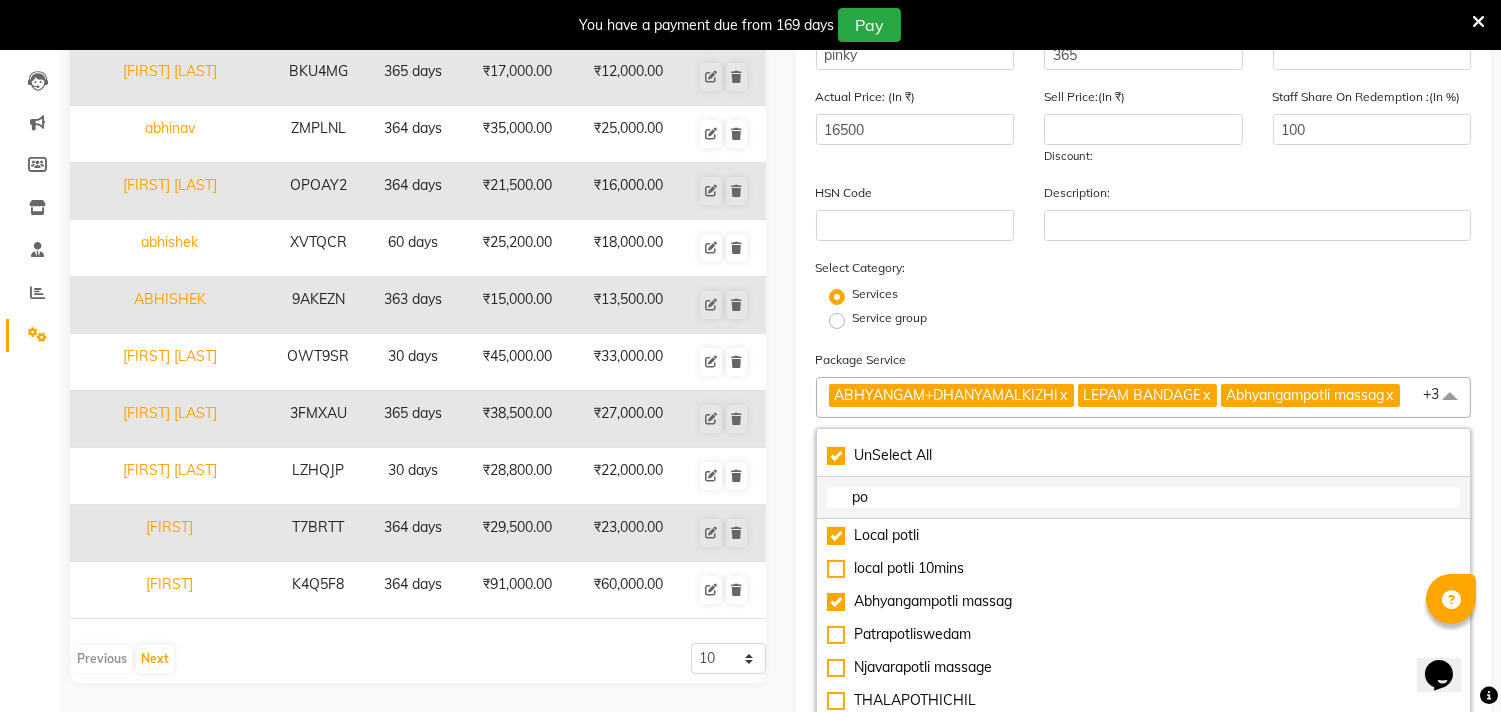 click on "po" 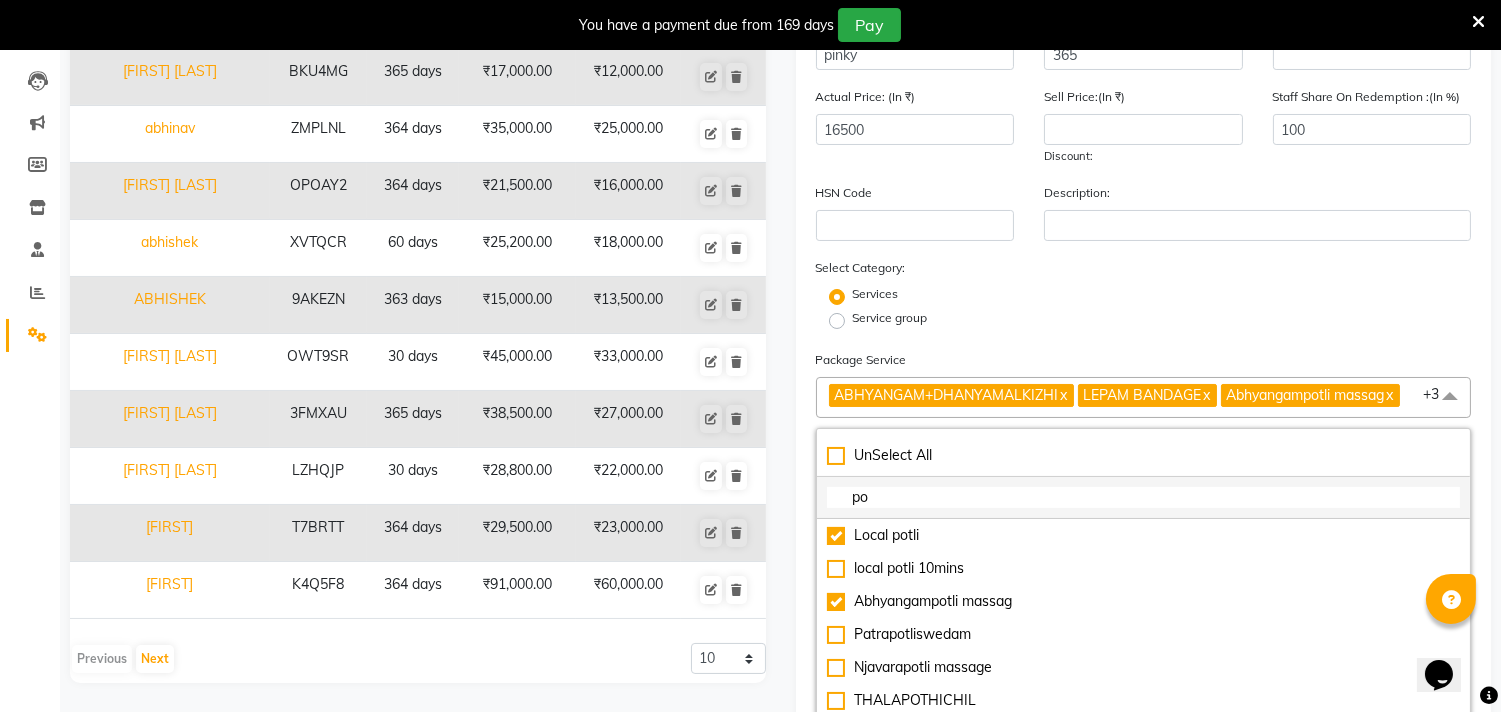 checkbox on "false" 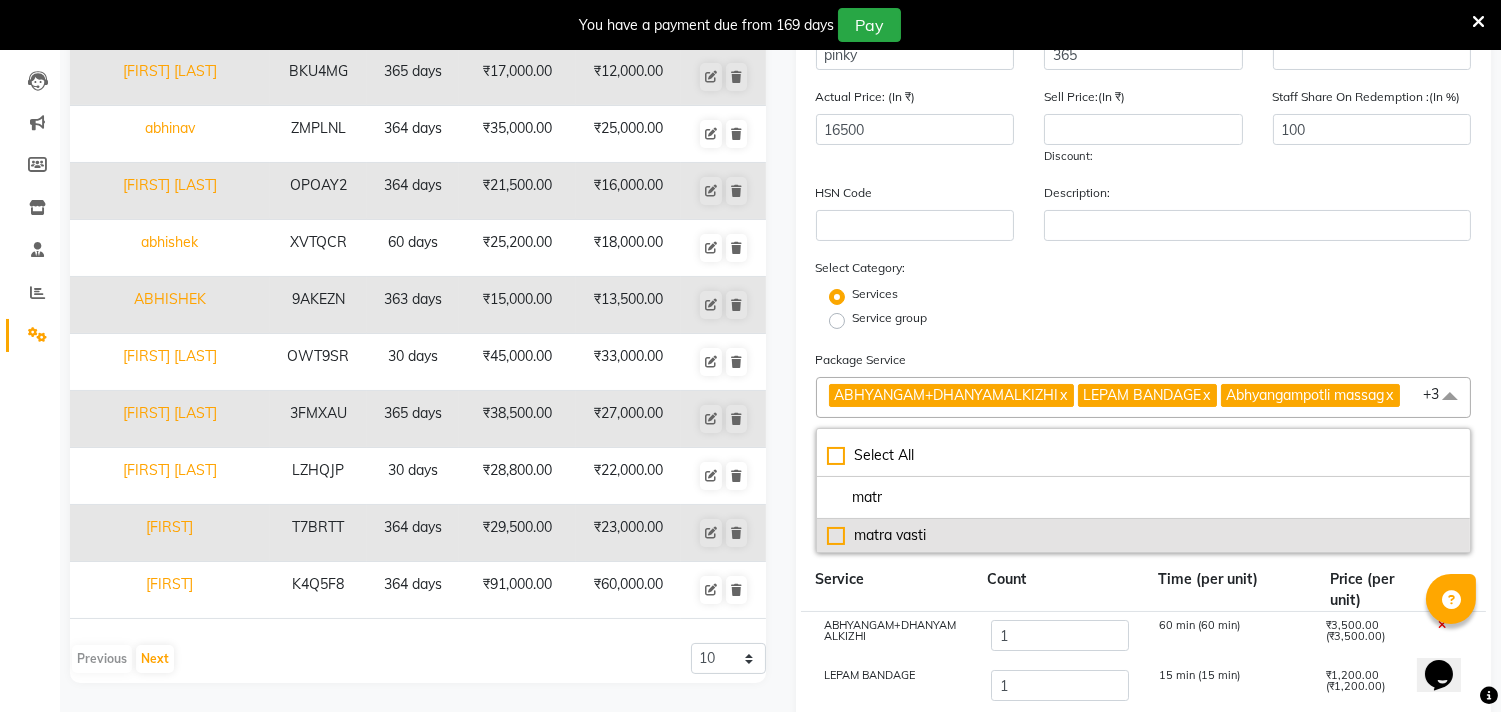 type on "matr" 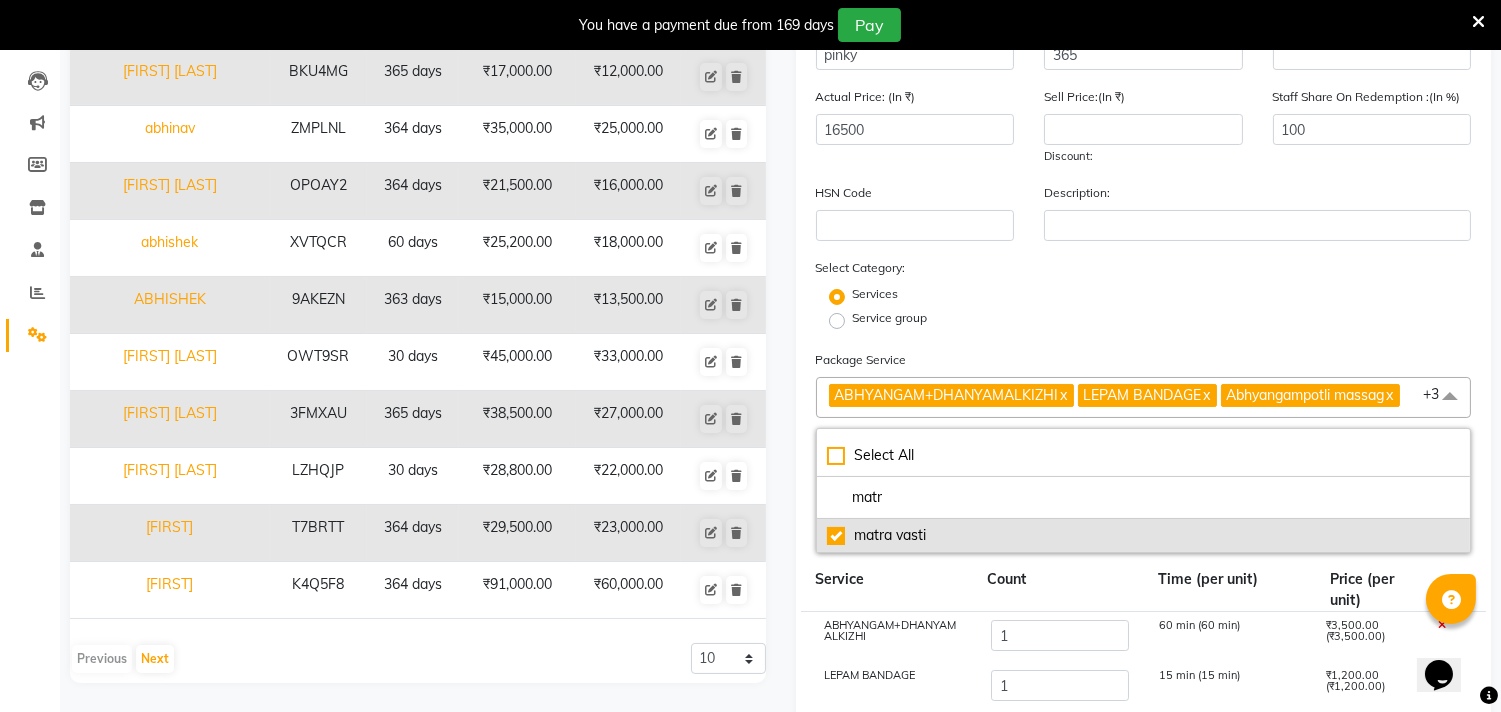 type on "17500" 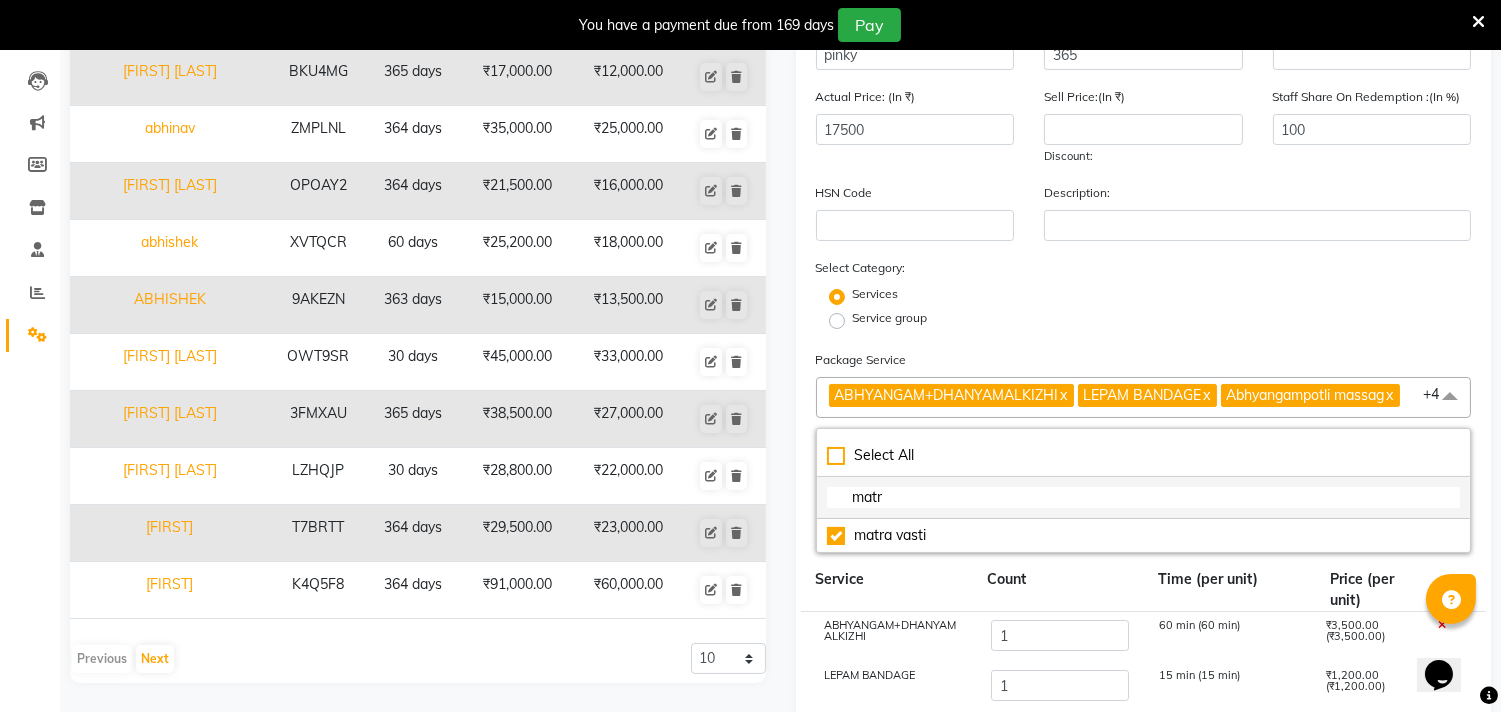 click on "matr" 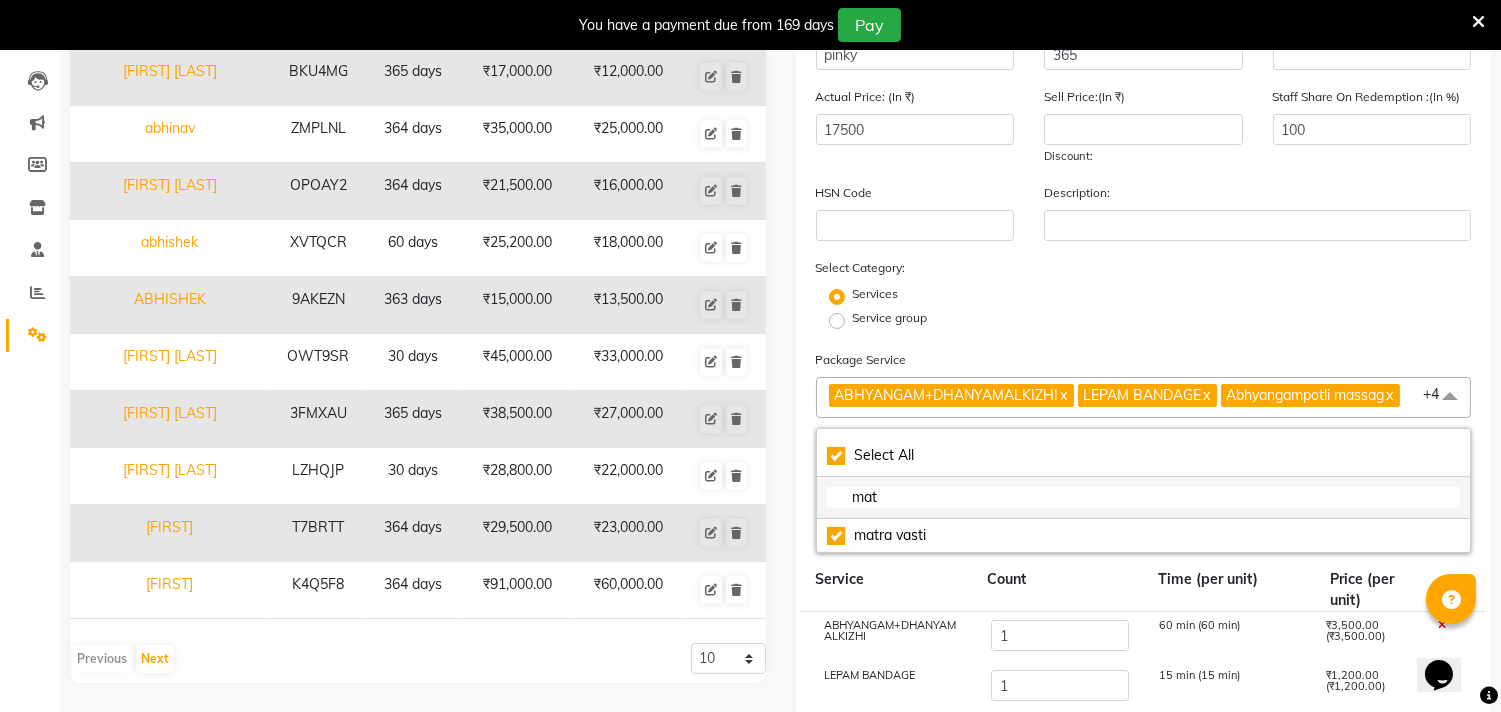 checkbox on "true" 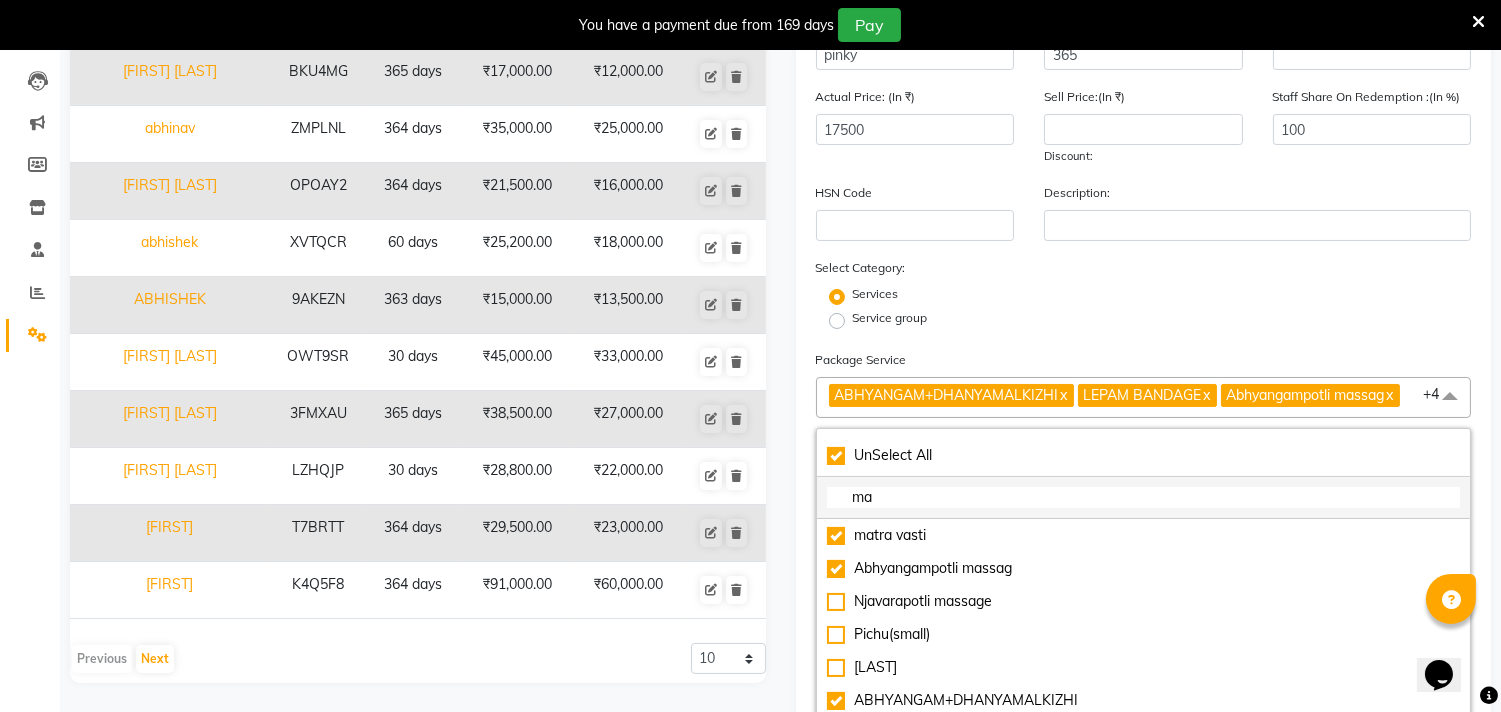 checkbox on "false" 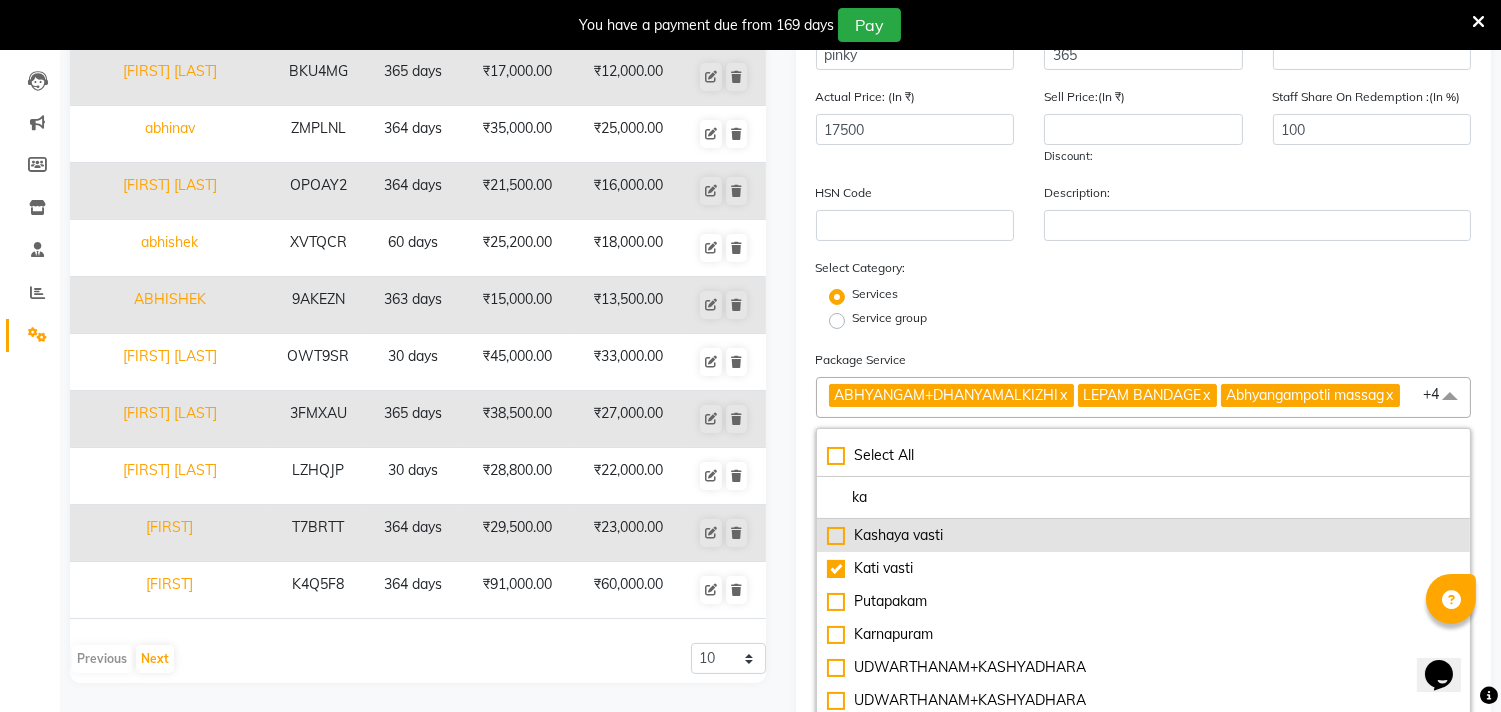 type on "ka" 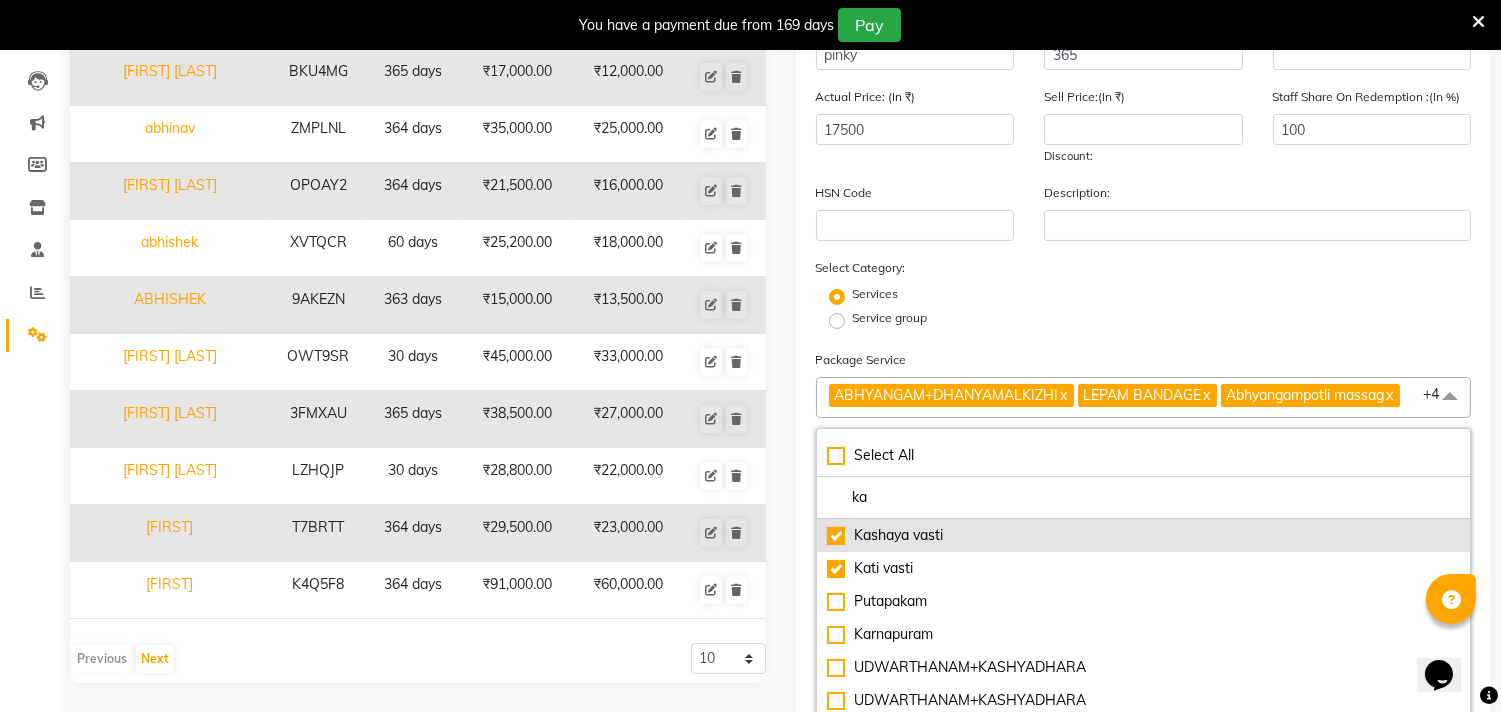 type on "19500" 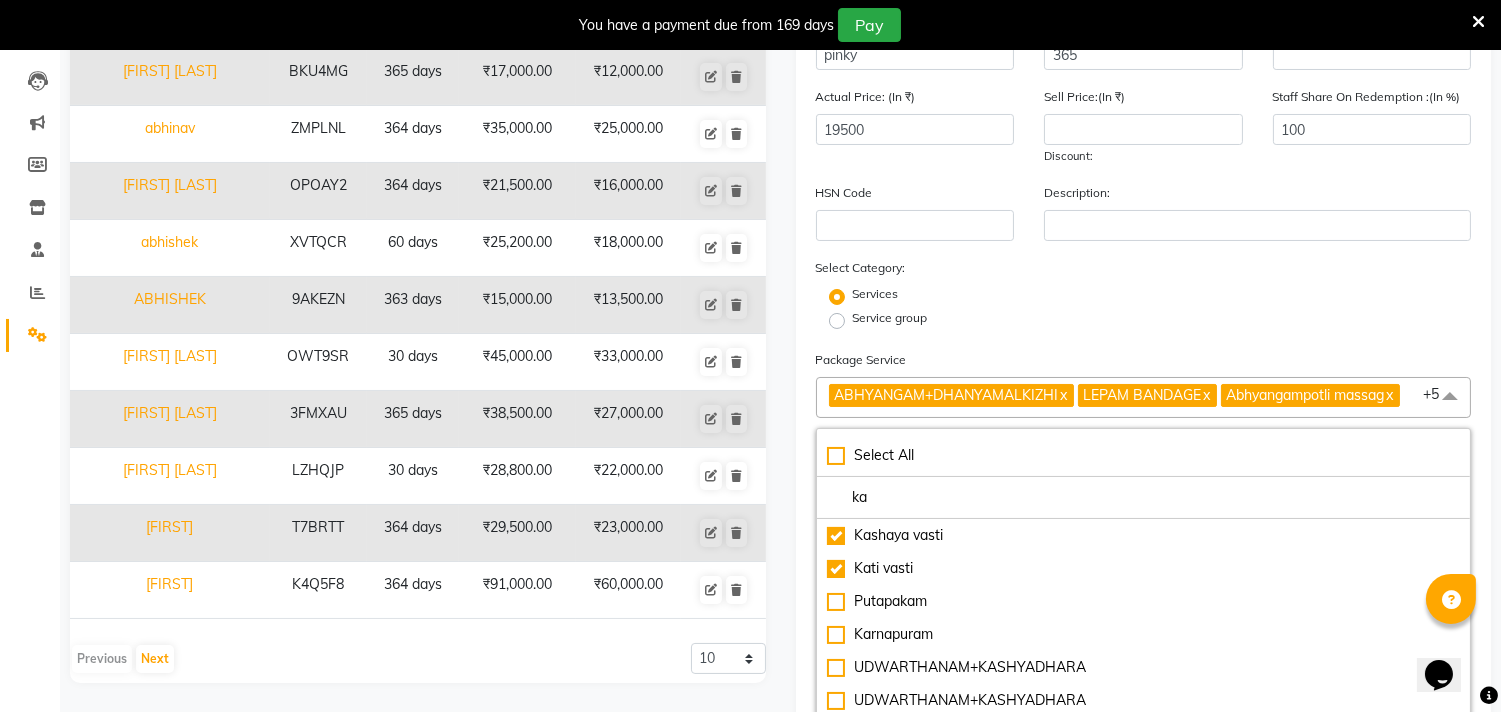 click on "Add Package  Name: pinky Duration: (in days) 365 Code: Actual Price: (In ₹) 19500 Sell Price:(In ₹) Discount:  Staff Share On Redemption :(In %) 100 HSN Code Description: Select Category: Services Service group Package Service ABHYANGAM+DHANYAMALKIZHI  x LEPAM BANDAGE  x Abhyangampotli massag  x Kati vasti  x Pizhichil  x Local potli  x matra vasti  x Kashaya vasti  x +5 Select All ka Kashaya vasti Kati vasti Putapakam Karnapuram UDWARTHANAM+KASHYADHARA UDWARTHANAM+KASHYADHARA ABHYANGAM+KASHYADHARA KATIPICHU KASHAYA DHARA (L) KASHYA DHARA FULL BODY Service Count Time (per unit) Price (per unit) ABHYANGAM+DHANYAMALKIZHI 1 60 min (60 min) ₹3,500.00 (₹3,500.00) LEPAM BANDAGE 1 15 min (15 min) ₹1,200.00 (₹1,200.00) Abhyangampotli massag 1 75 min (75 min) ₹3,500.00 (₹3,500.00) Kati vasti 1 45 min (45 min) ₹2,000.00 (₹2,000.00) Pizhichil 1 60 min (60 min) ₹4,500.00 (₹4,500.00) Local potli 1 45 min (45 min) ₹1,800.00 (₹1,800.00) matra vasti 1 15 min (15 min) Kashaya vasti 1 Total" 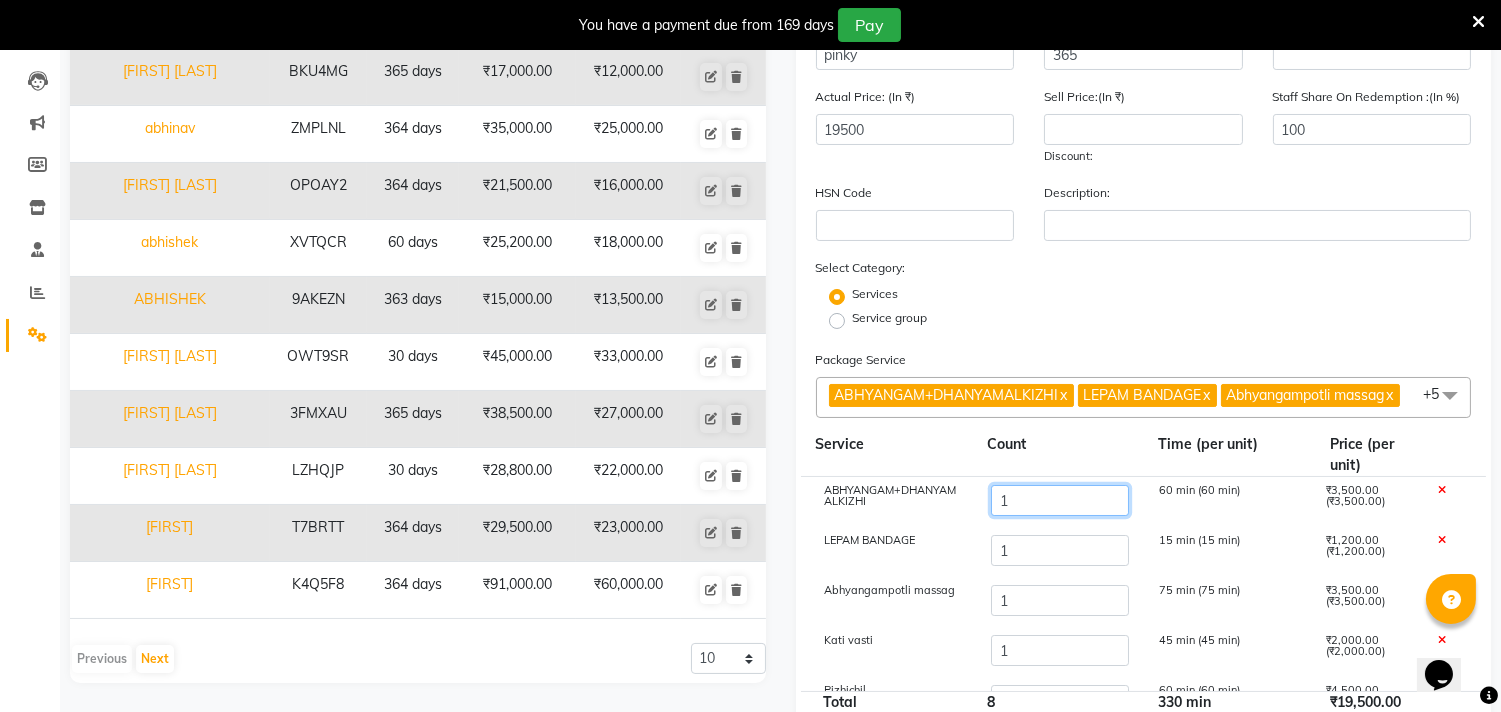 click on "1" 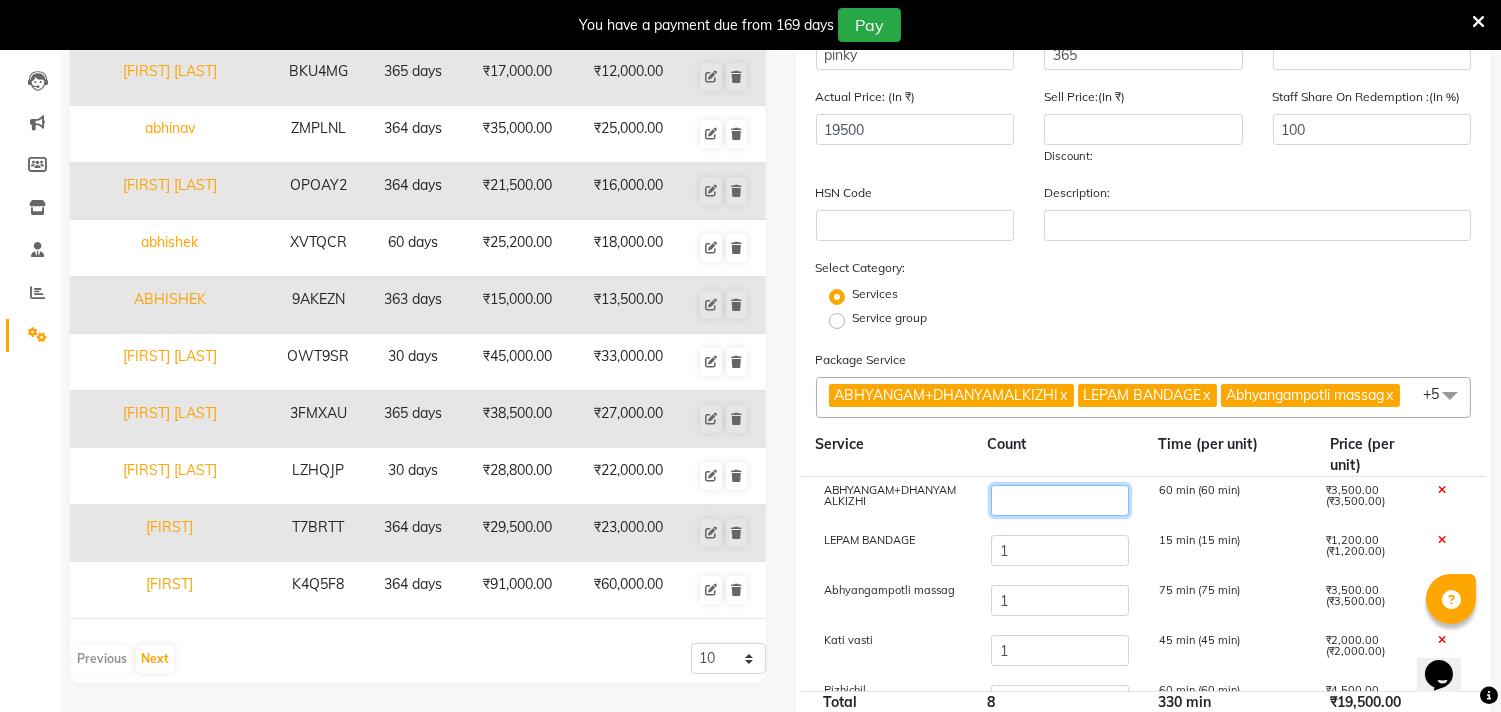 type on "3" 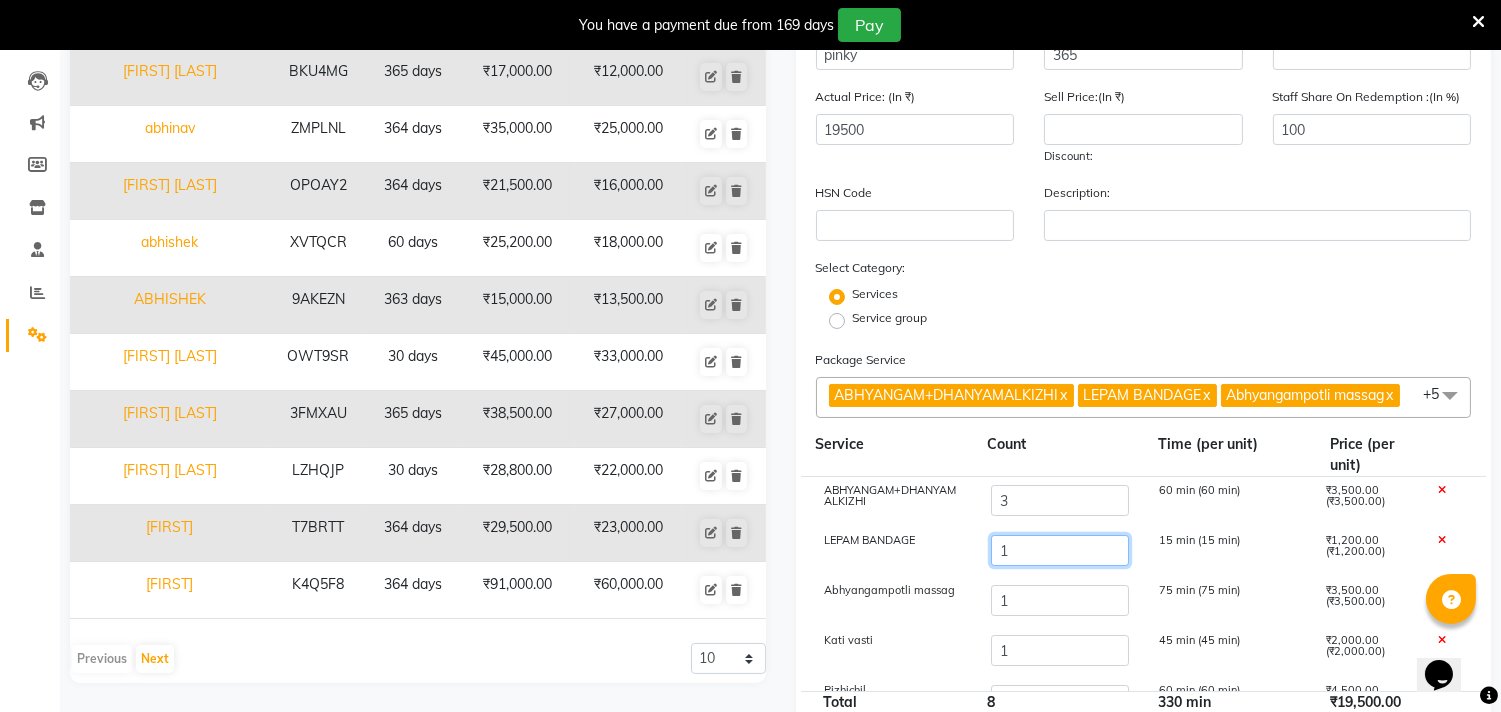 type on "26500" 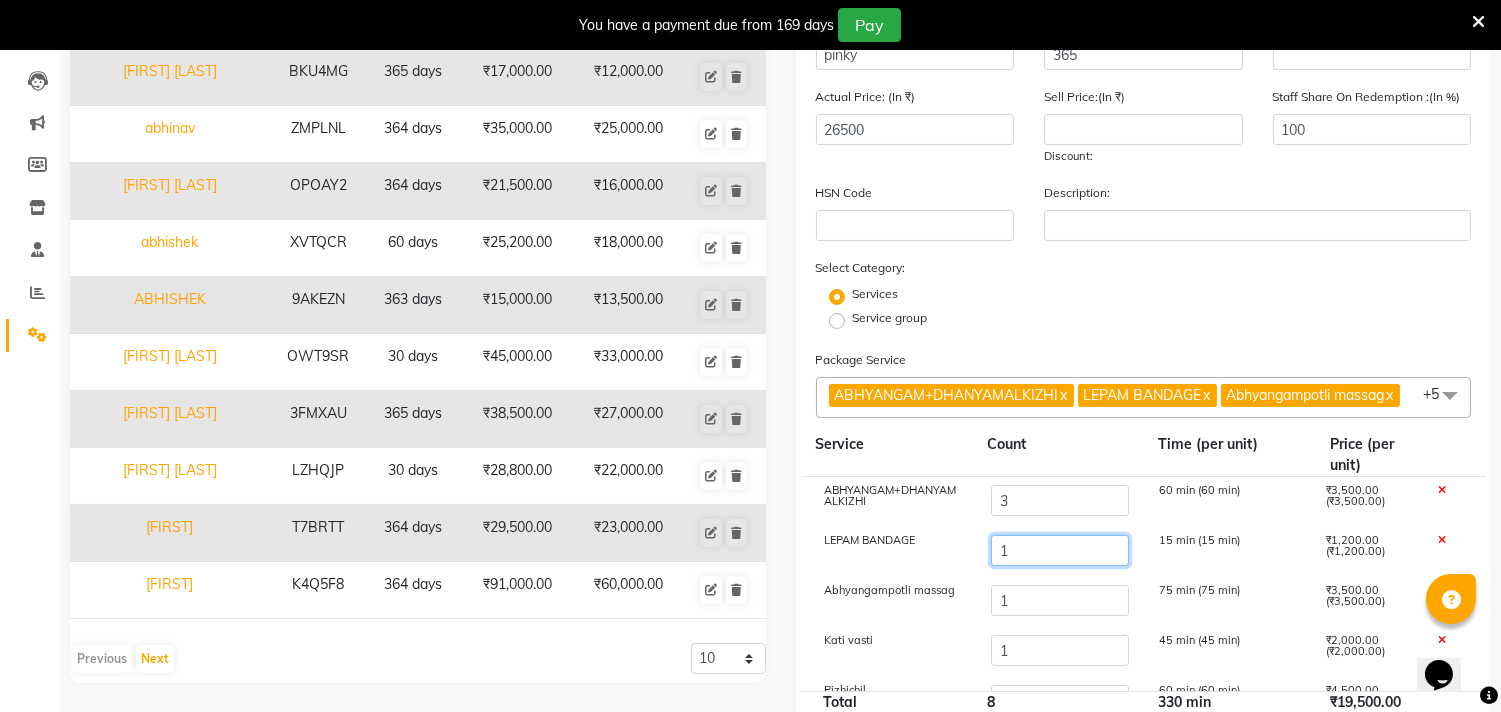 click on "1" 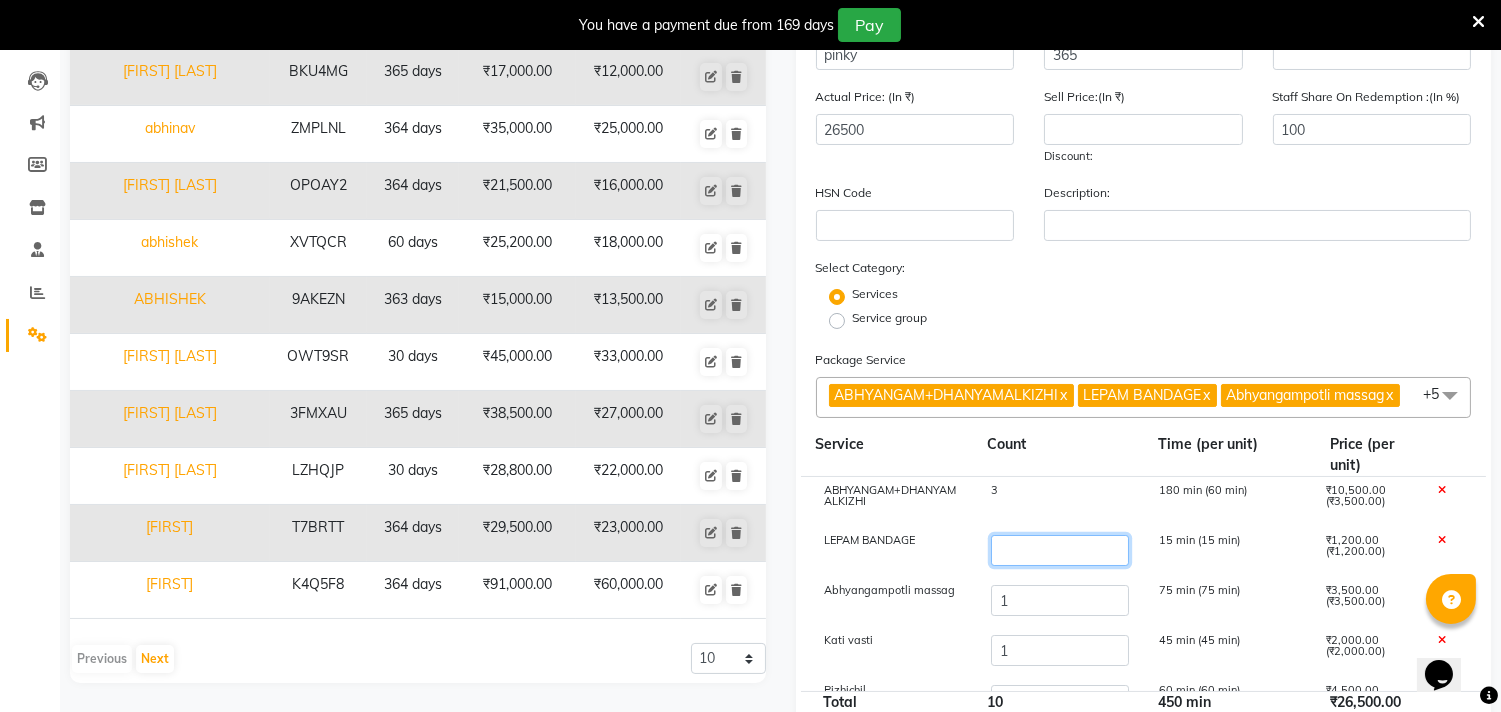 type on "3" 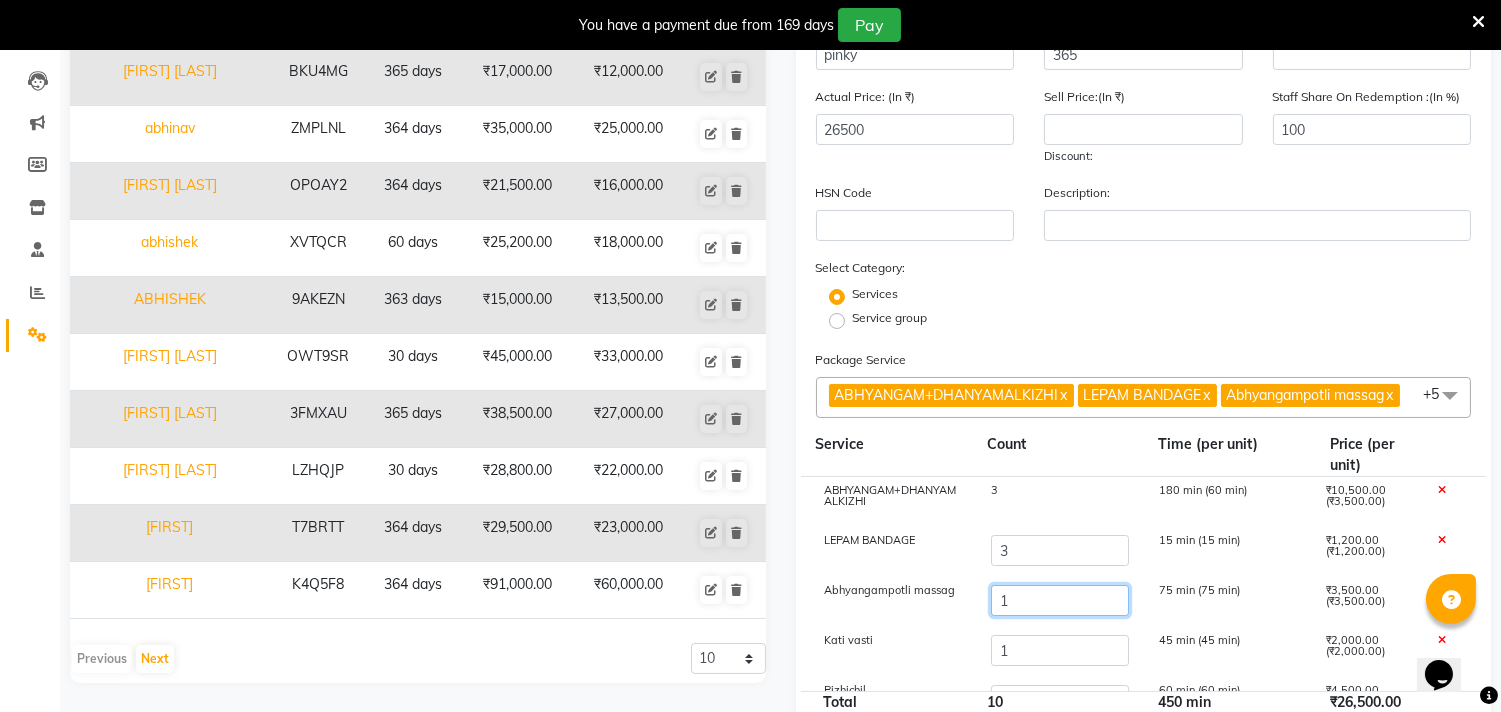 type on "28900" 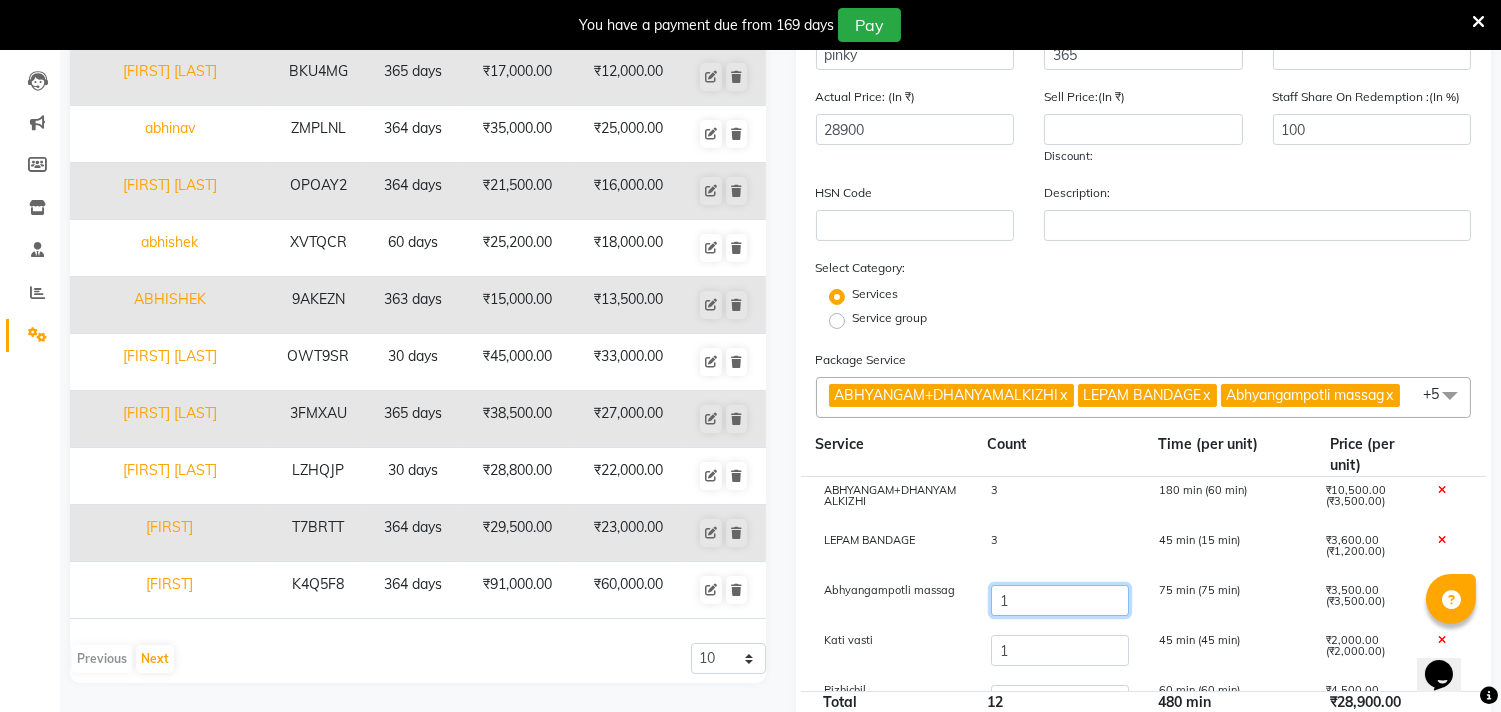 click on "1" 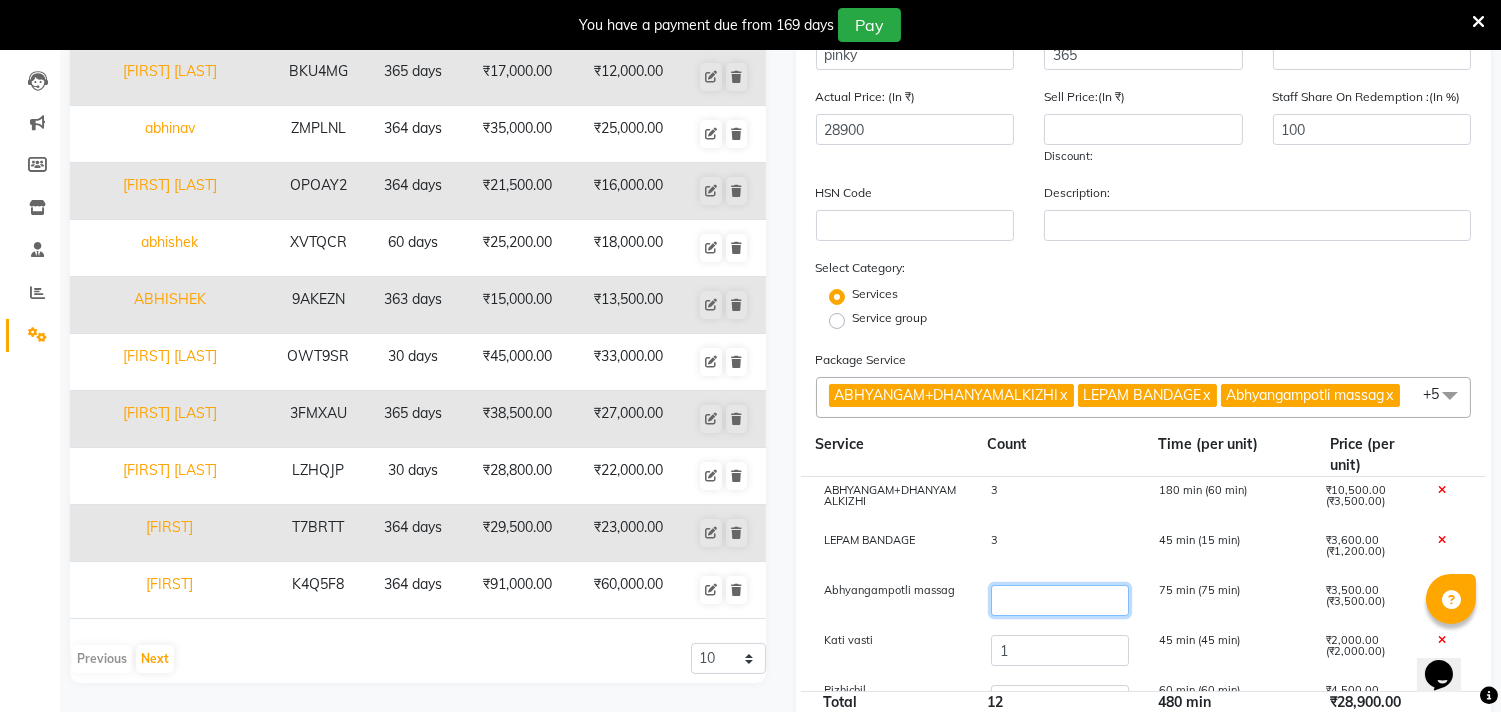 type on "4" 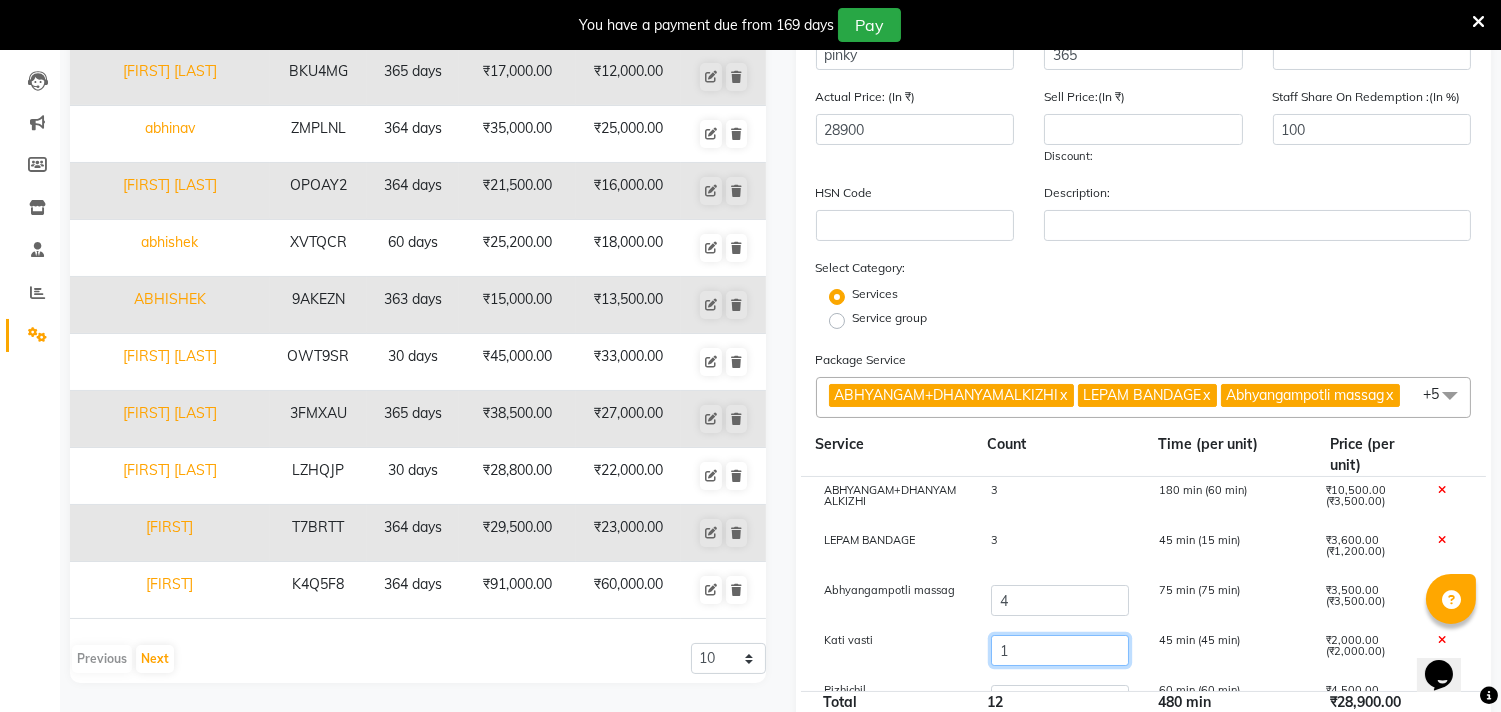 type on "39400" 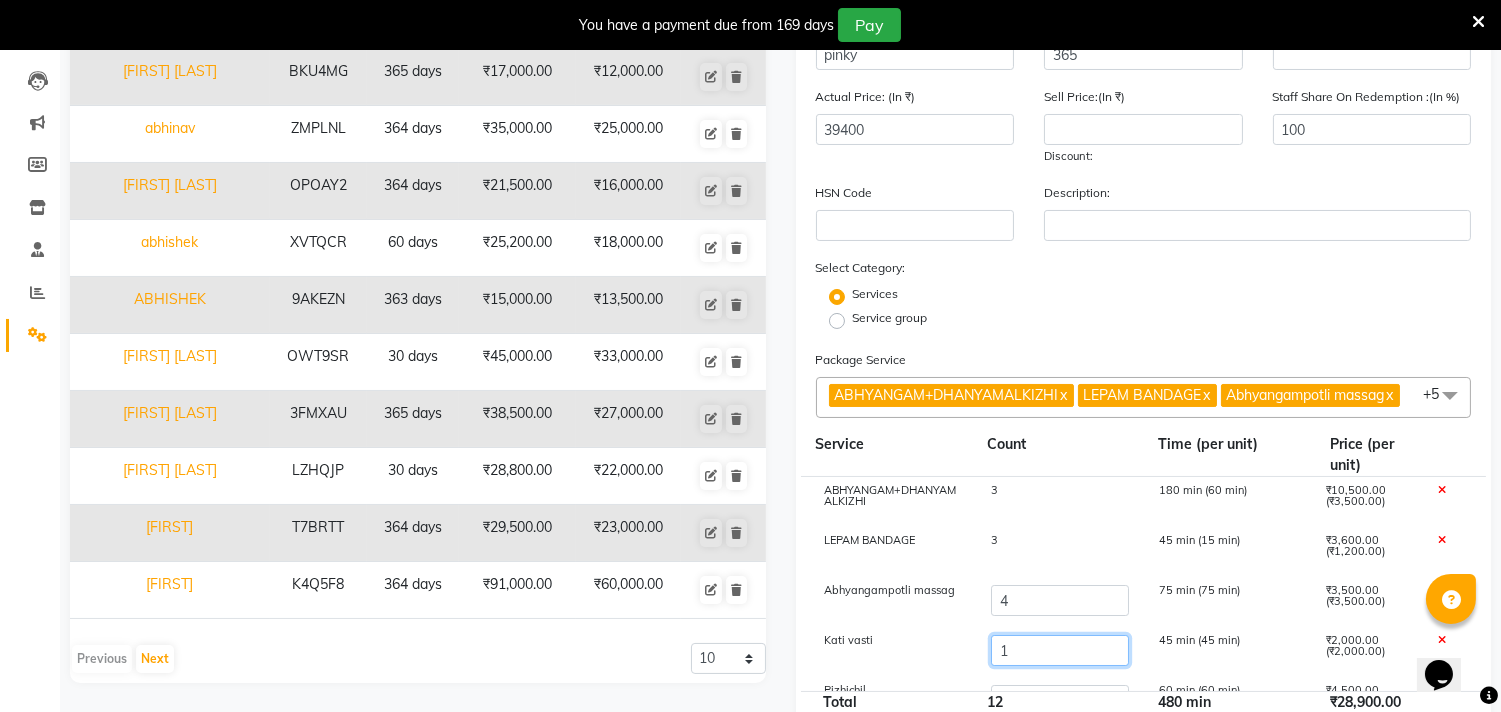 click on "1" 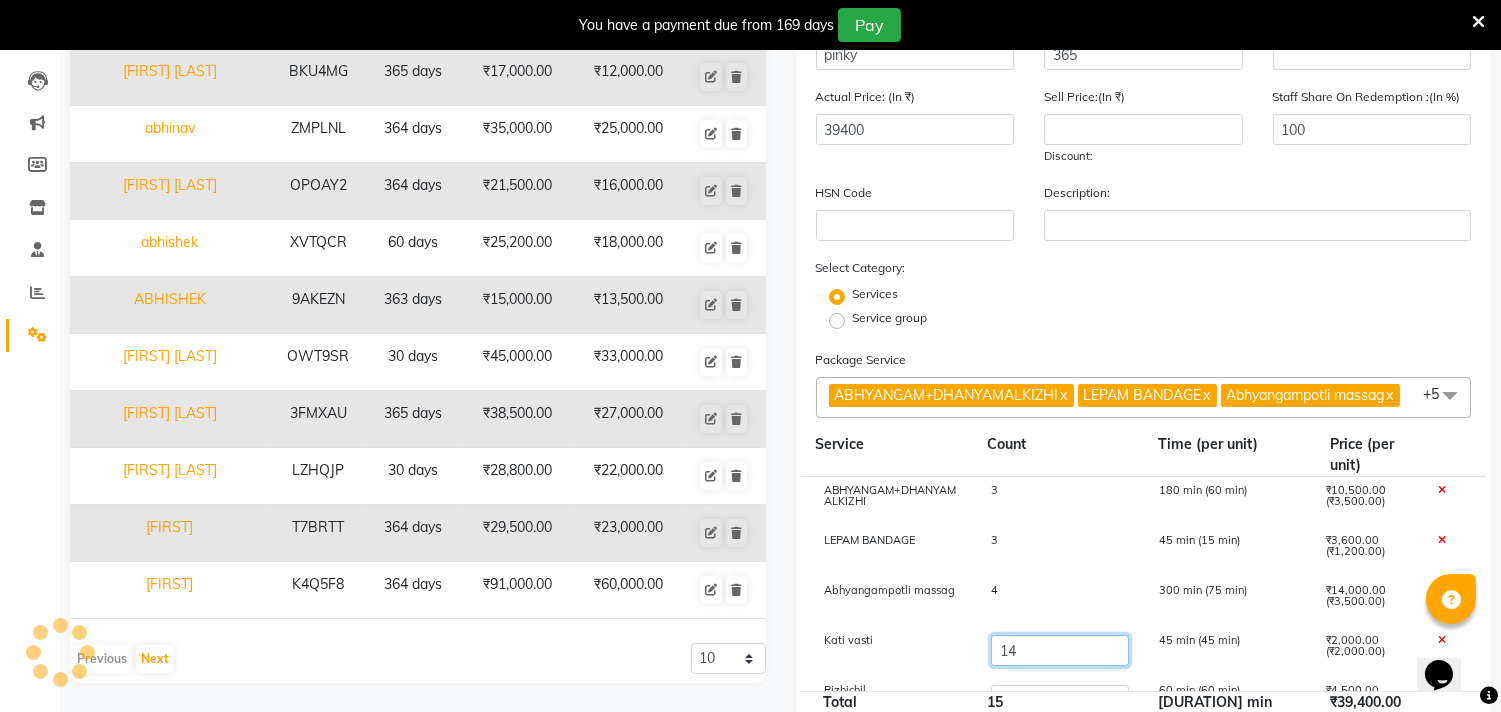type on "1" 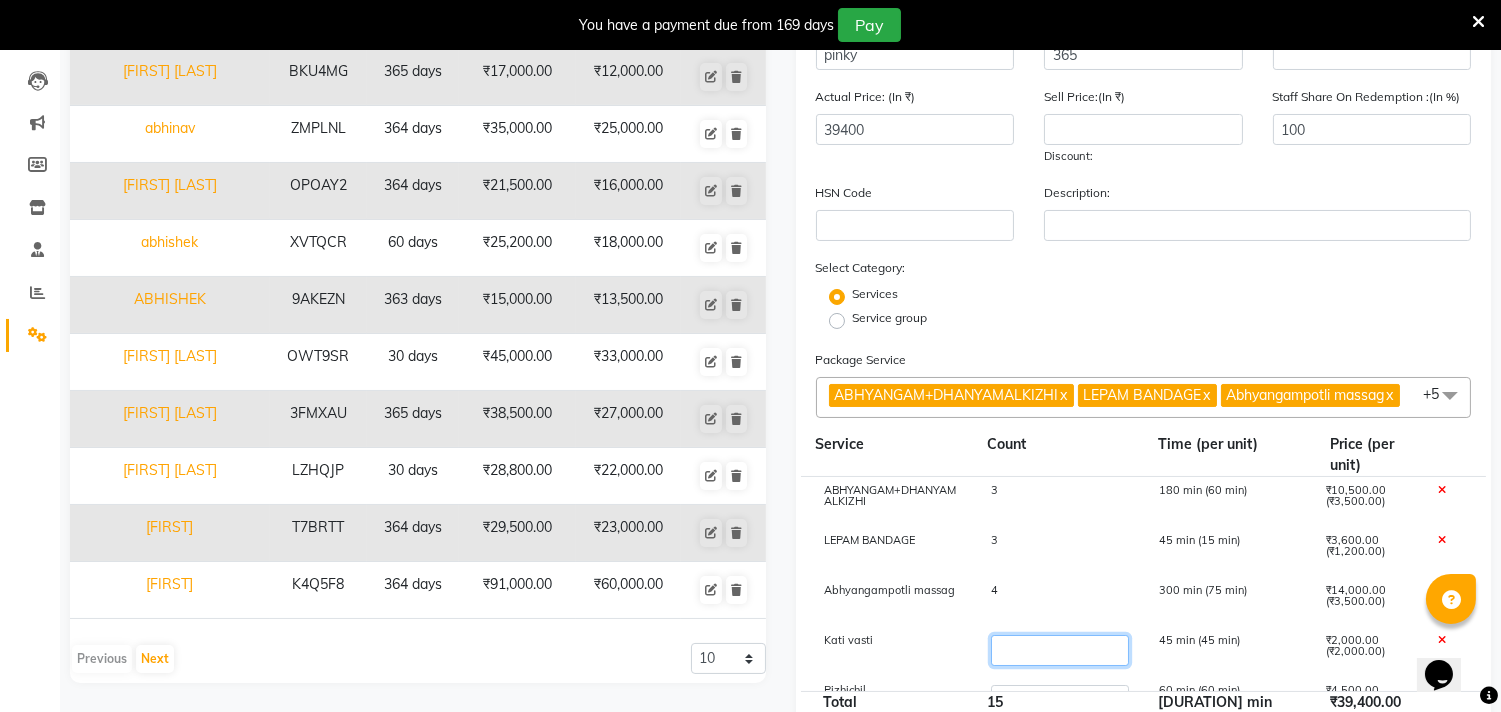 type on "4" 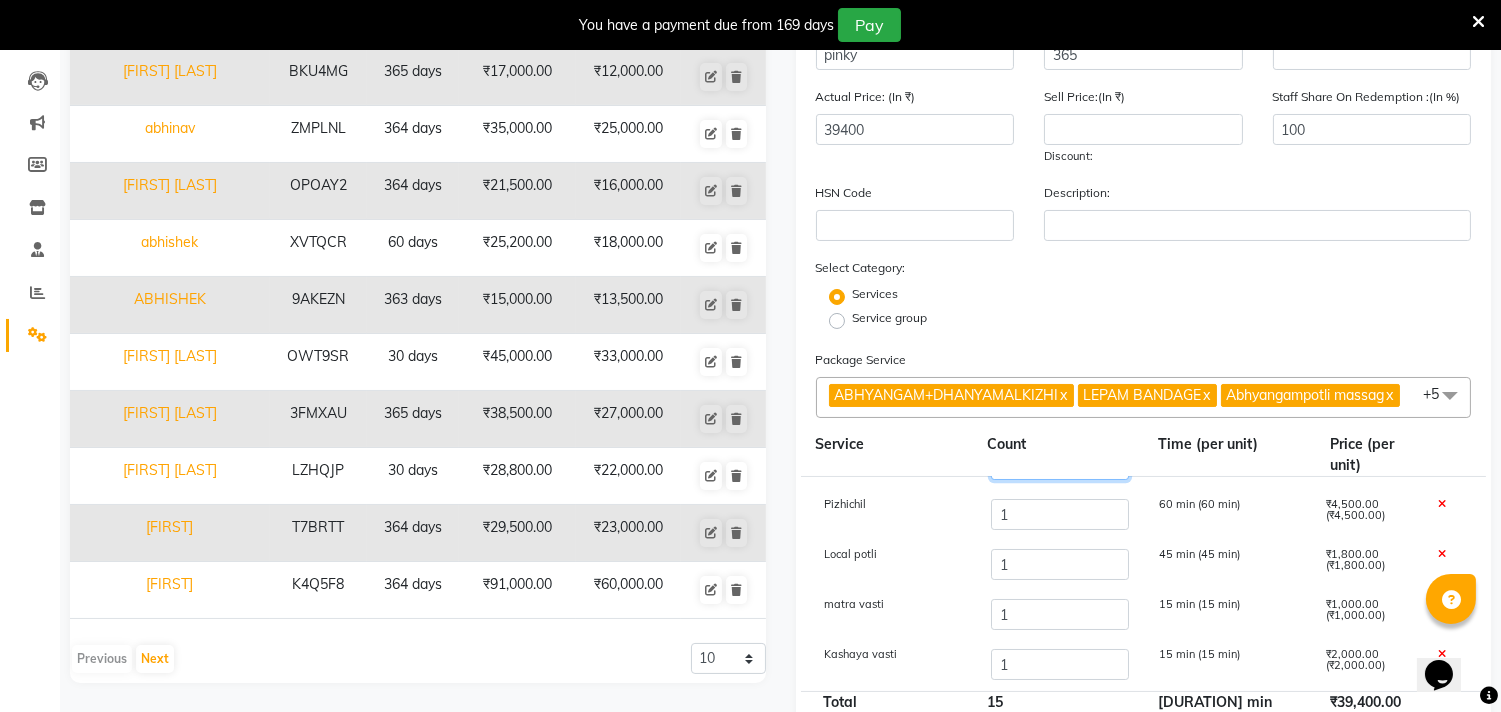 scroll, scrollTop: 75, scrollLeft: 0, axis: vertical 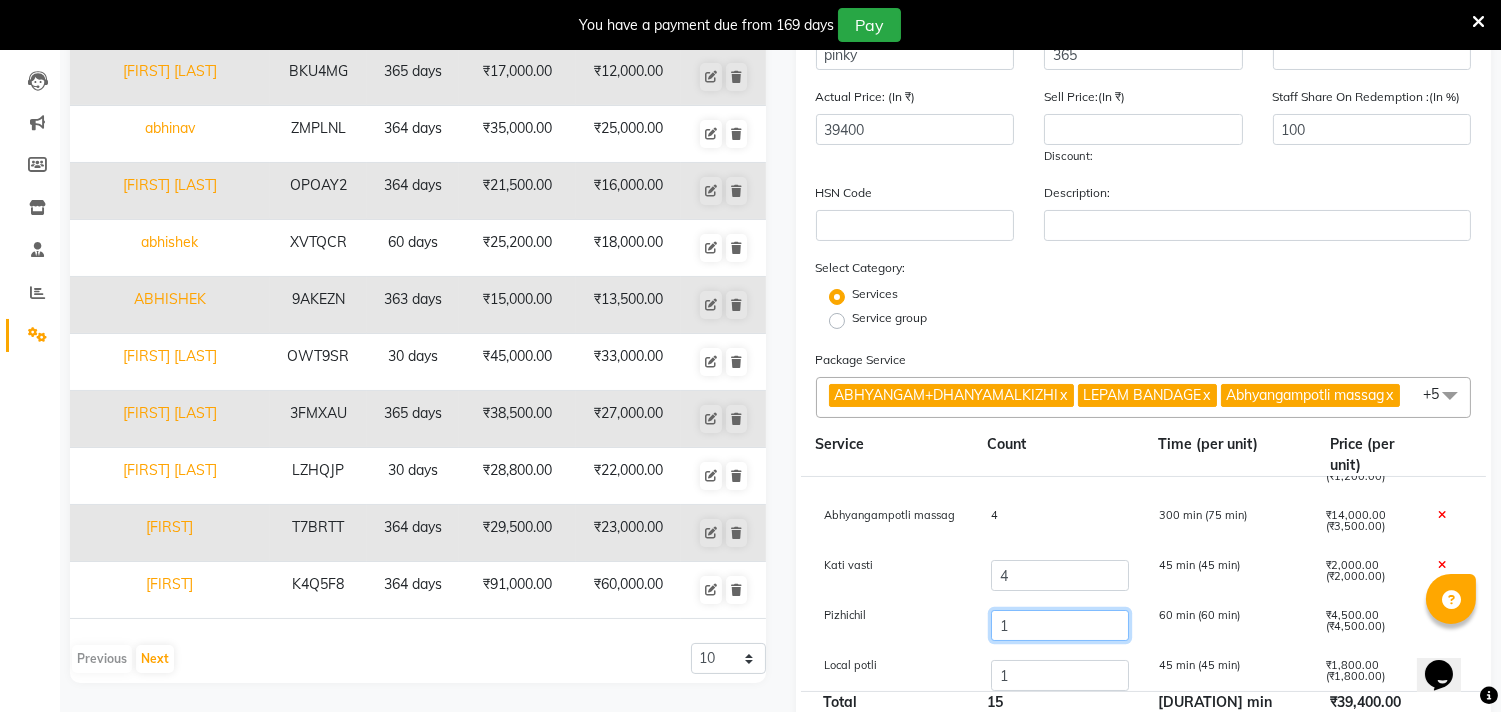 type on "45400" 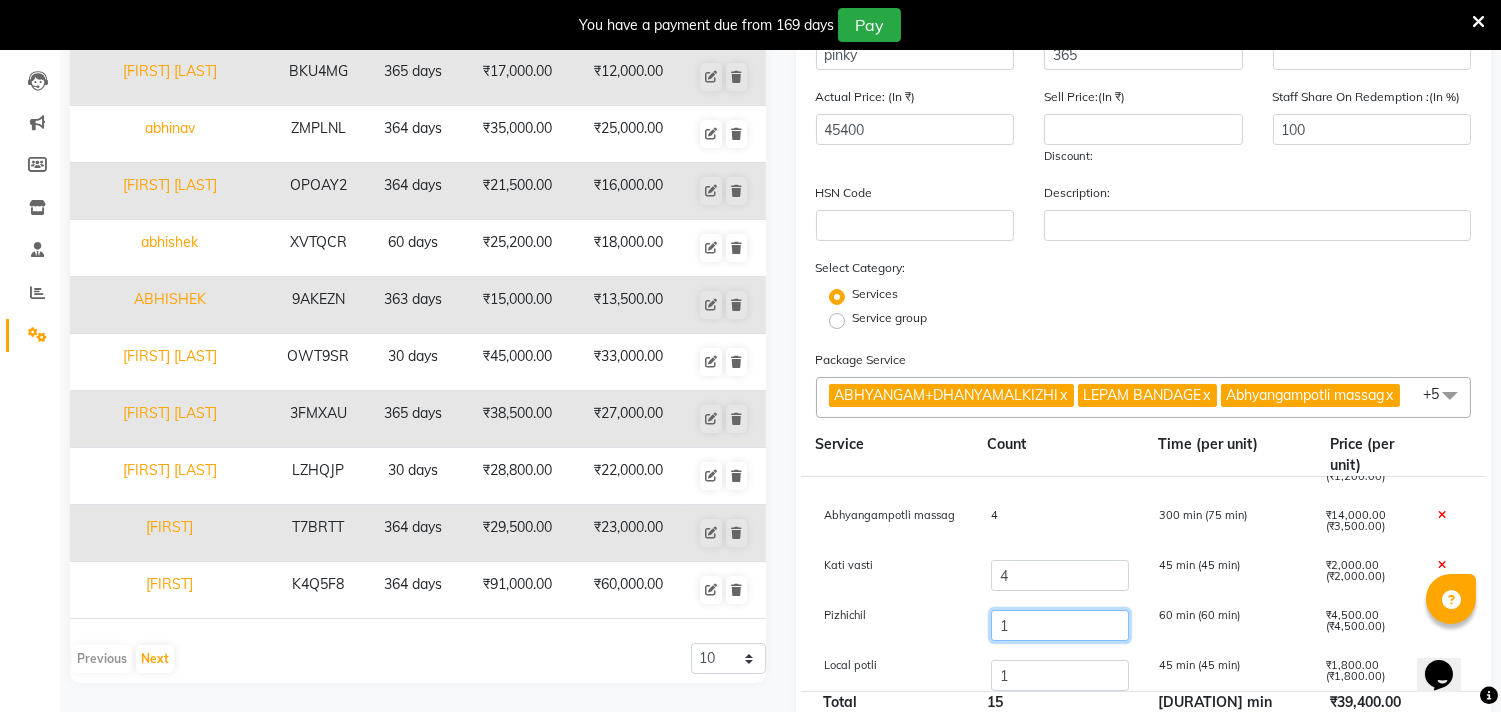click on "1" 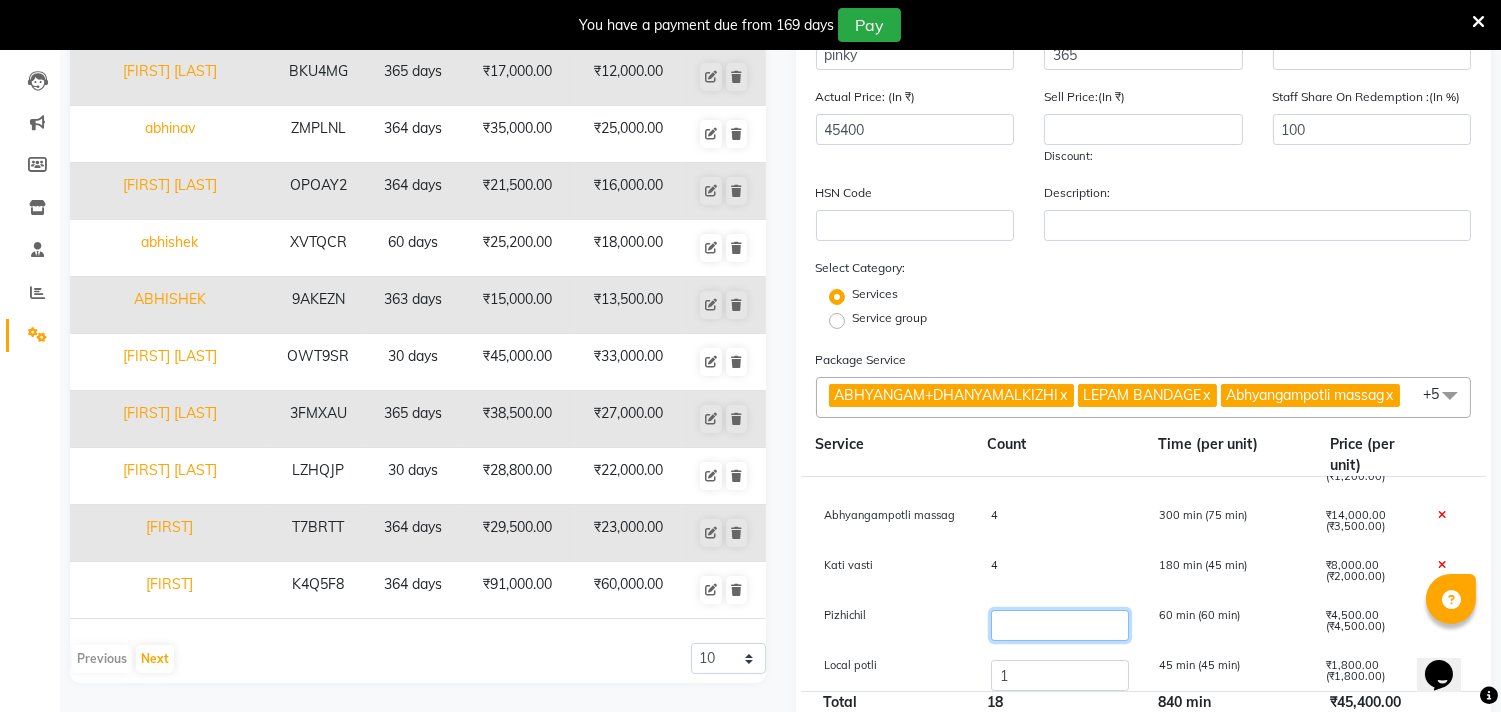 type on "7" 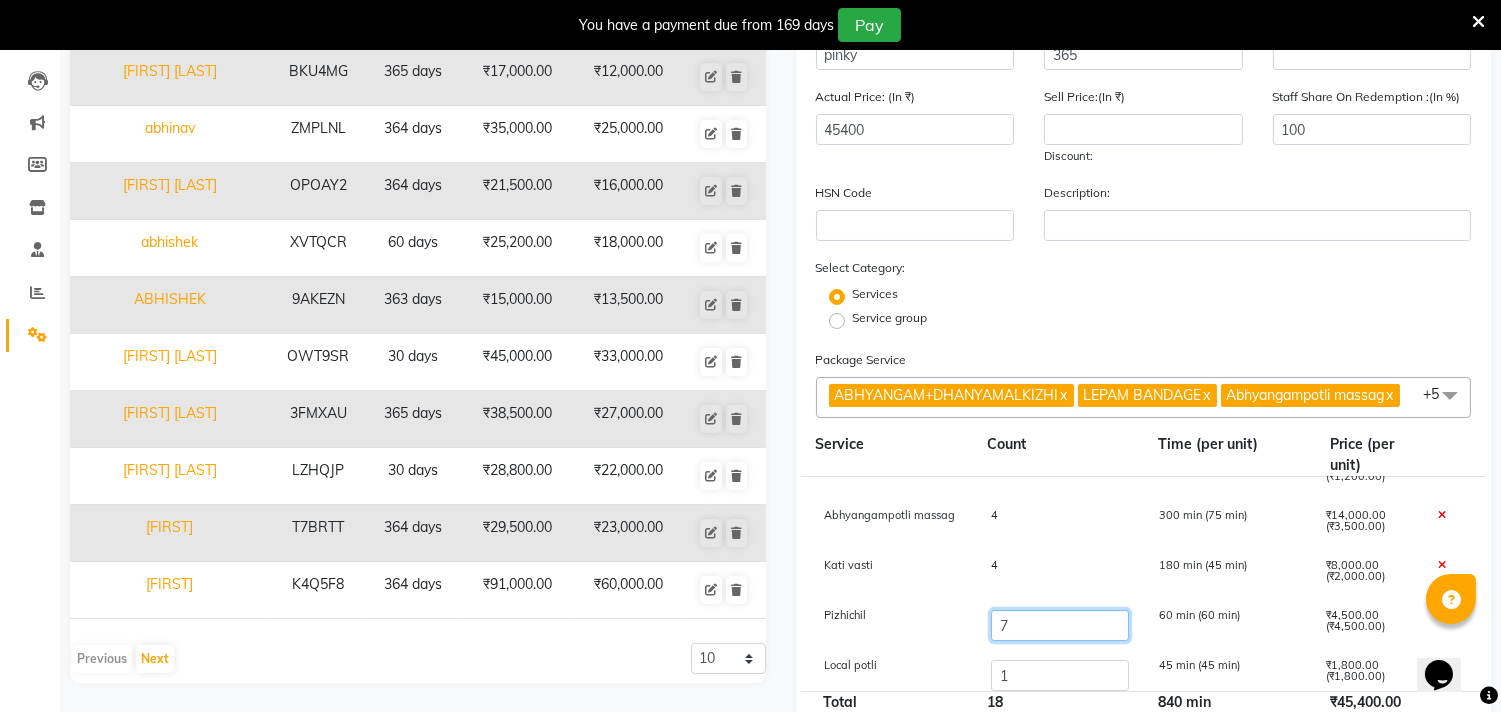 scroll, scrollTop: 186, scrollLeft: 0, axis: vertical 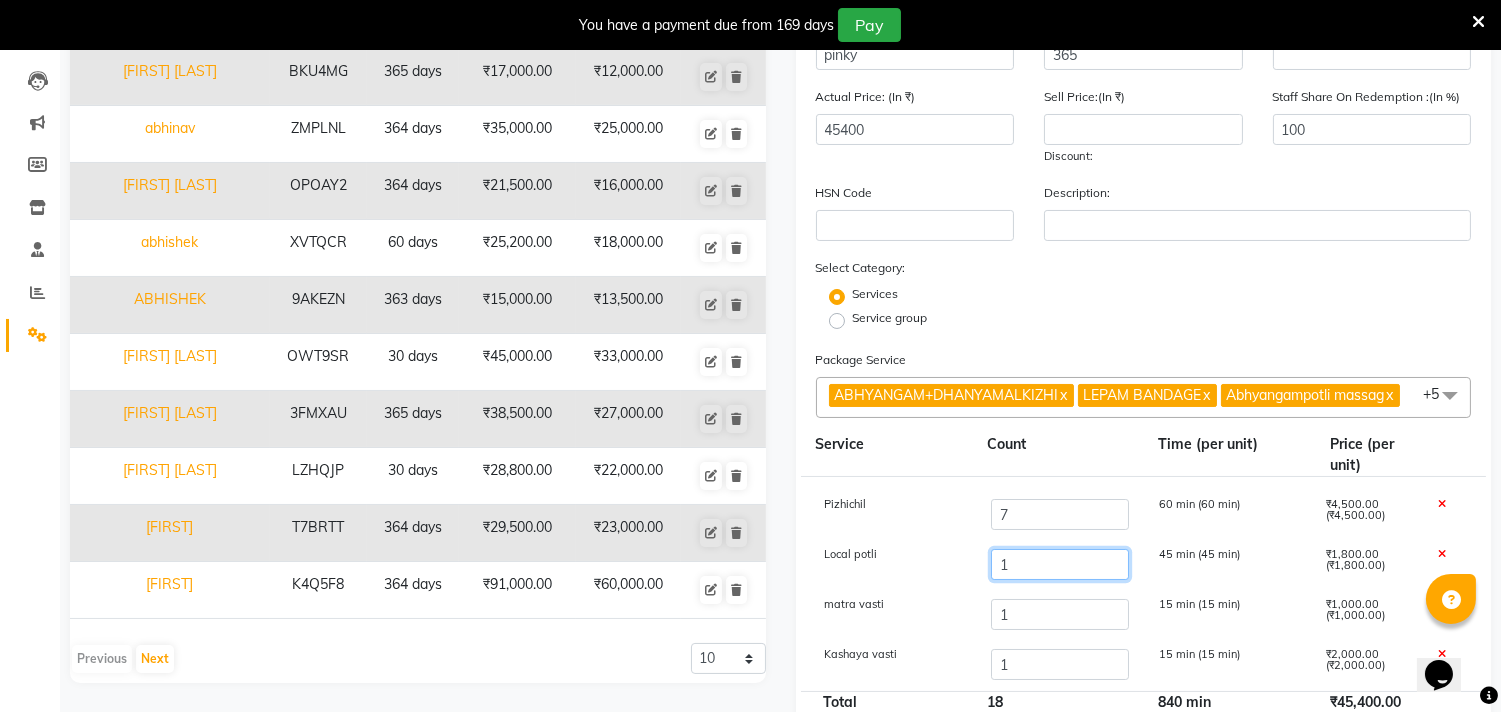 type on "72400" 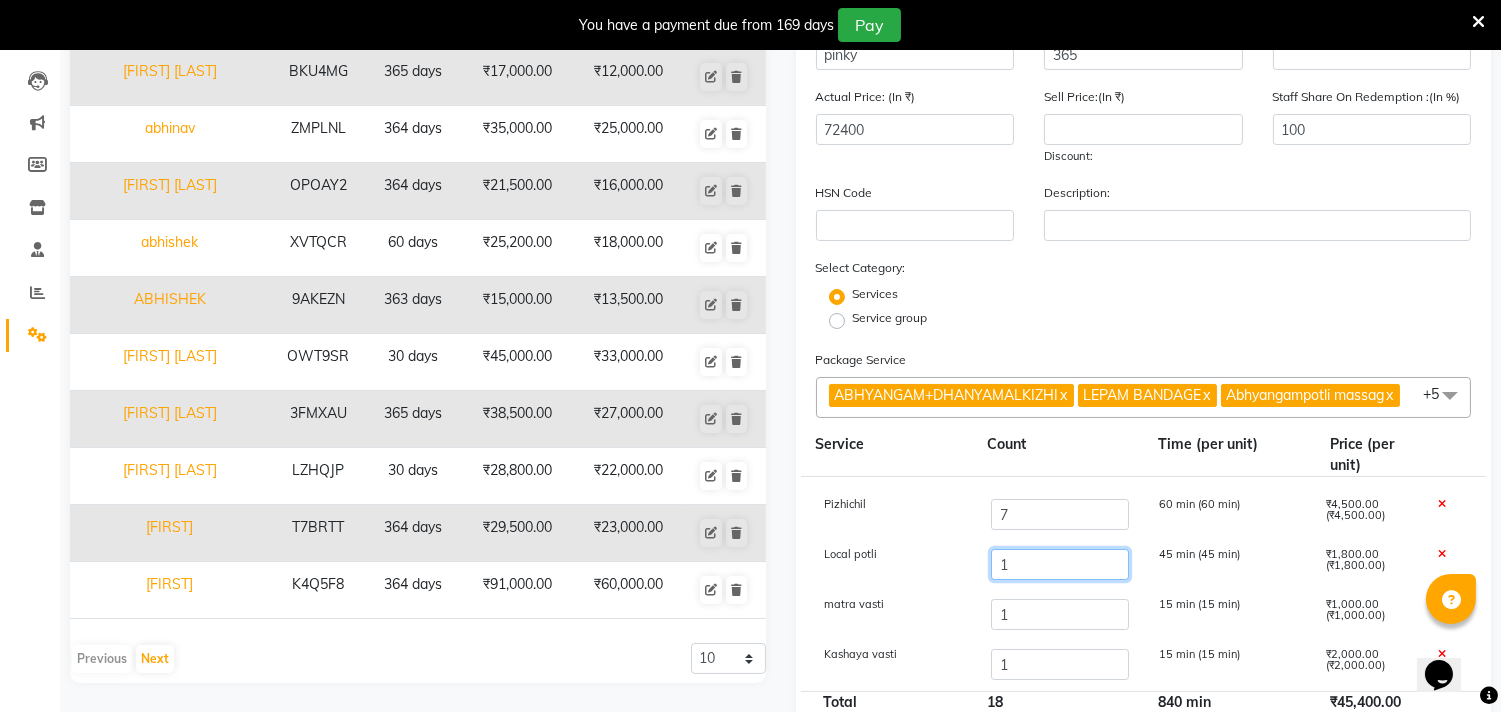 click on "1" 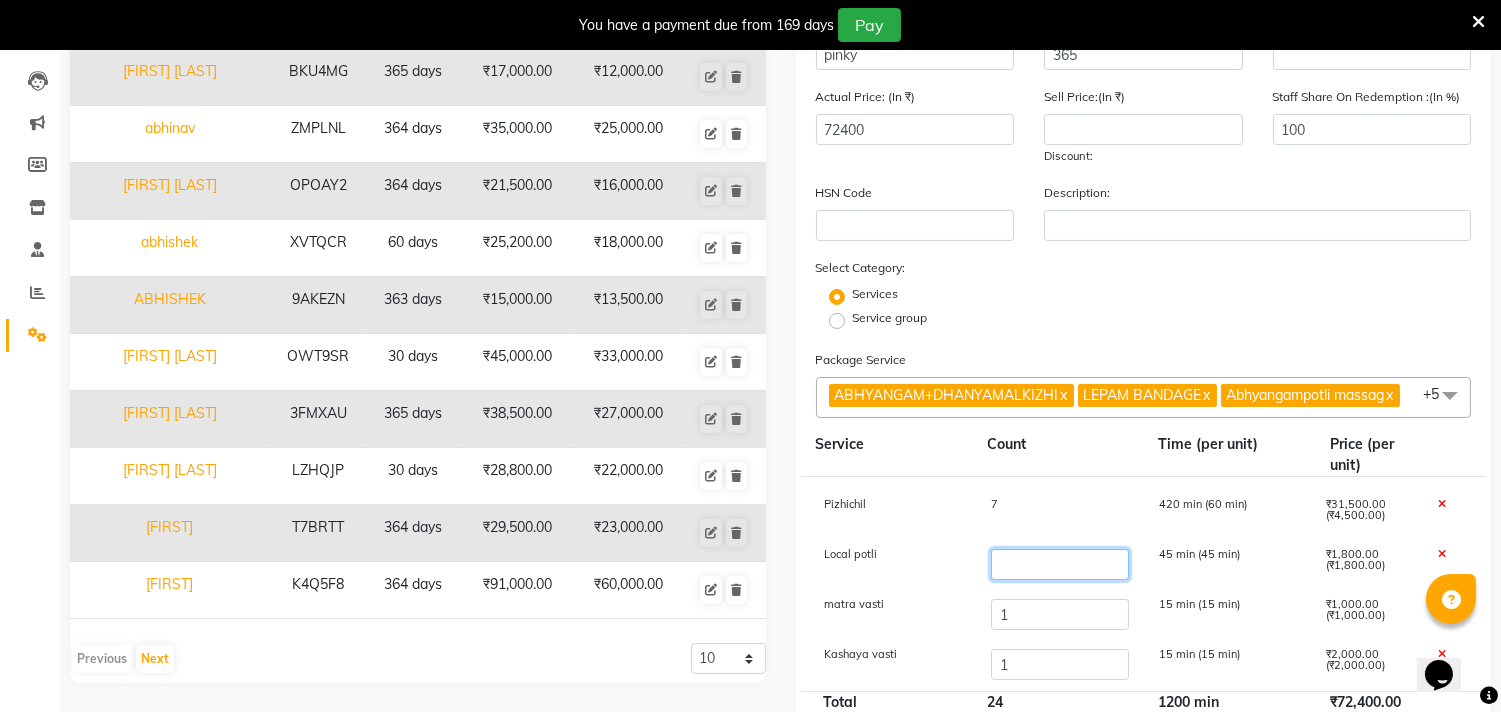 type on "7" 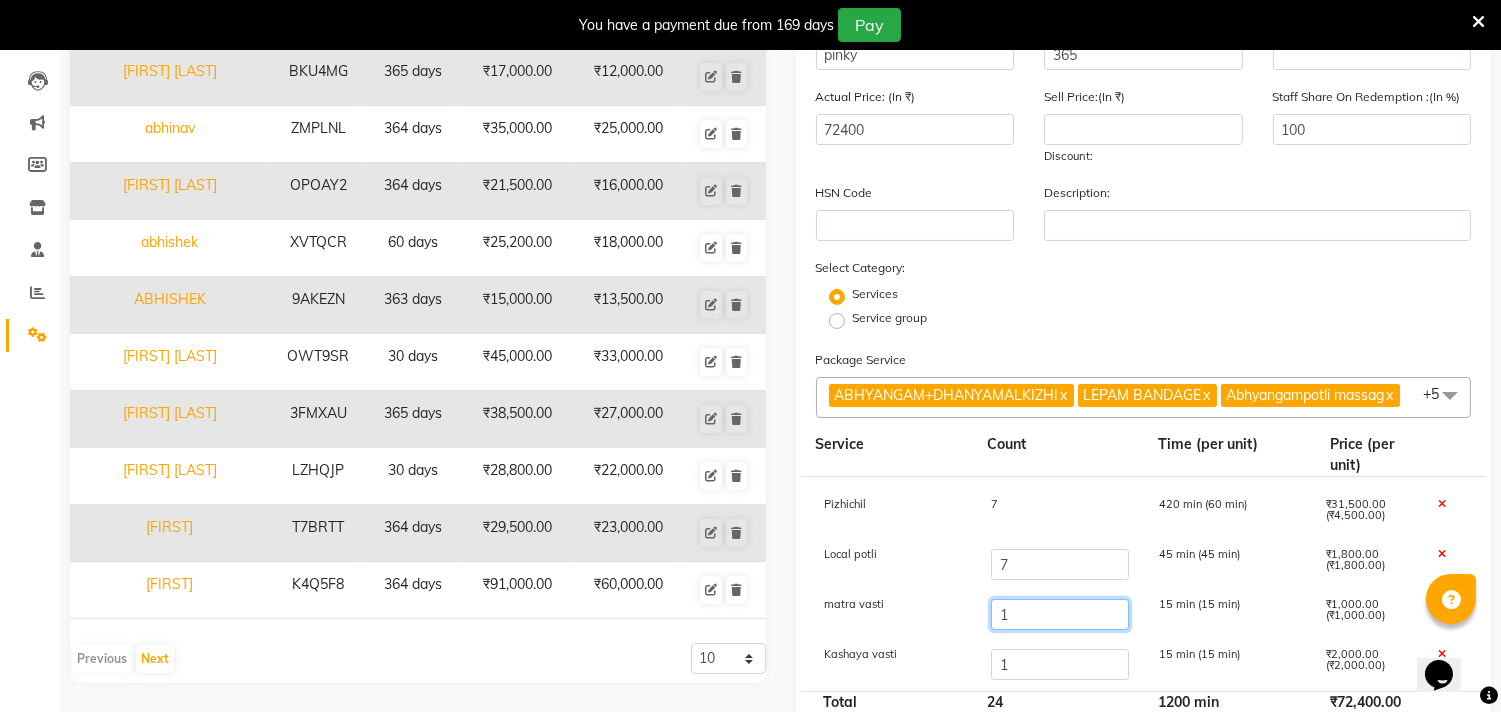 type on "83200" 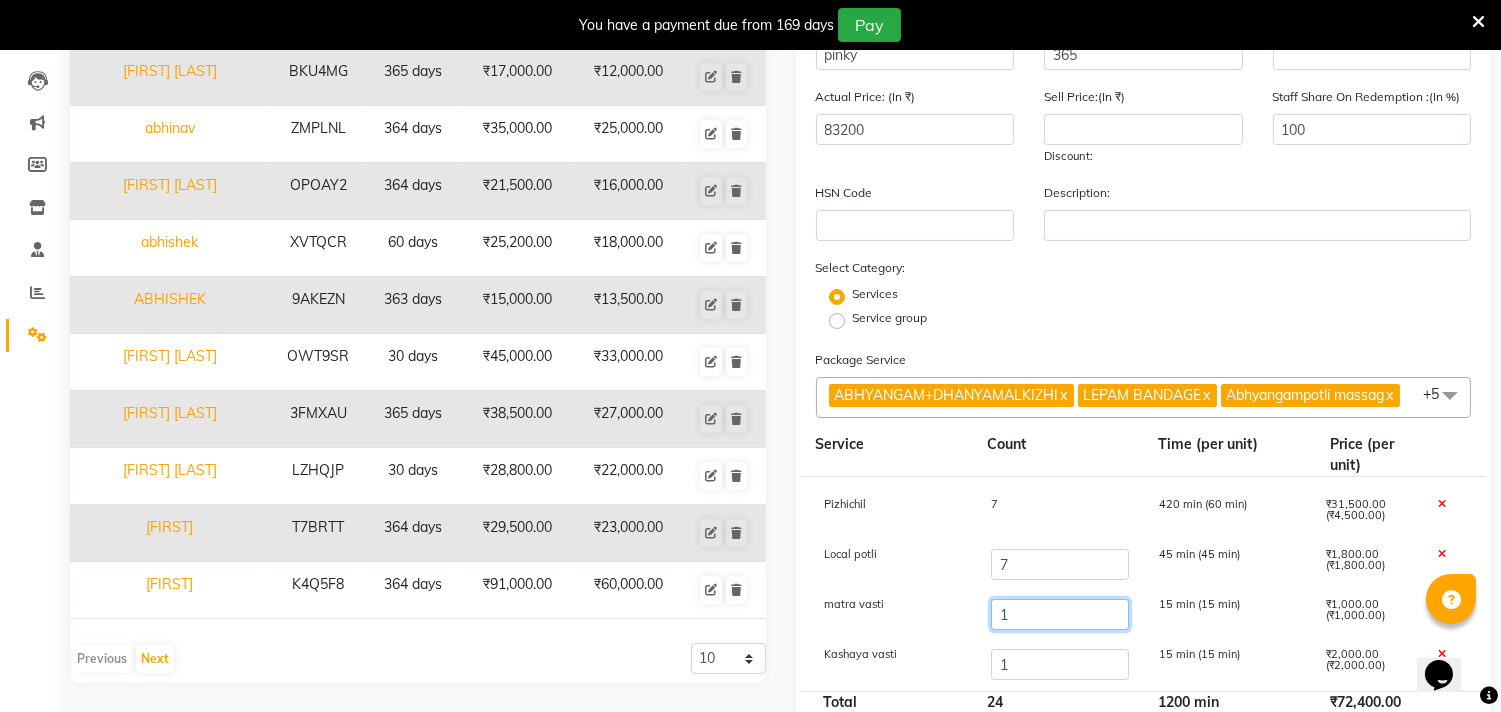 click on "1" 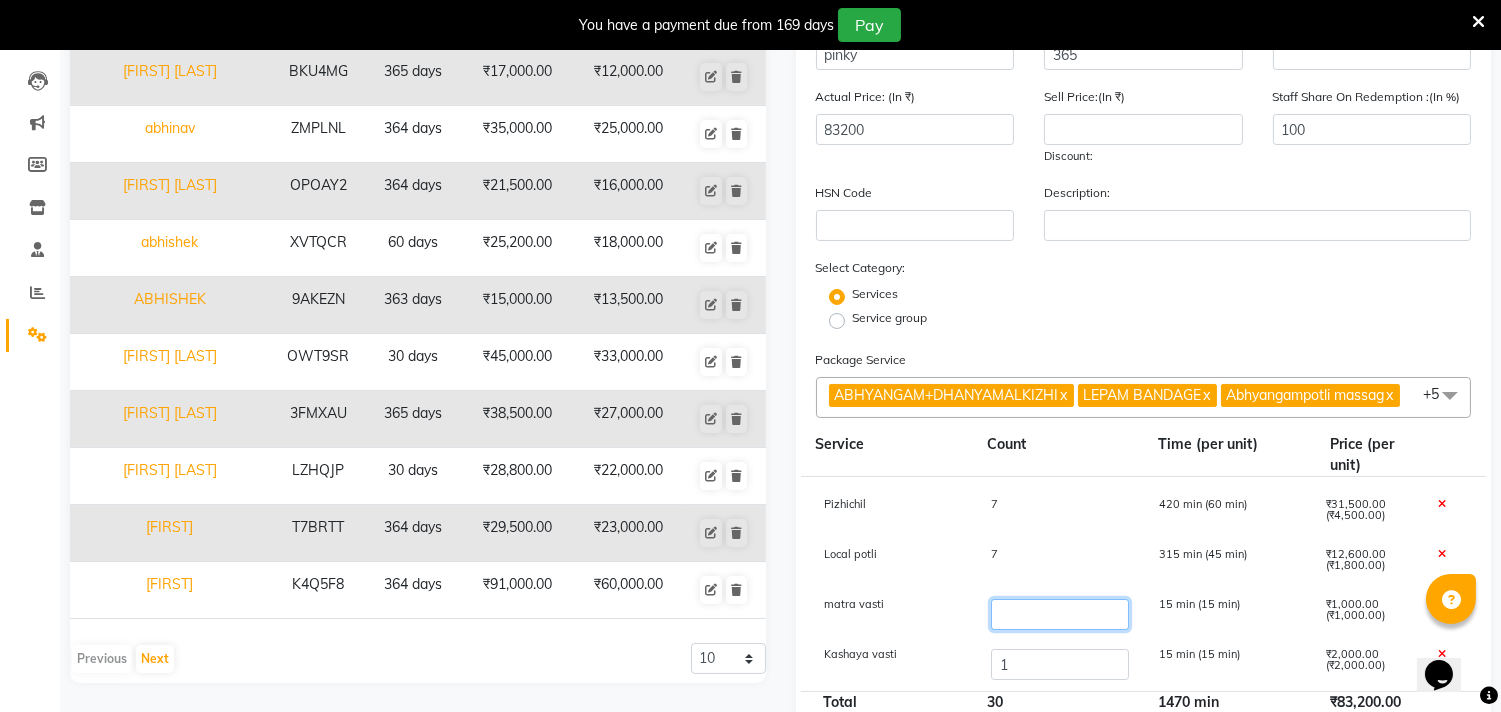 type on "5" 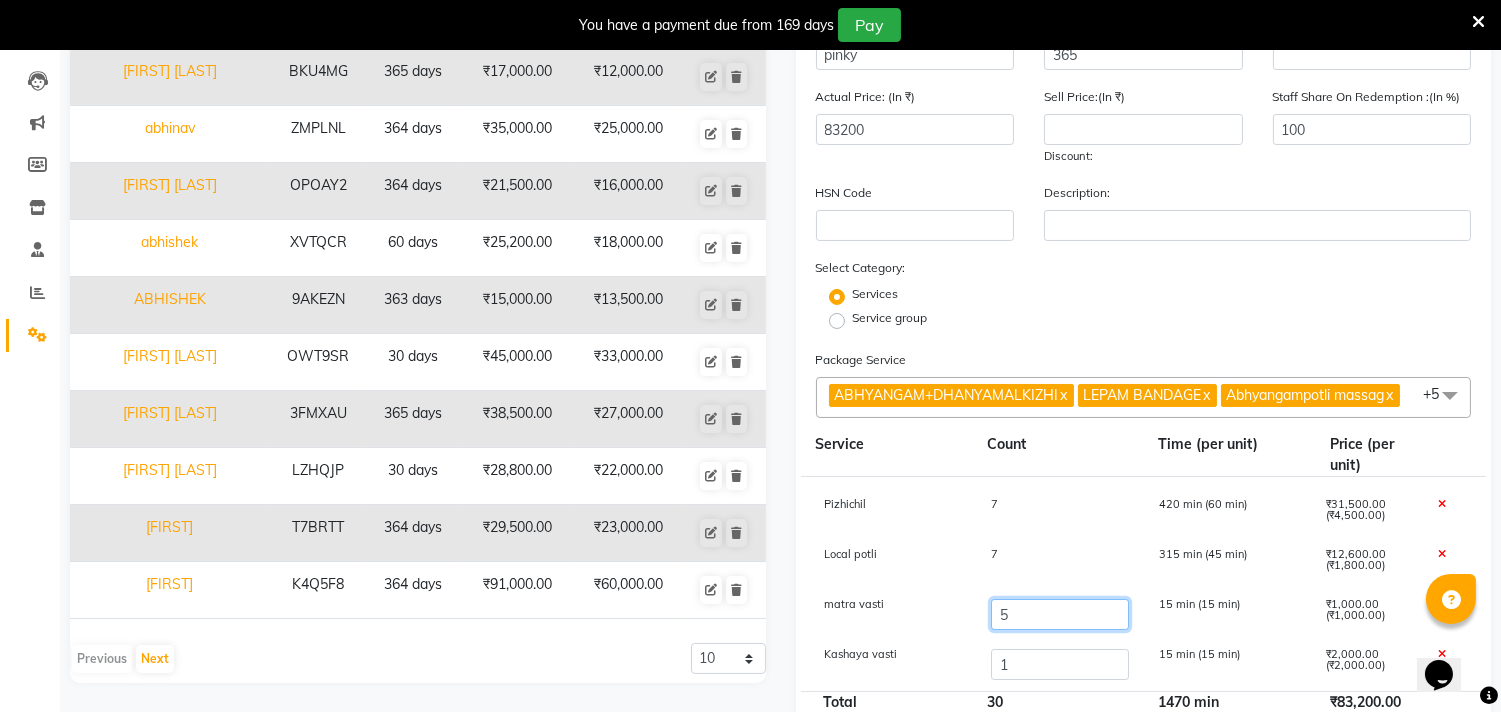 scroll, scrollTop: 354, scrollLeft: 0, axis: vertical 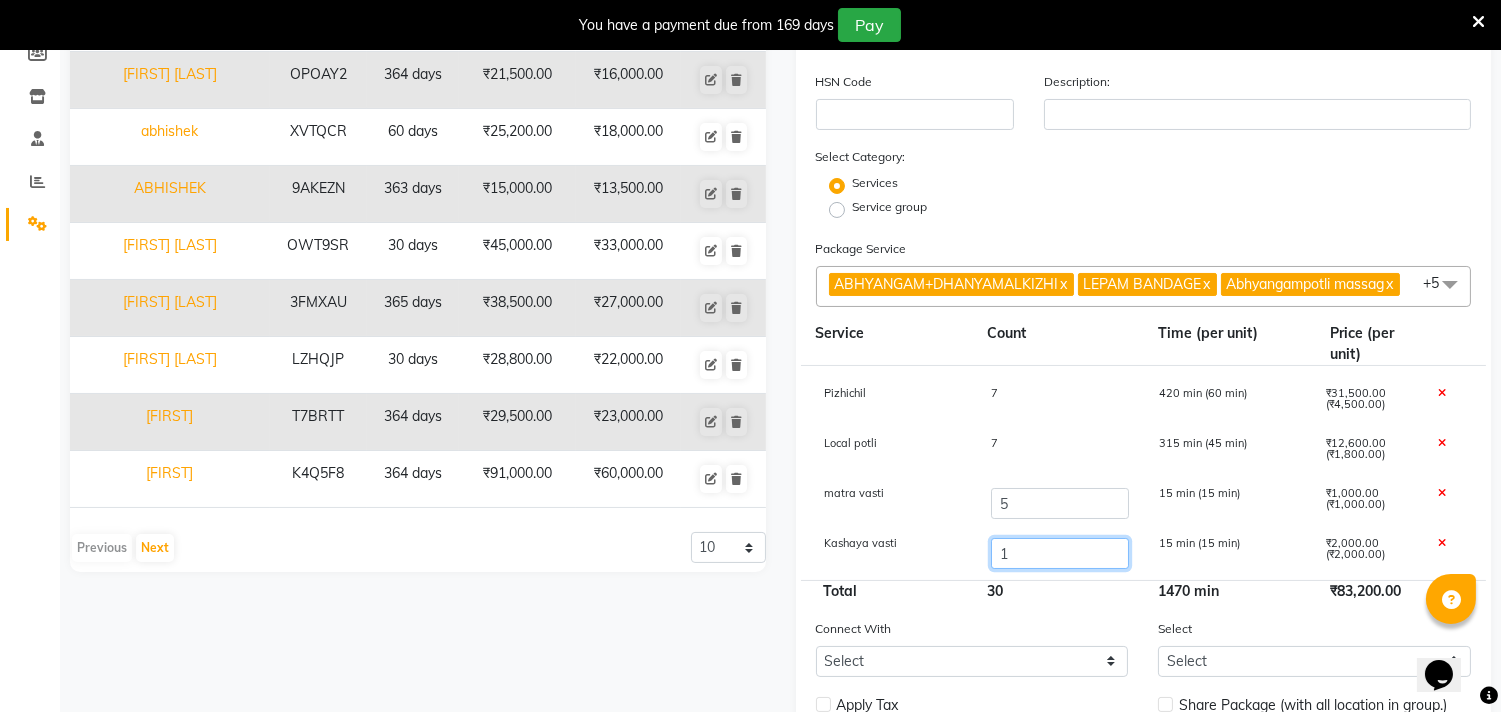 type on "87200" 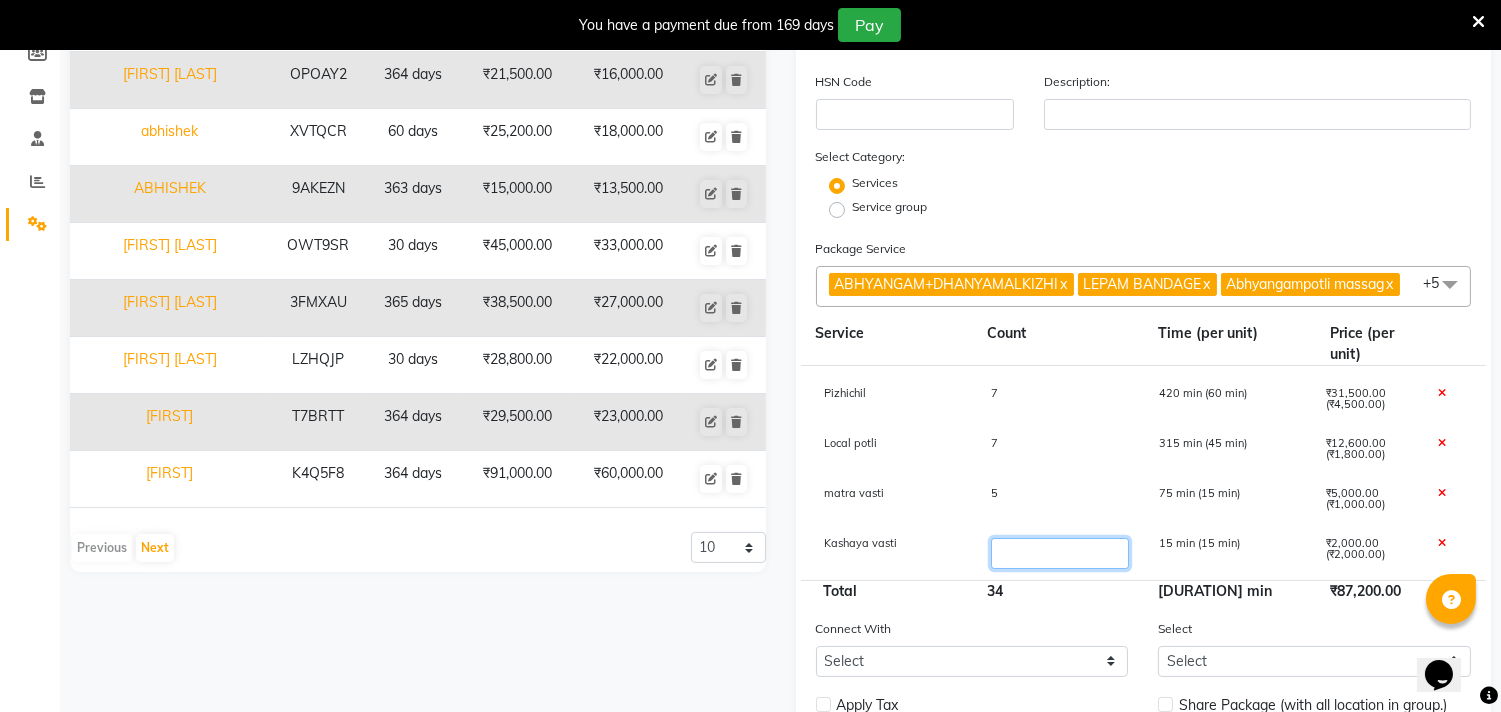 type on "3" 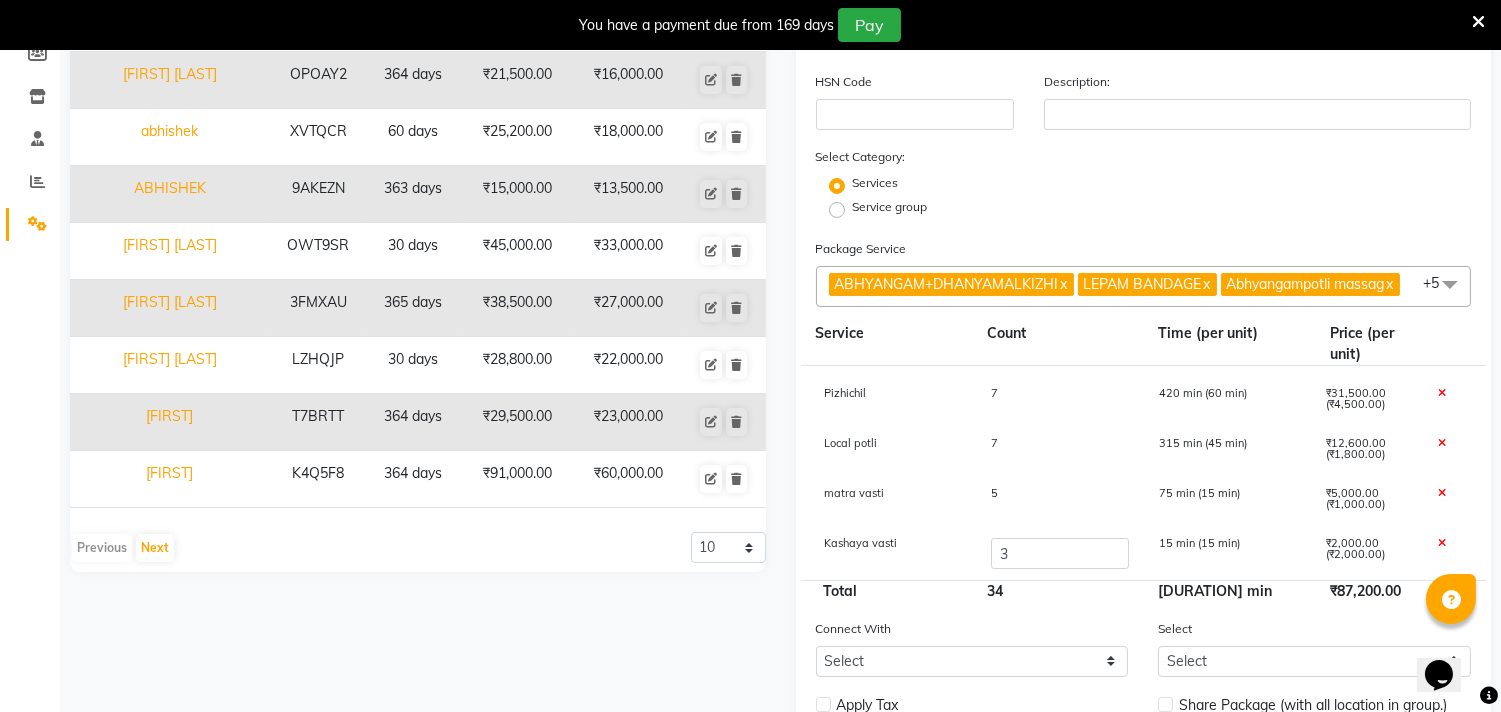 type on "91200" 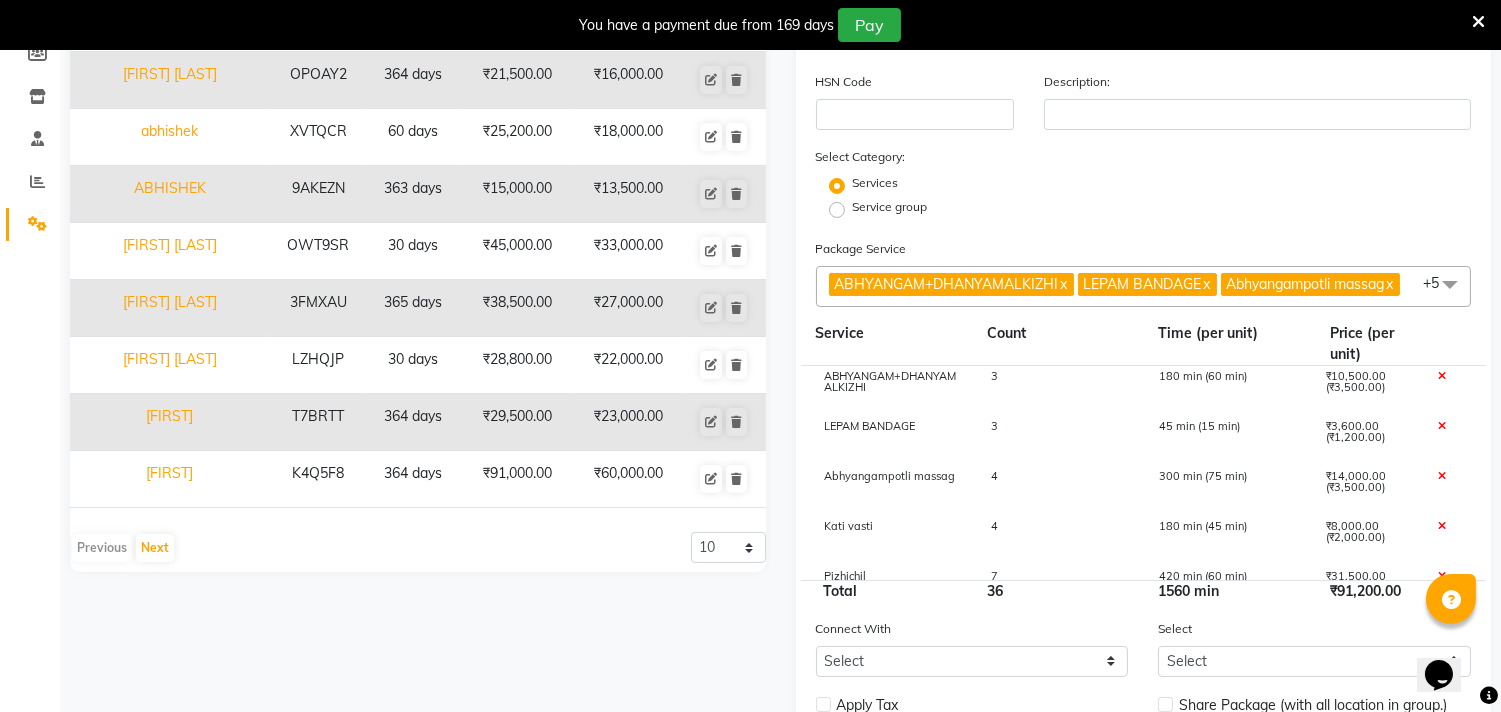 scroll, scrollTop: 0, scrollLeft: 0, axis: both 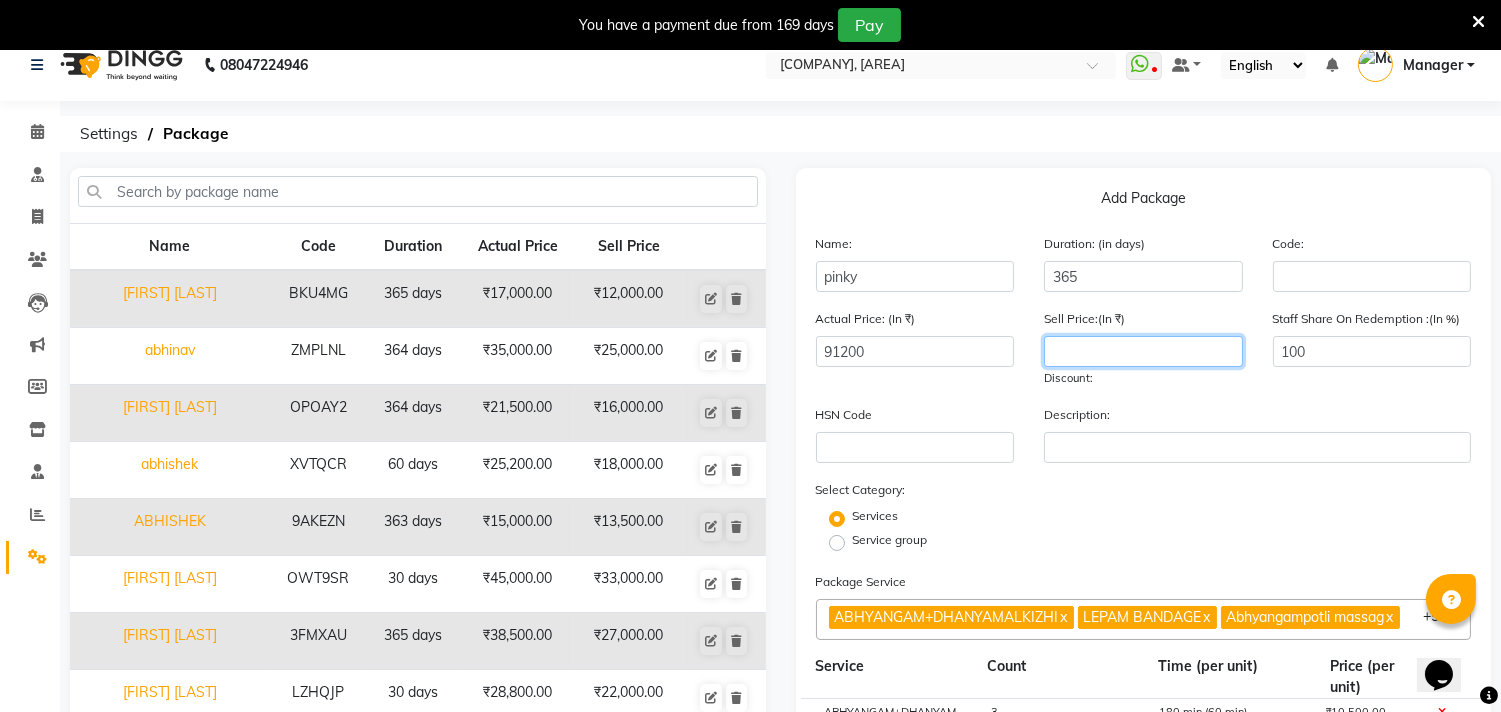 click 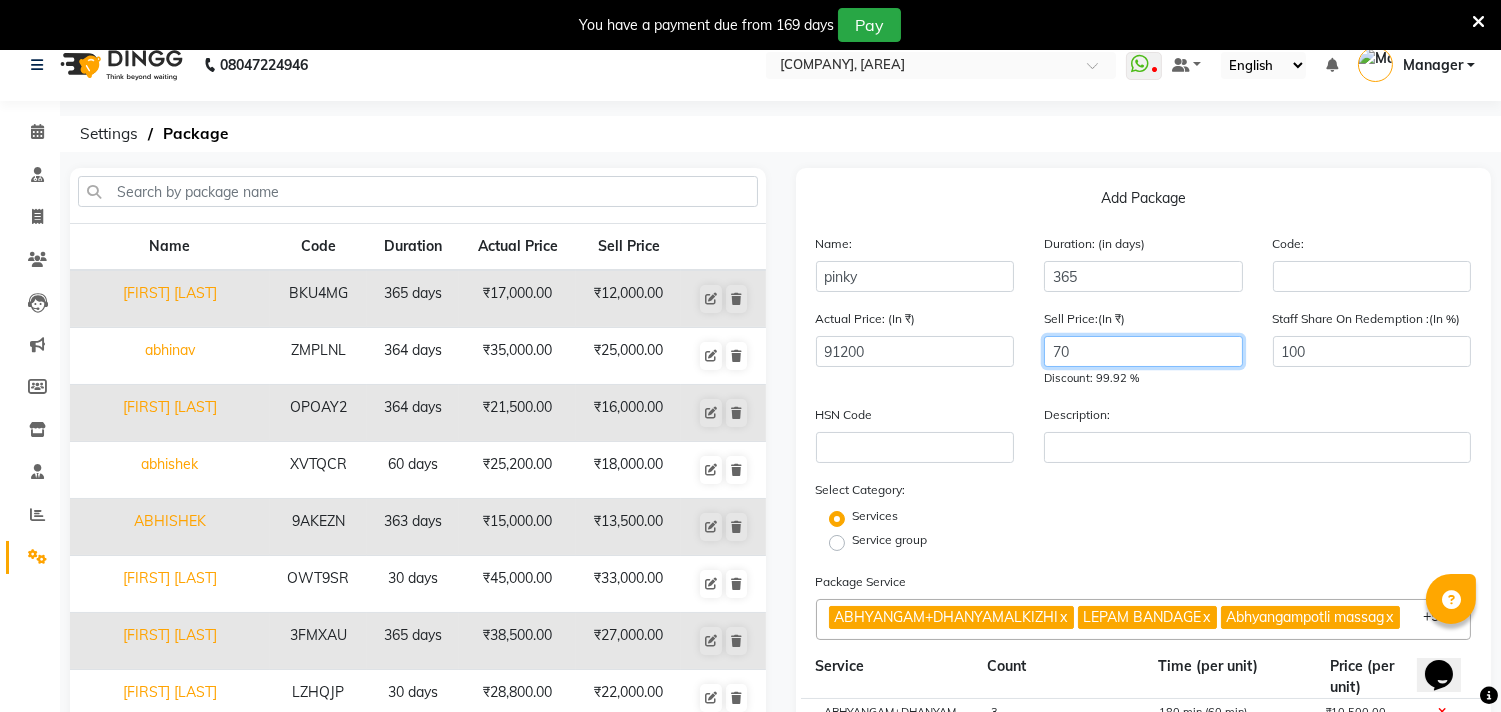 type on "7" 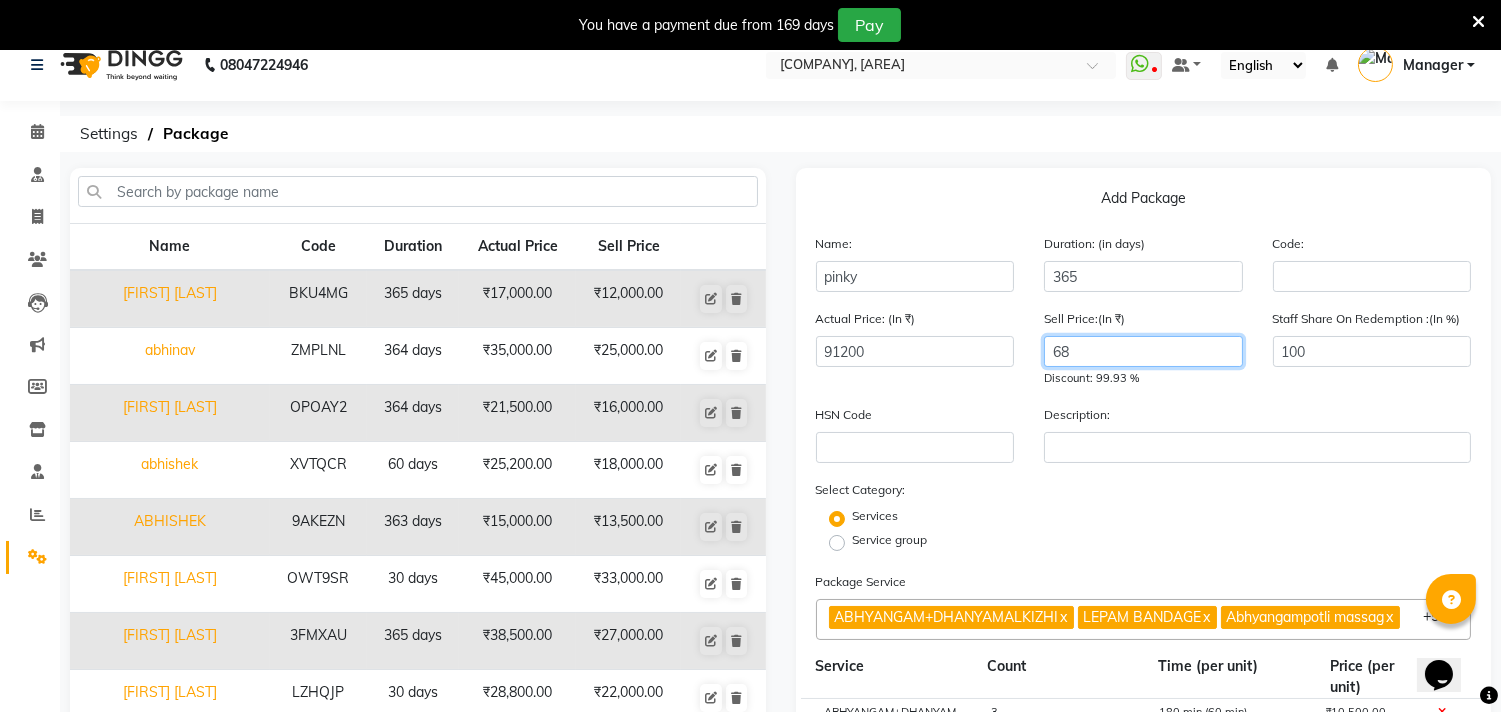 type on "6" 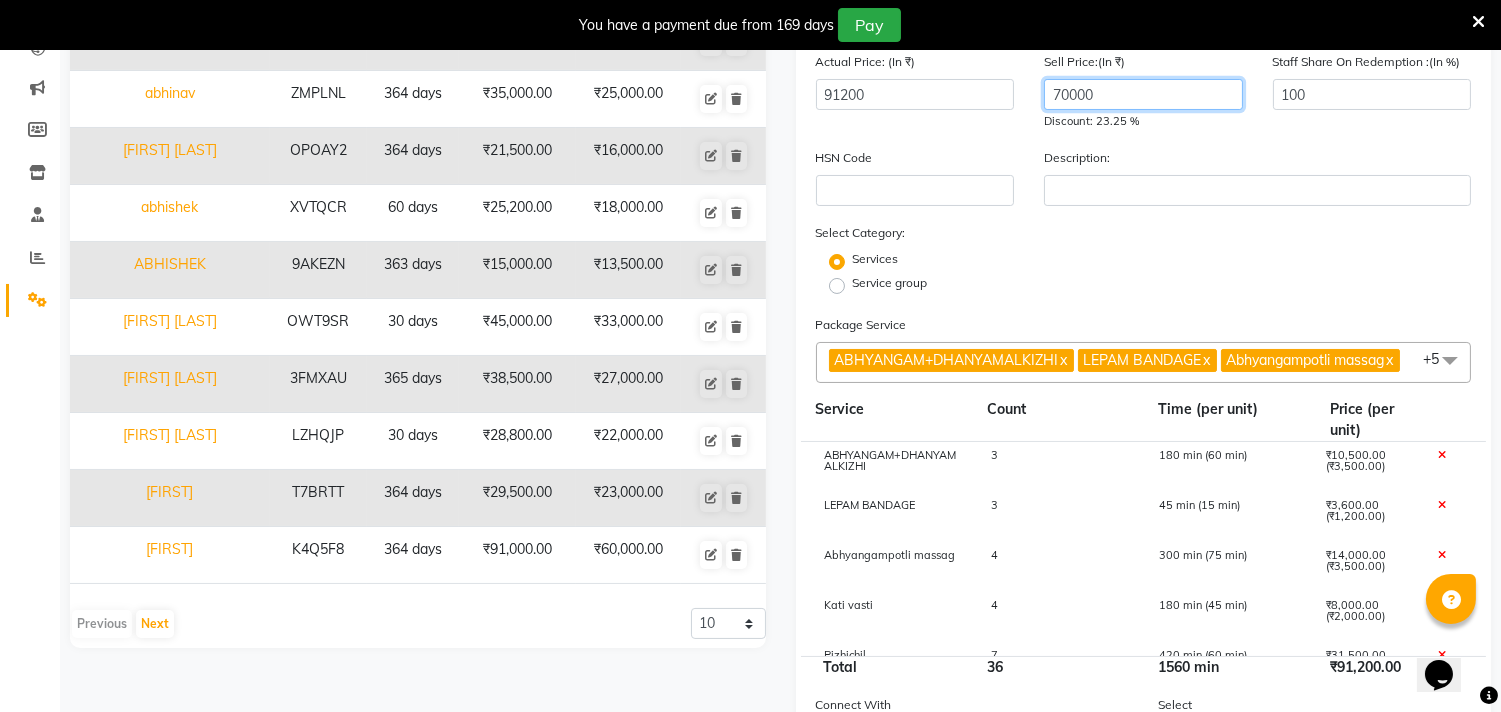 scroll, scrollTop: 506, scrollLeft: 0, axis: vertical 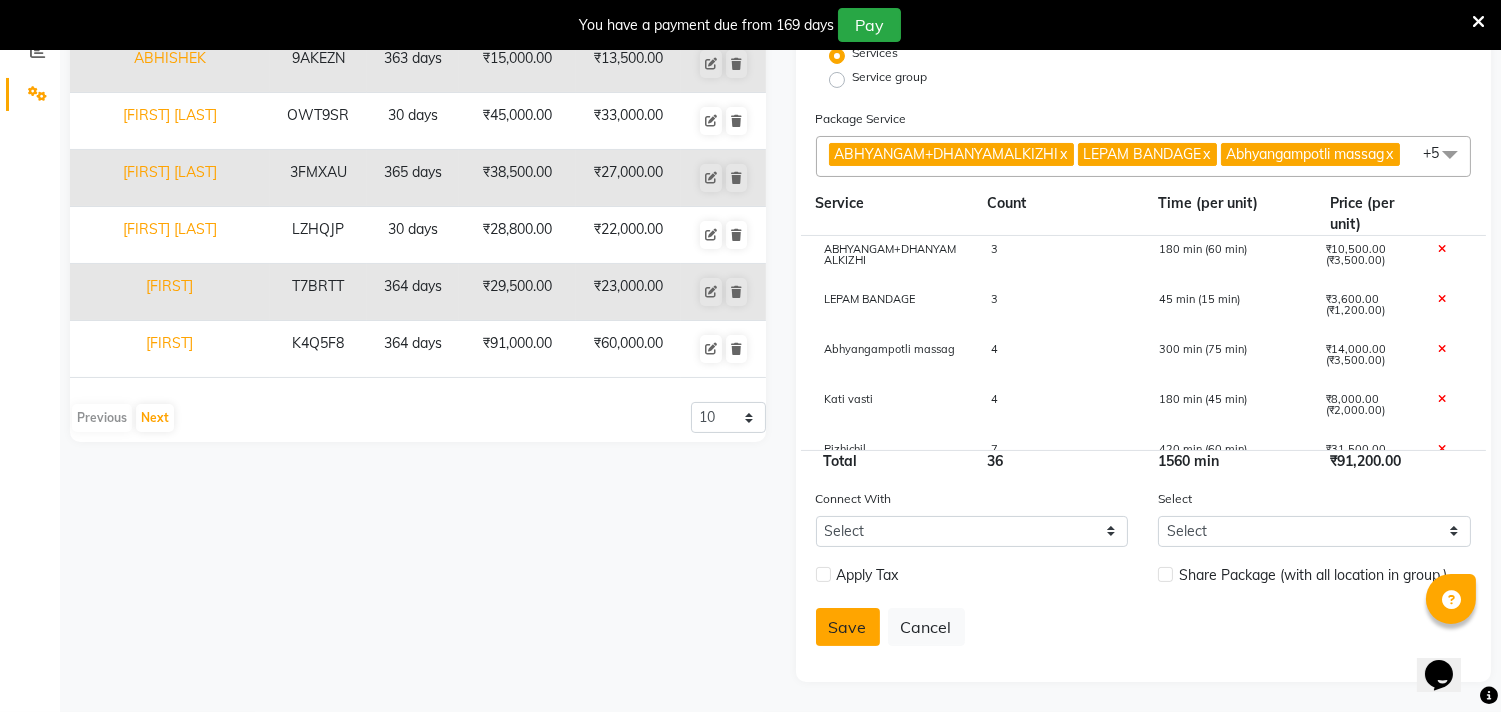 type on "70000" 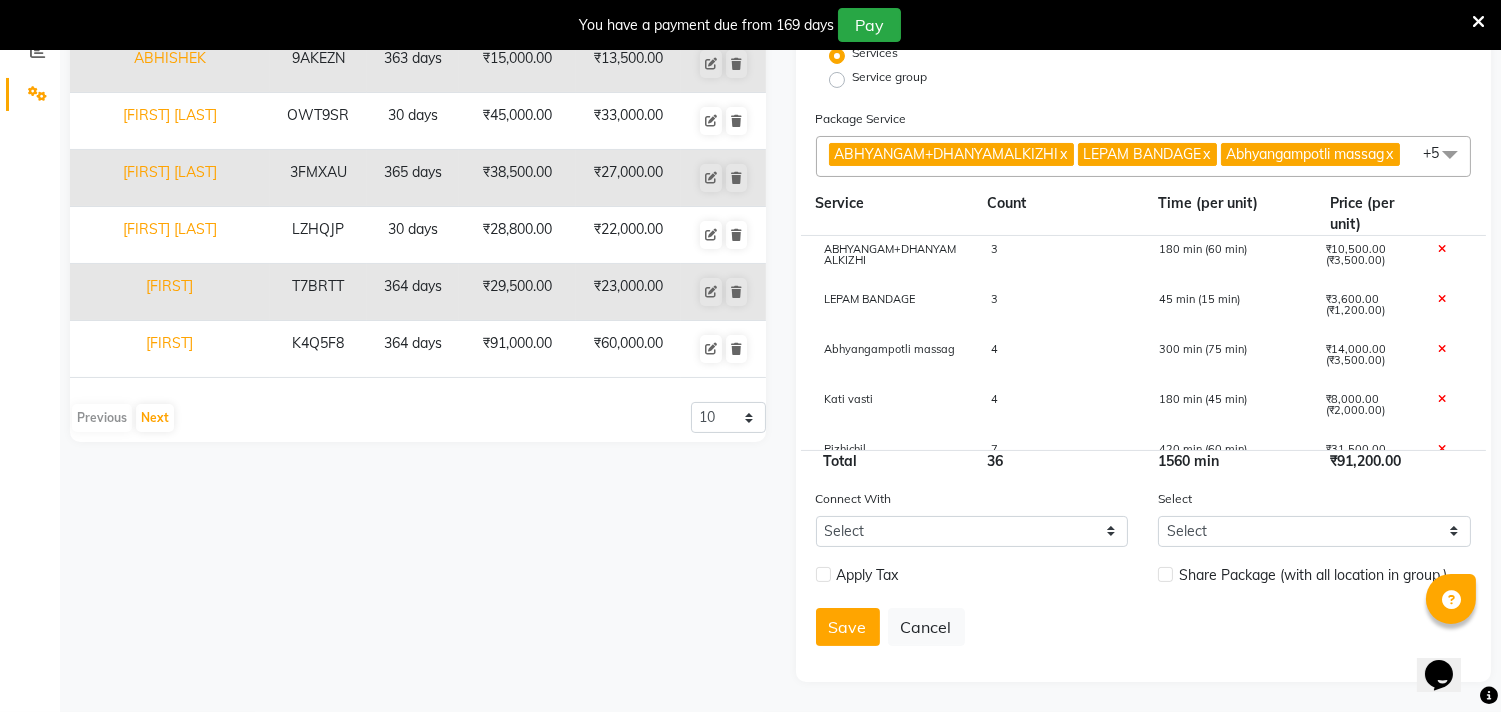 drag, startPoint x: 823, startPoint y: 627, endPoint x: 801, endPoint y: 630, distance: 22.203604 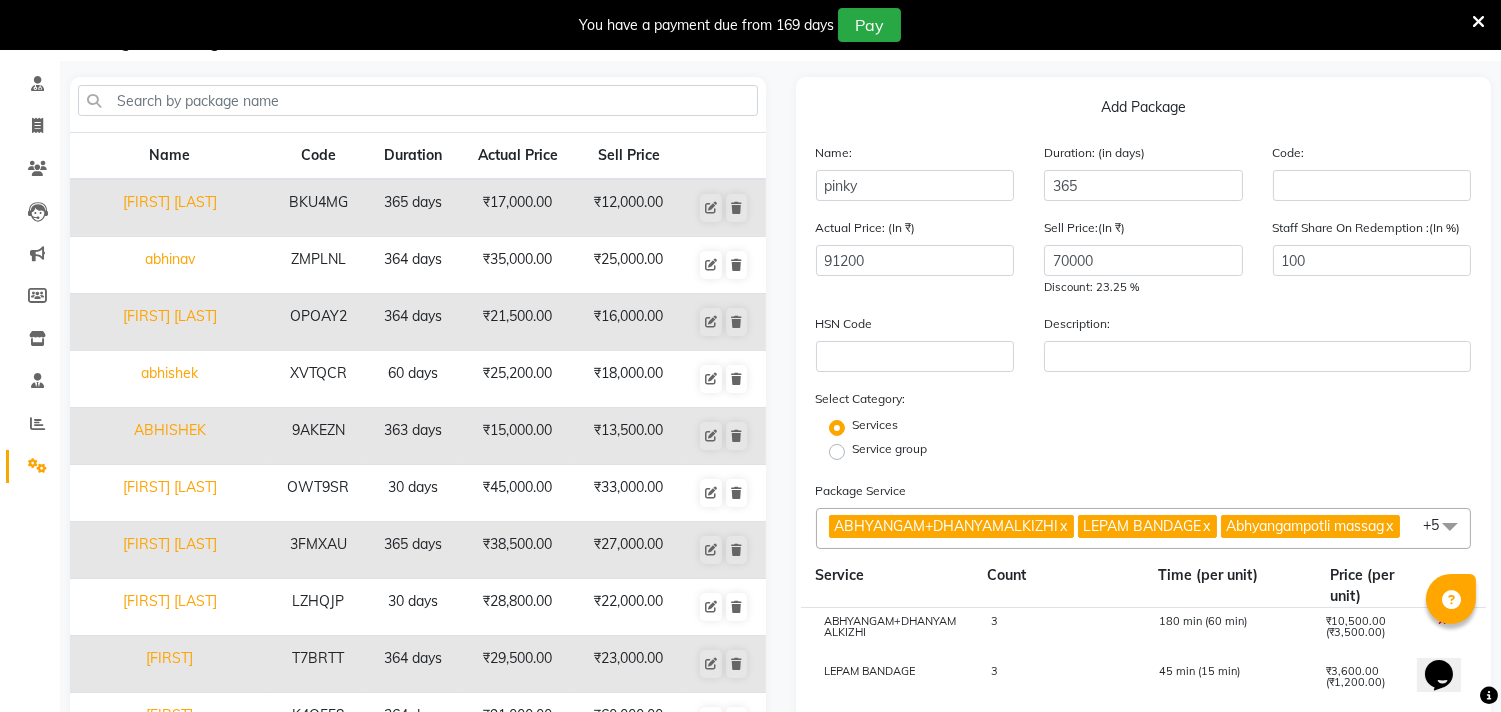scroll, scrollTop: 506, scrollLeft: 0, axis: vertical 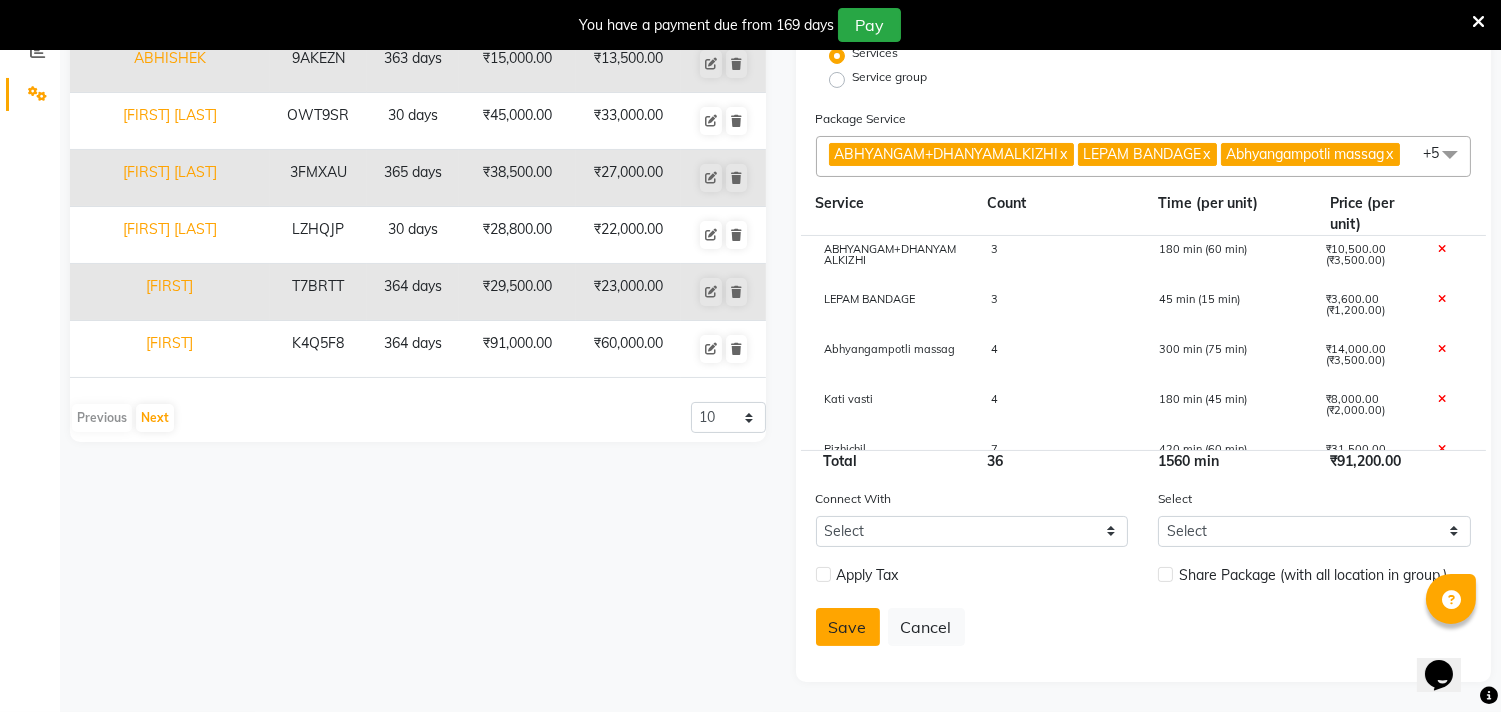 click on "Save" 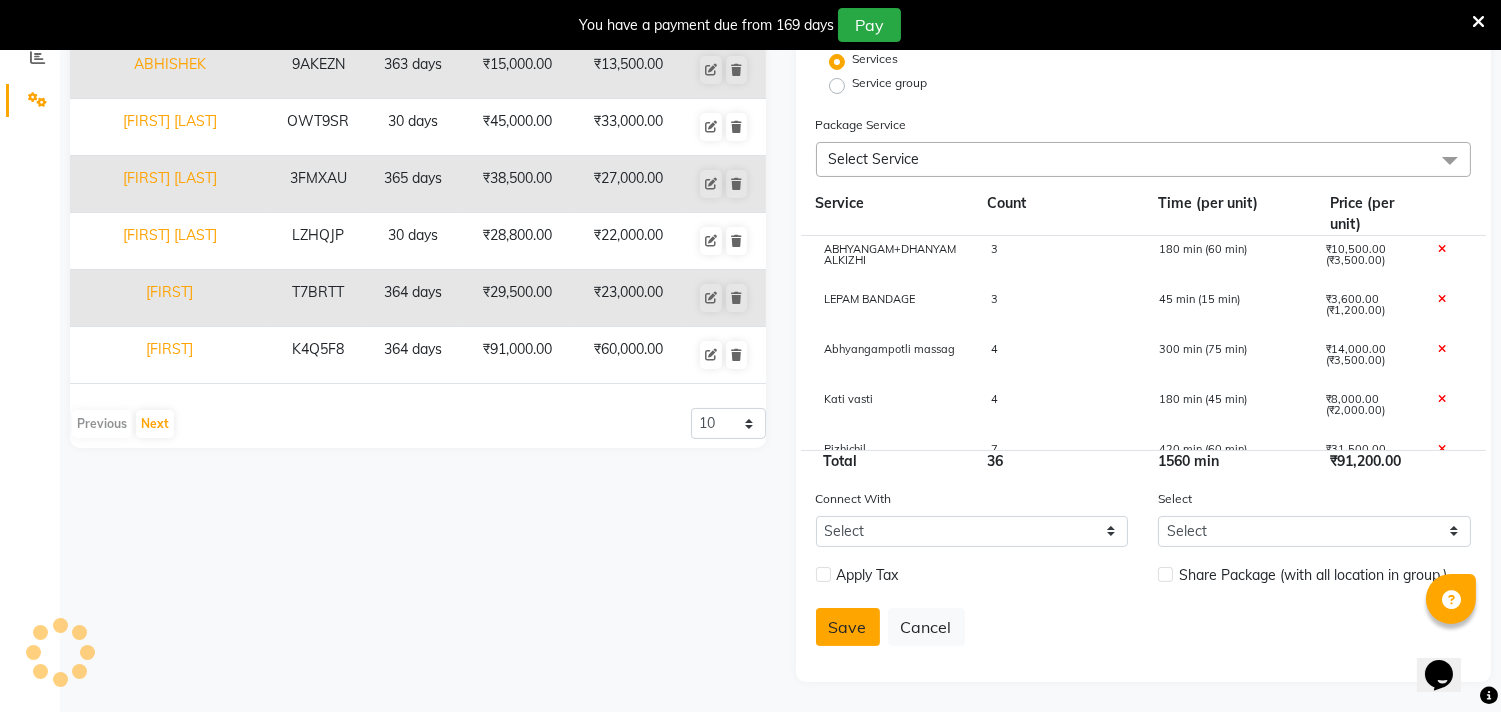 type 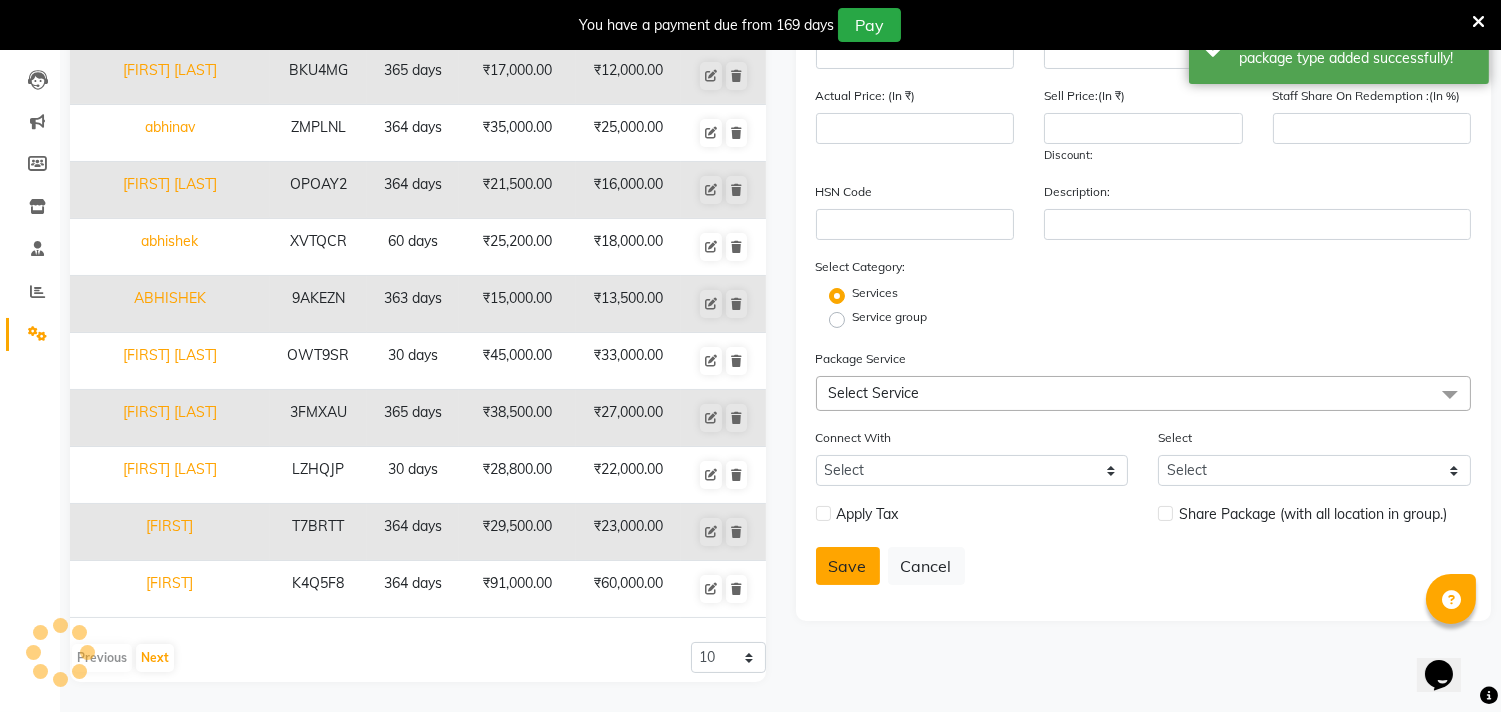scroll, scrollTop: 243, scrollLeft: 0, axis: vertical 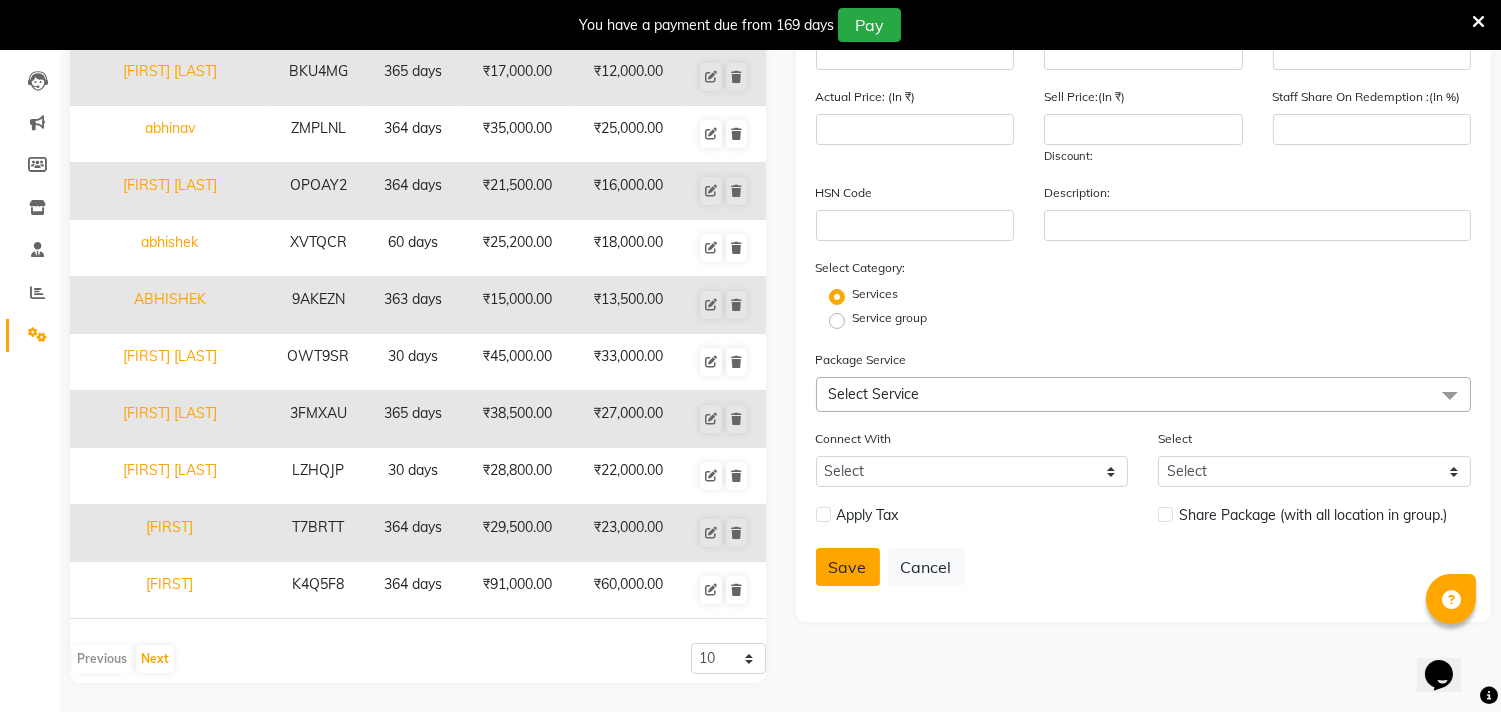 type 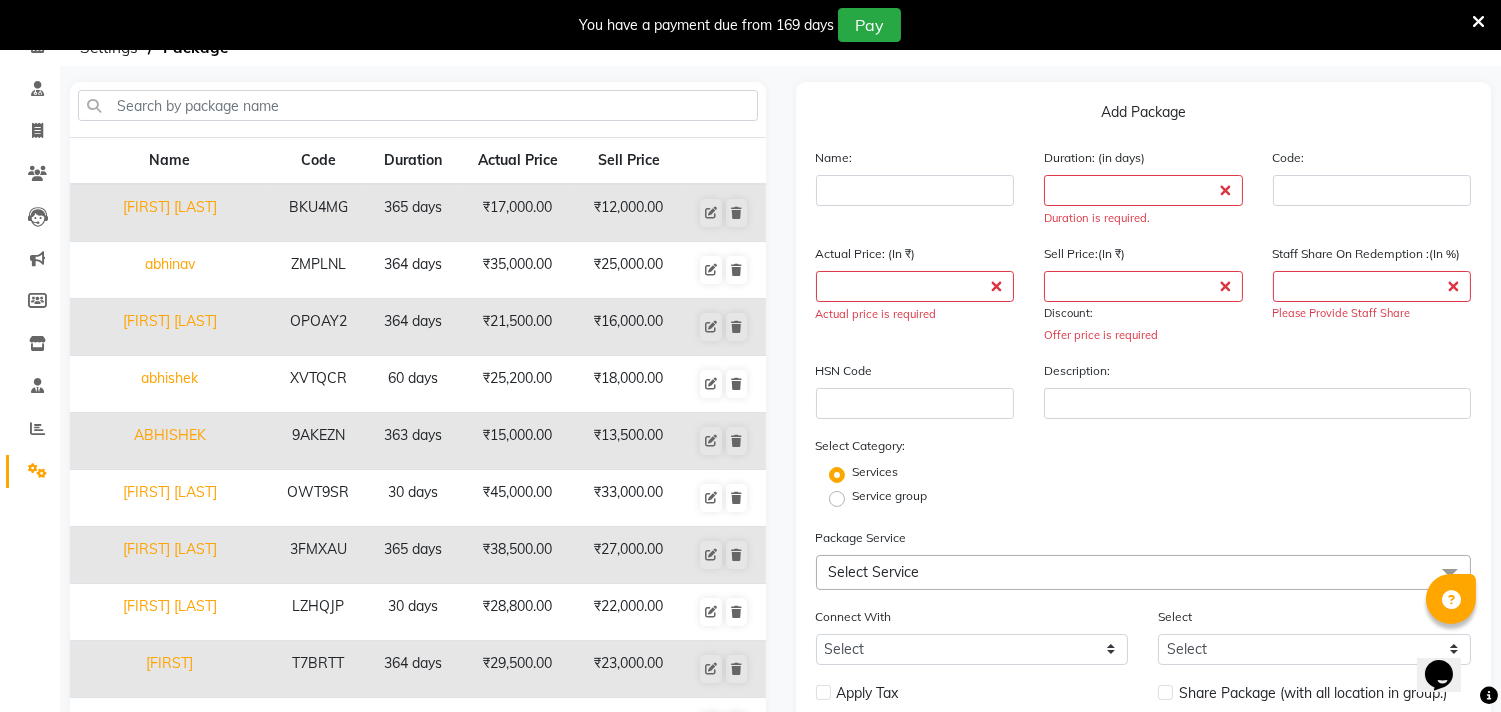 scroll, scrollTop: 0, scrollLeft: 0, axis: both 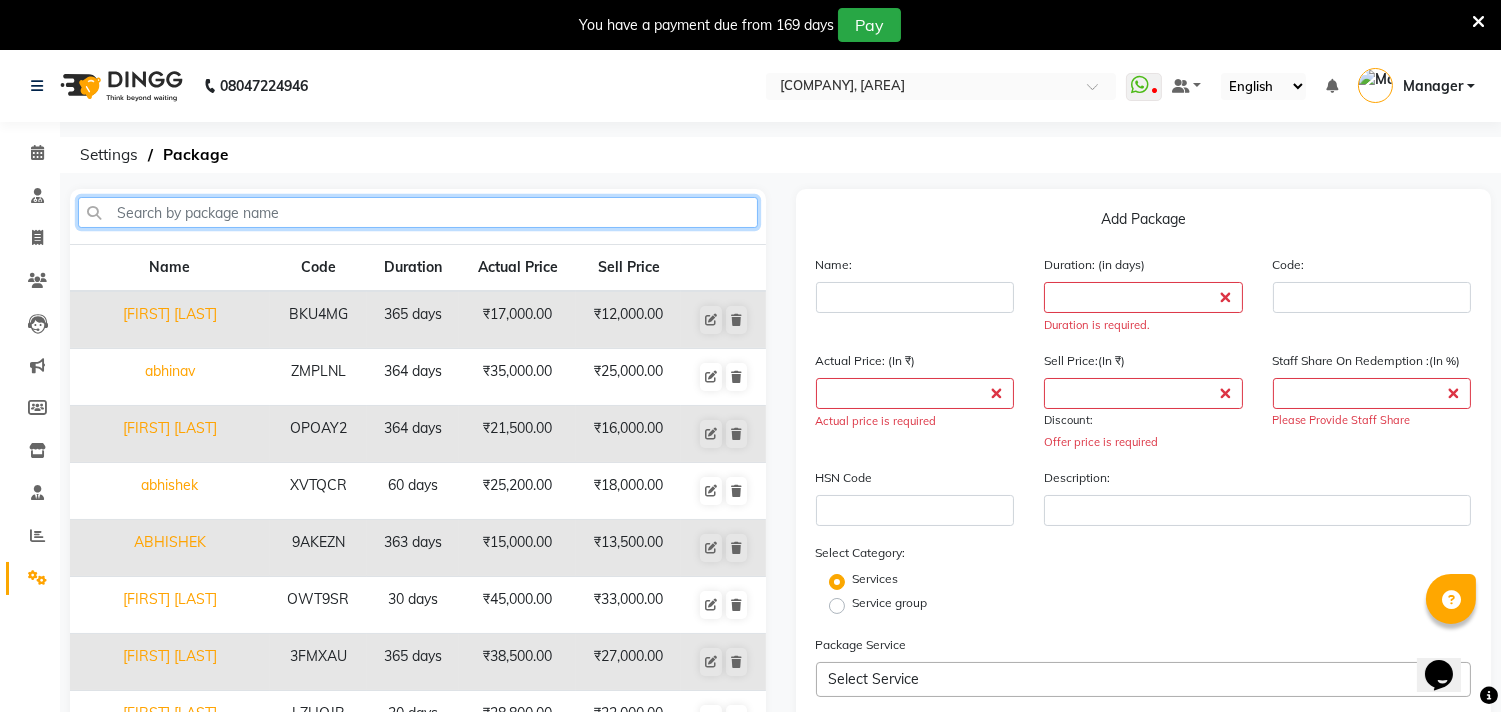 click 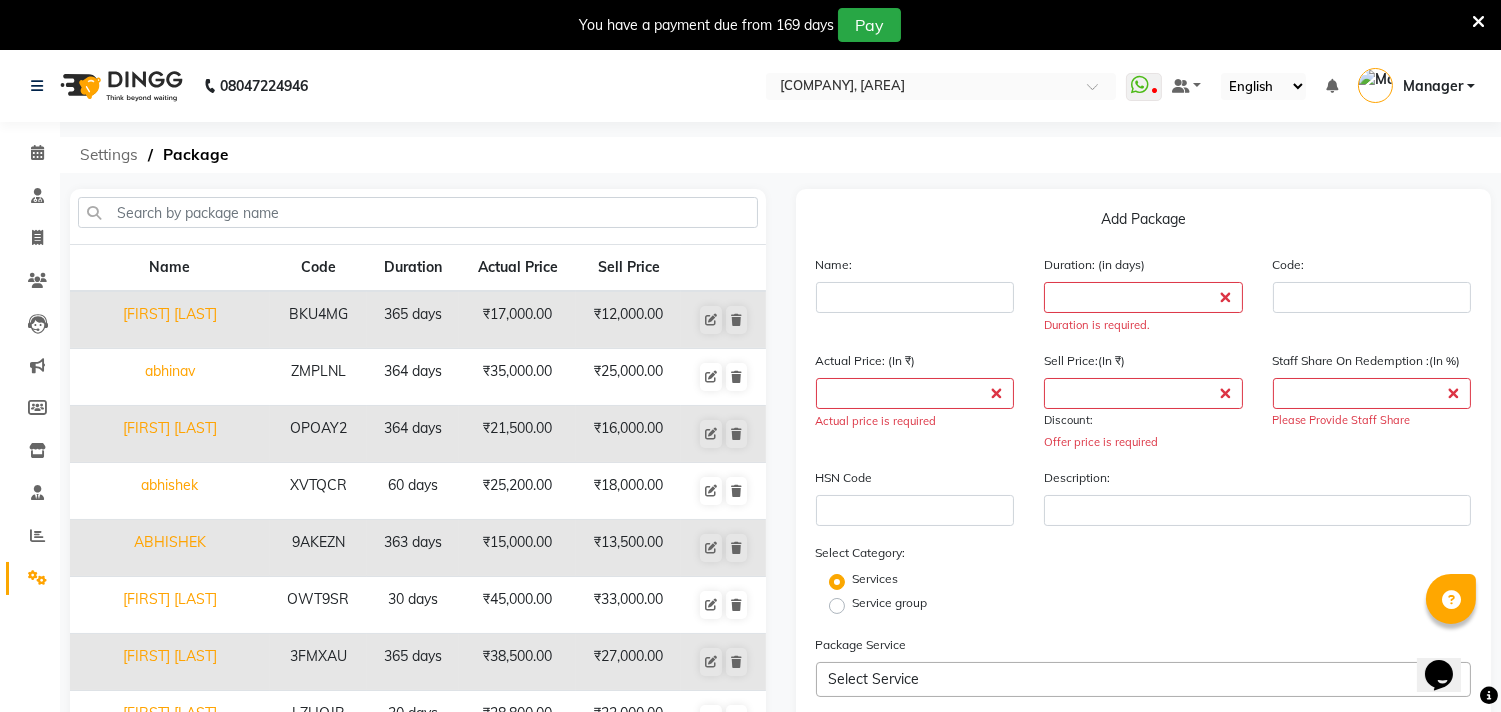click on "Settings" 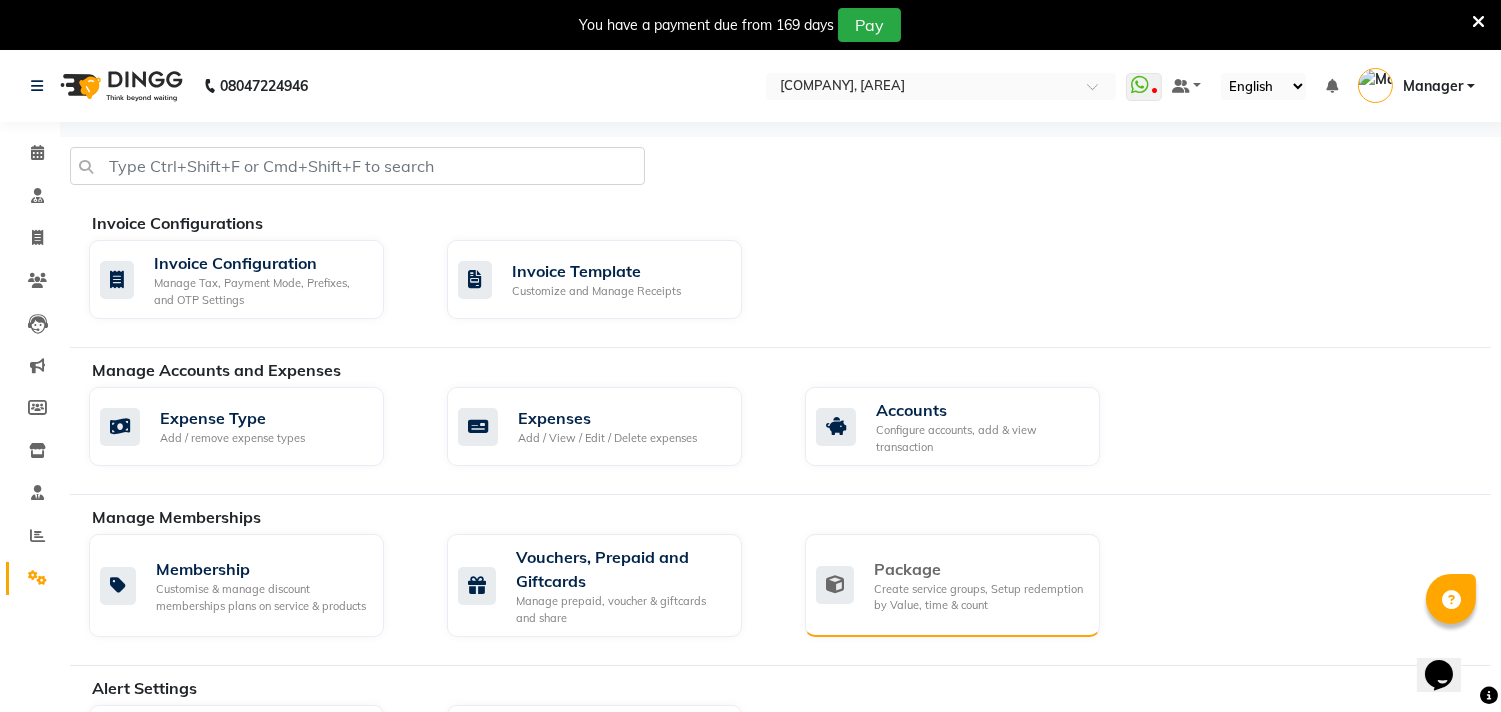 click on "Package" 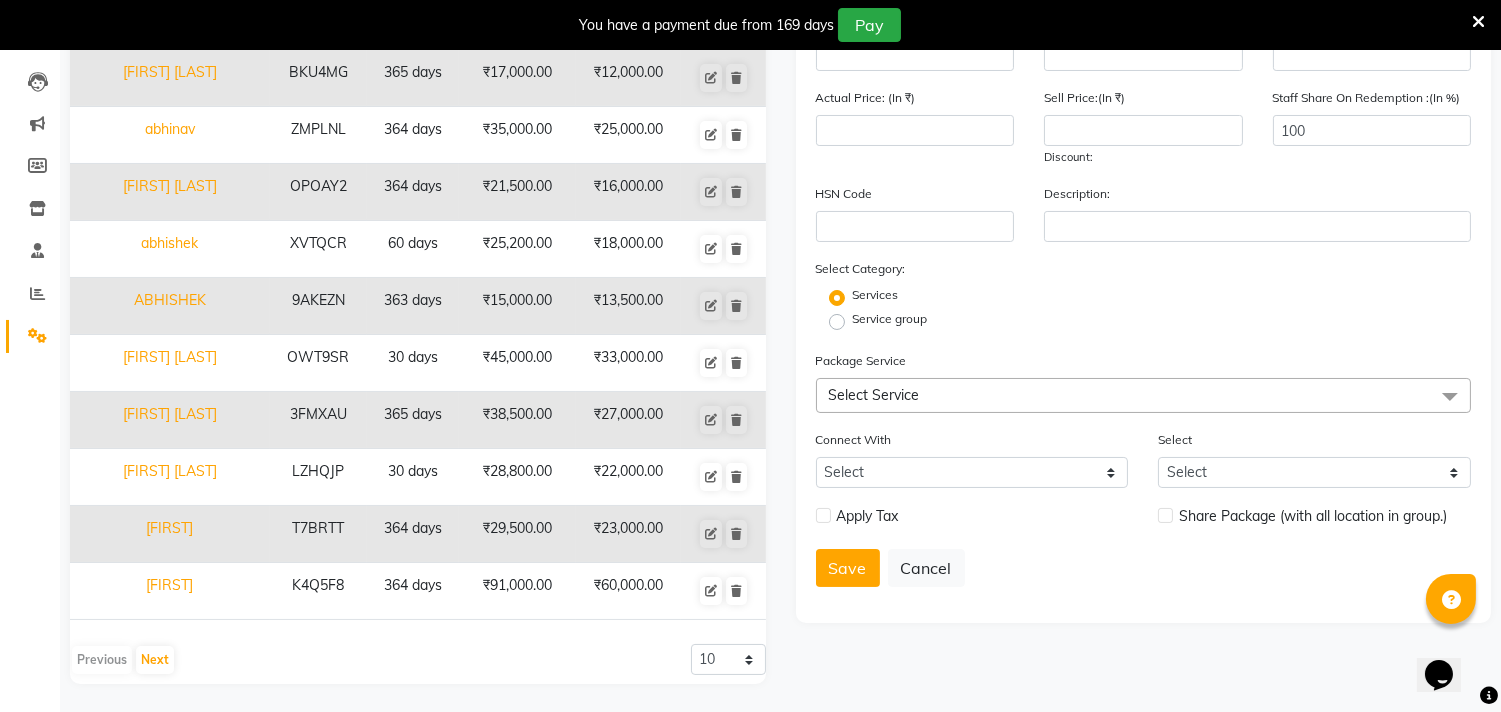 scroll, scrollTop: 243, scrollLeft: 0, axis: vertical 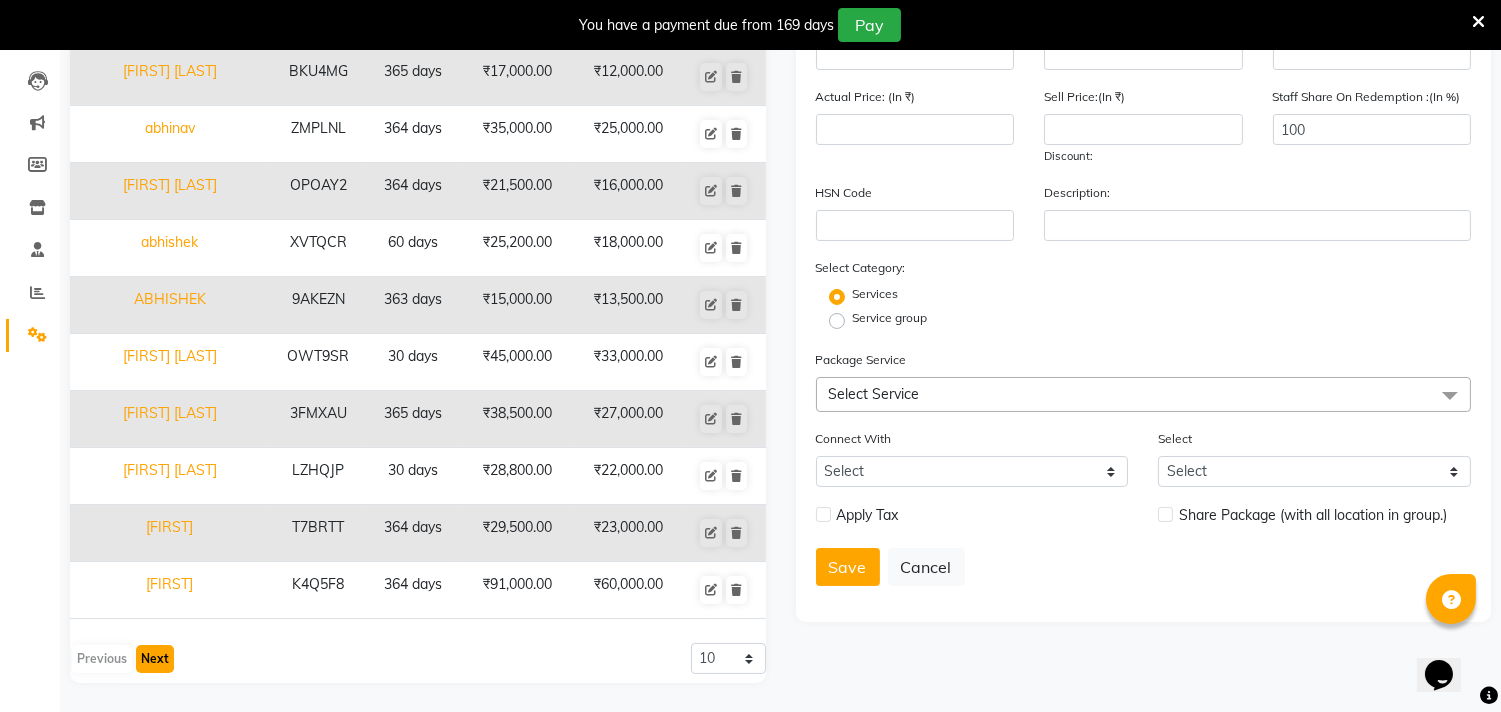 click on "Next" 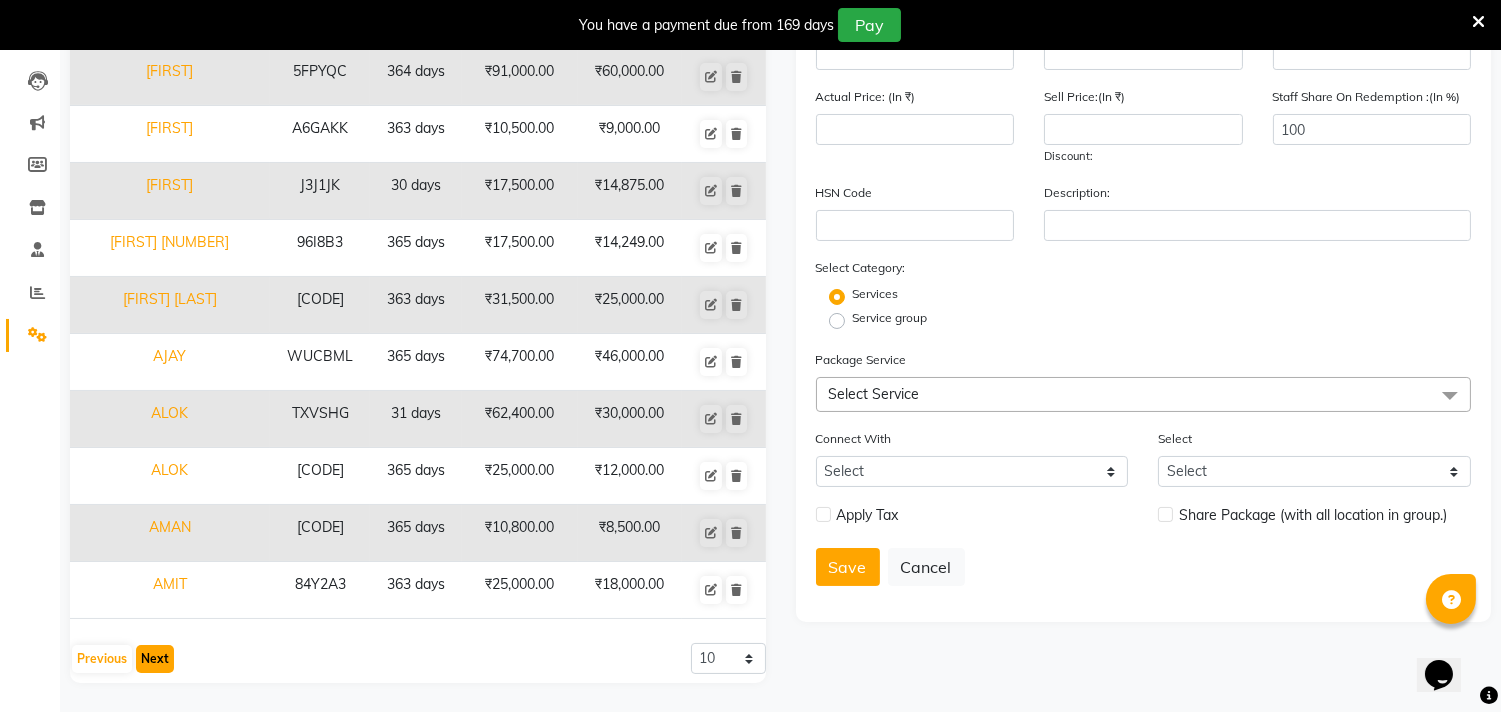 click on "Next" 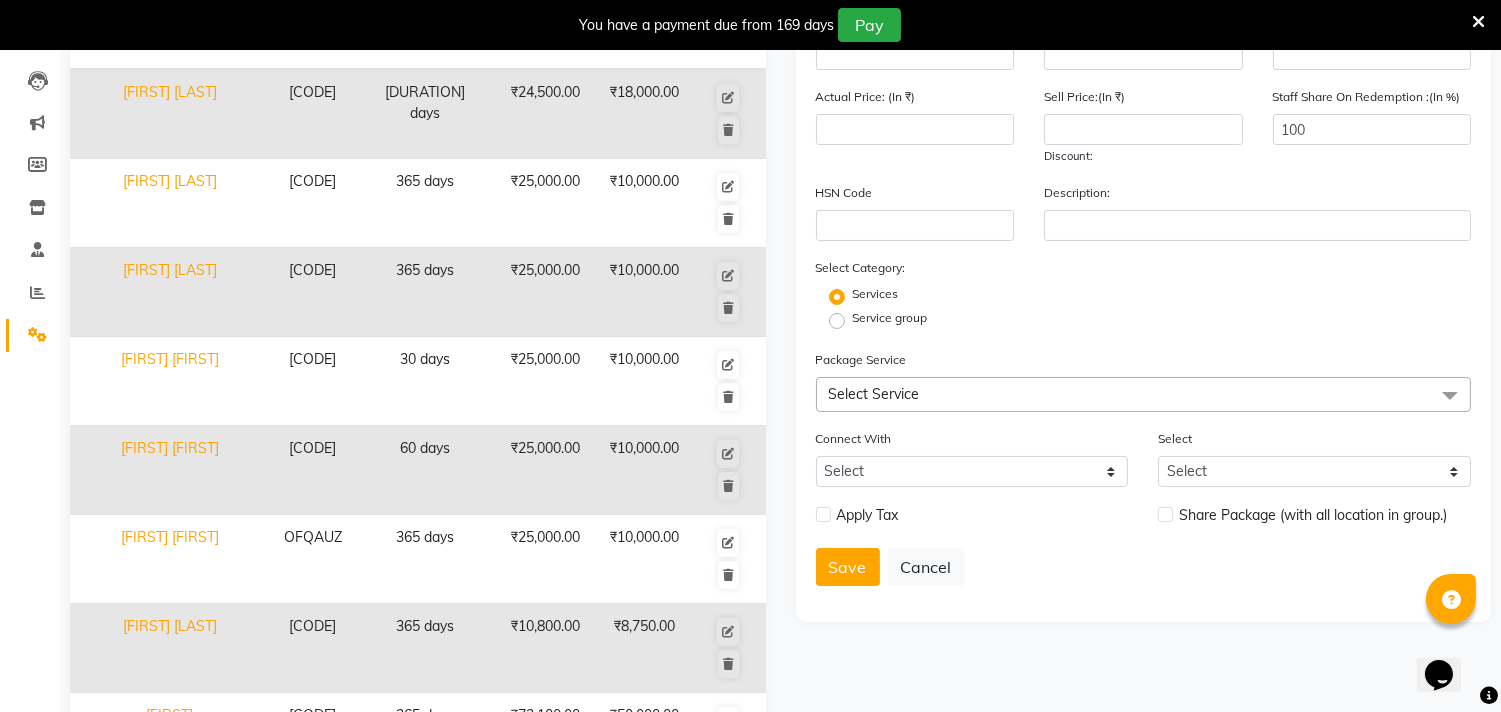 click on "Next" 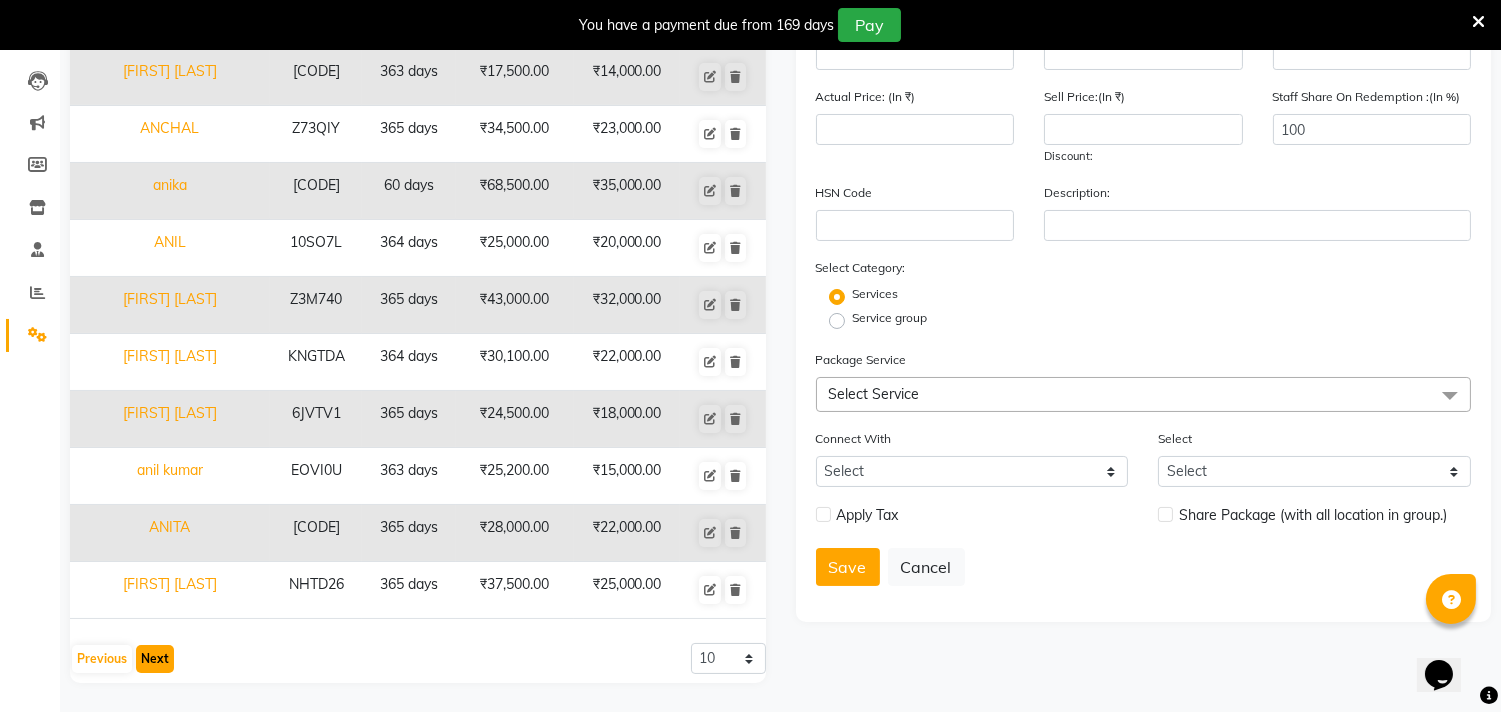 click on "Next" 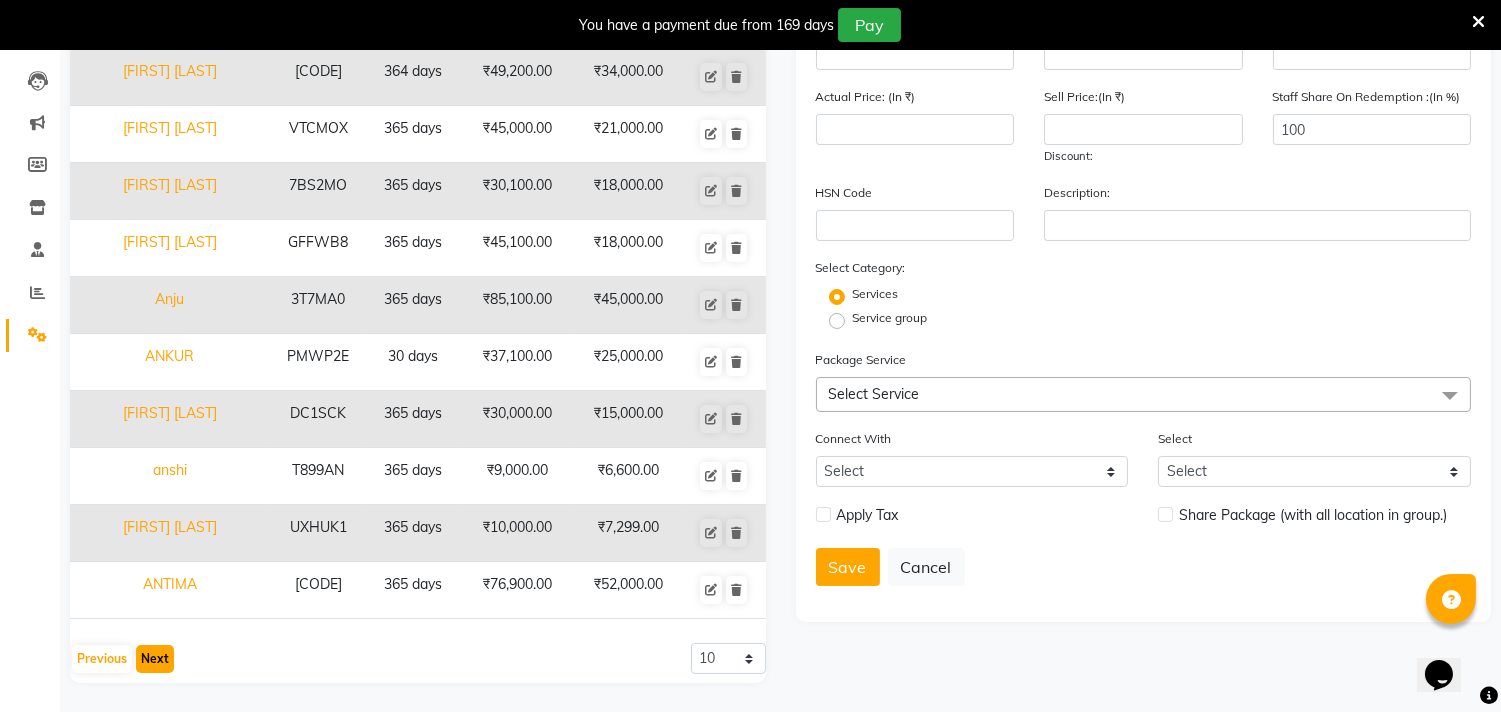 click on "Next" 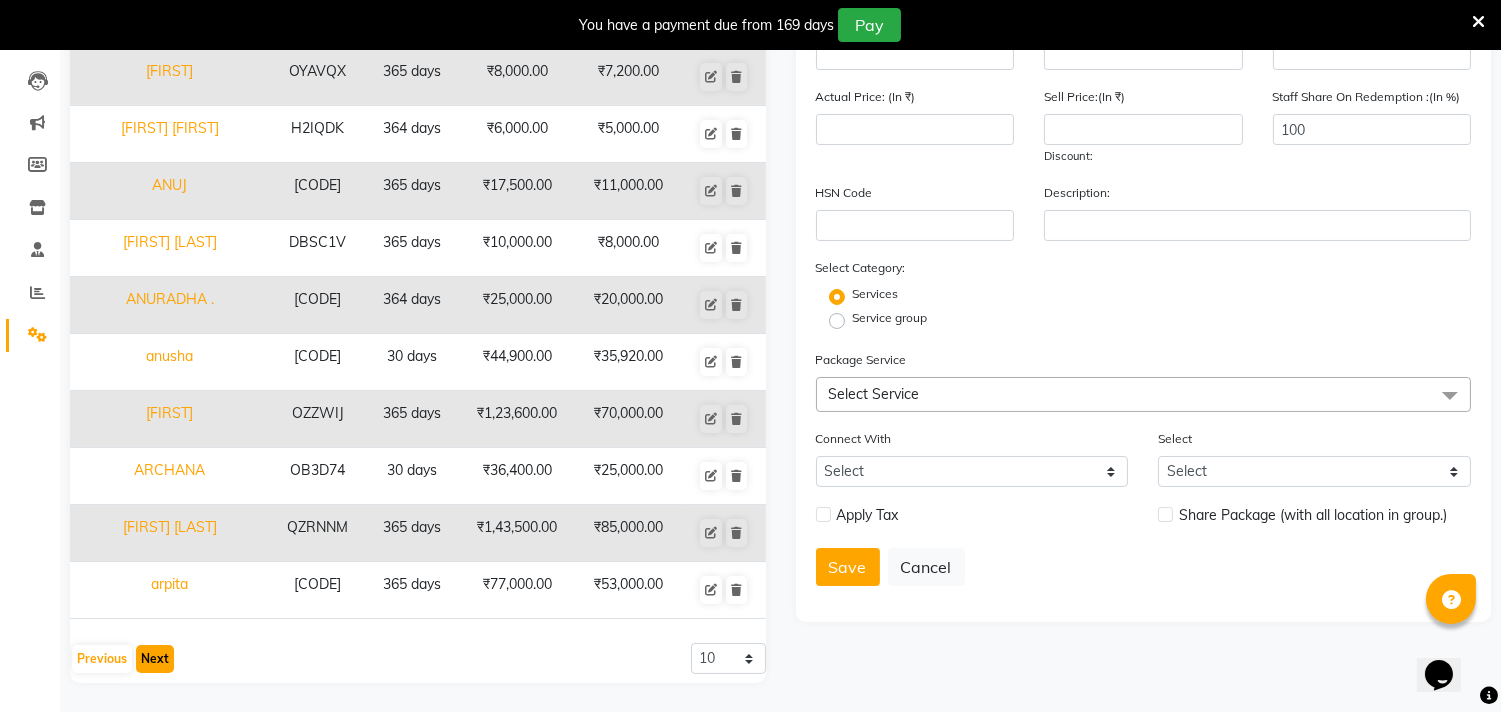 click on "Next" 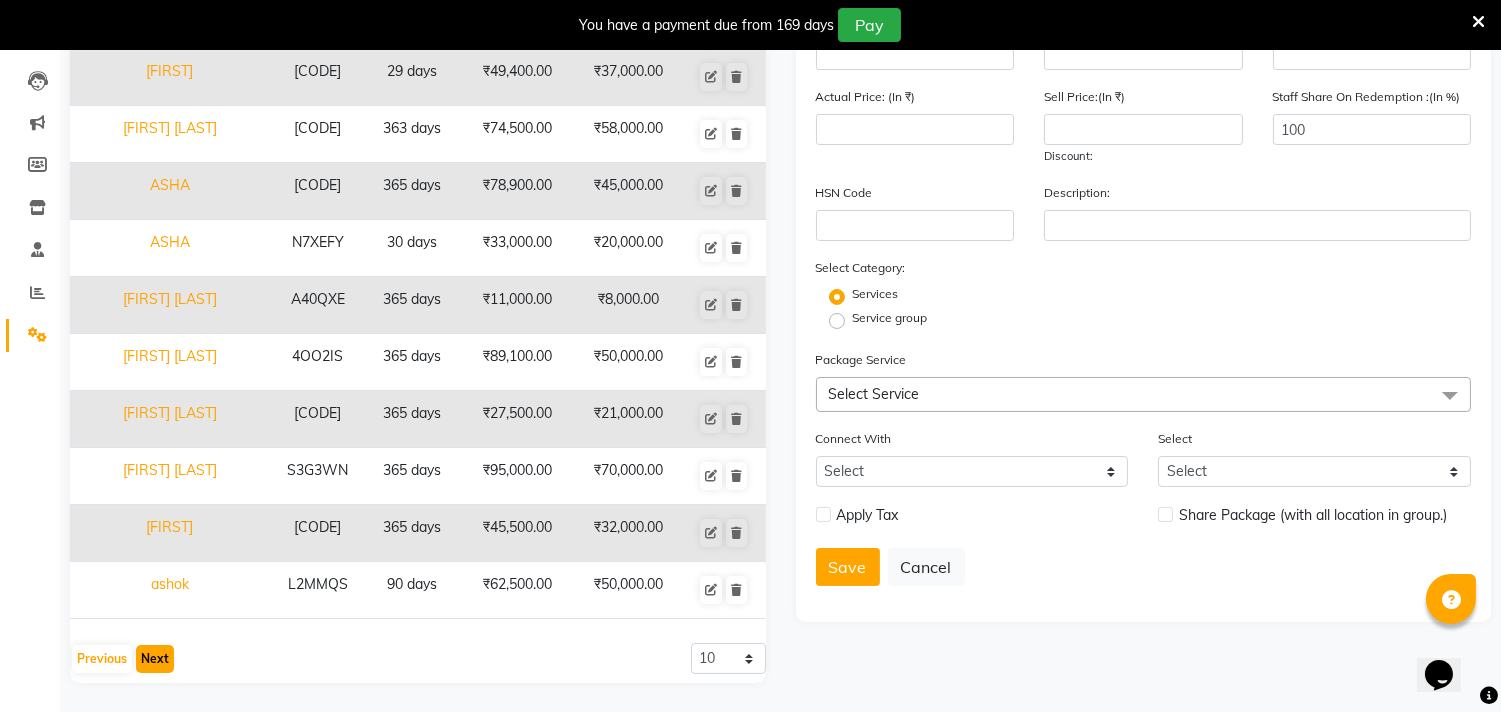 click on "Next" 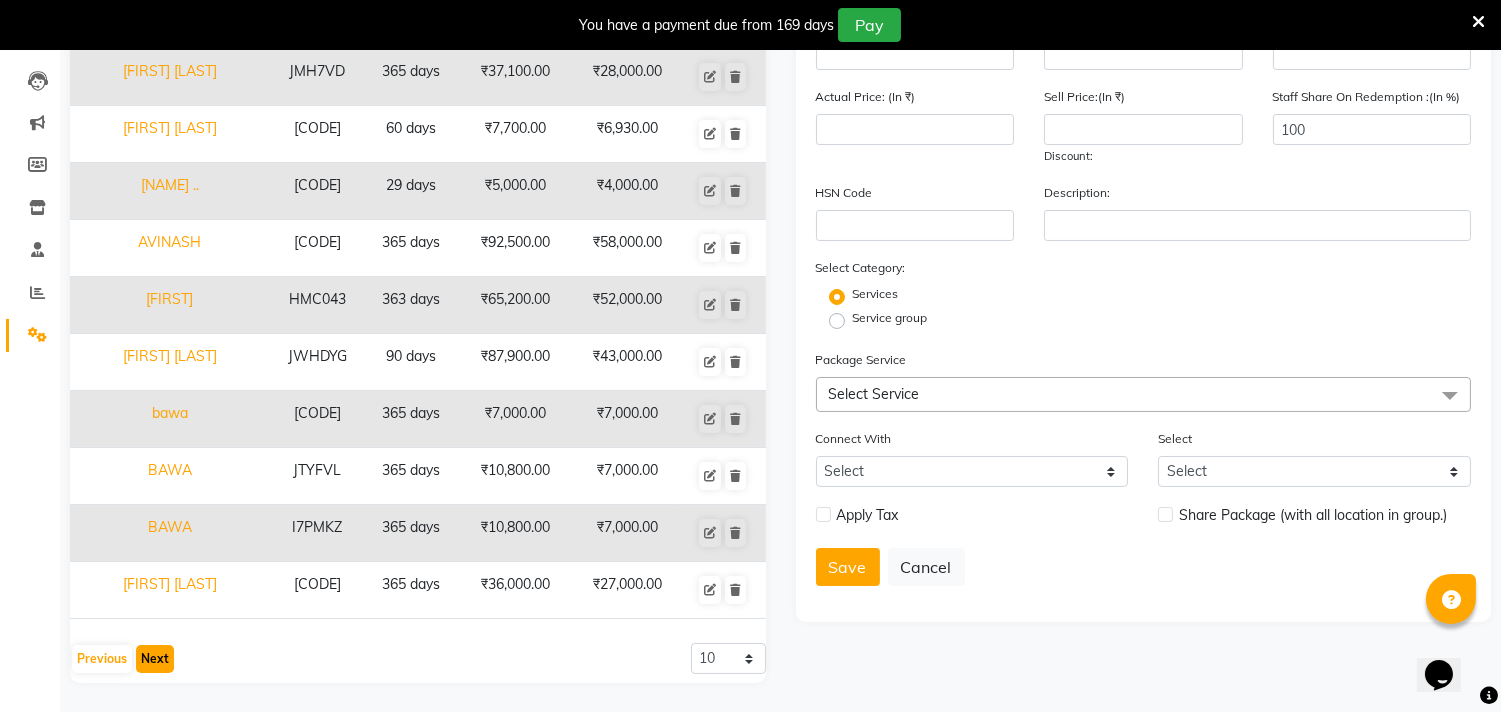 click on "Next" 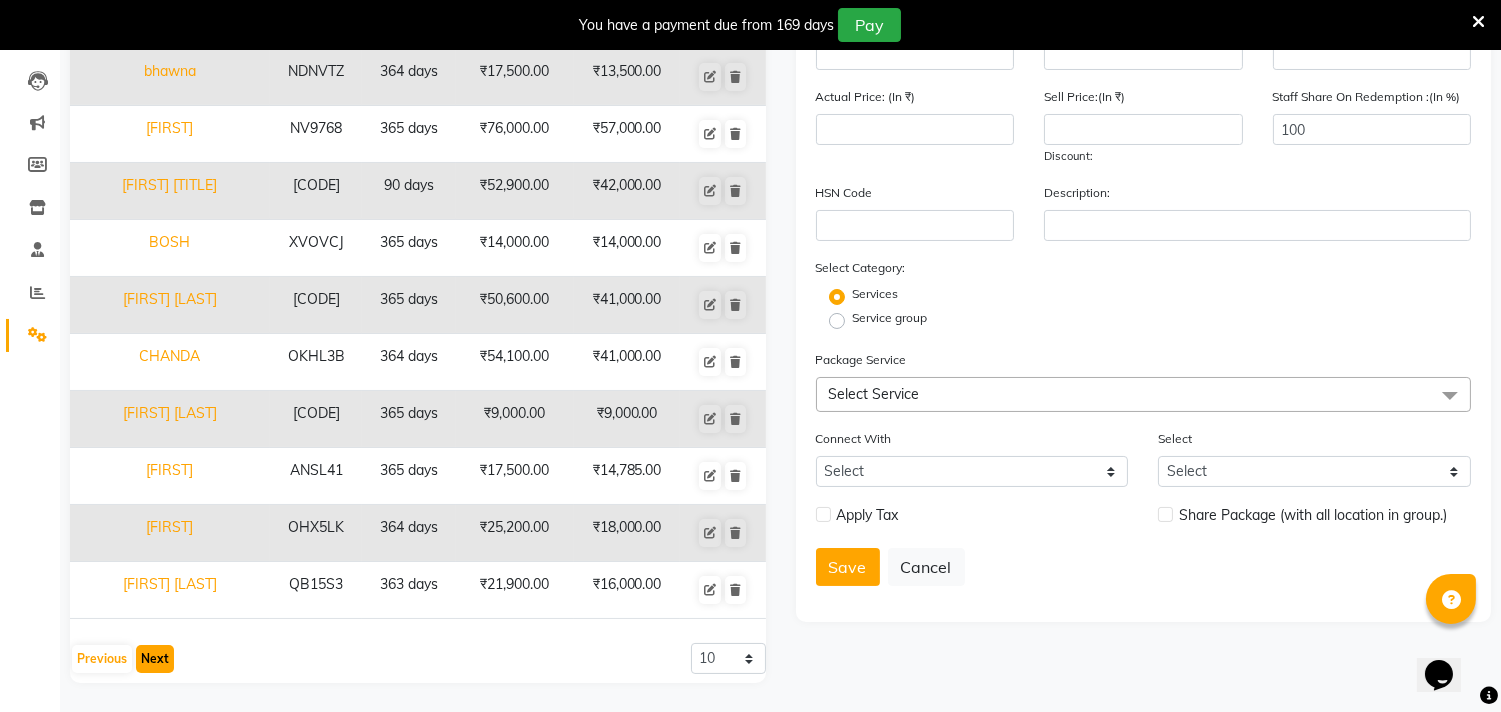 click on "Next" 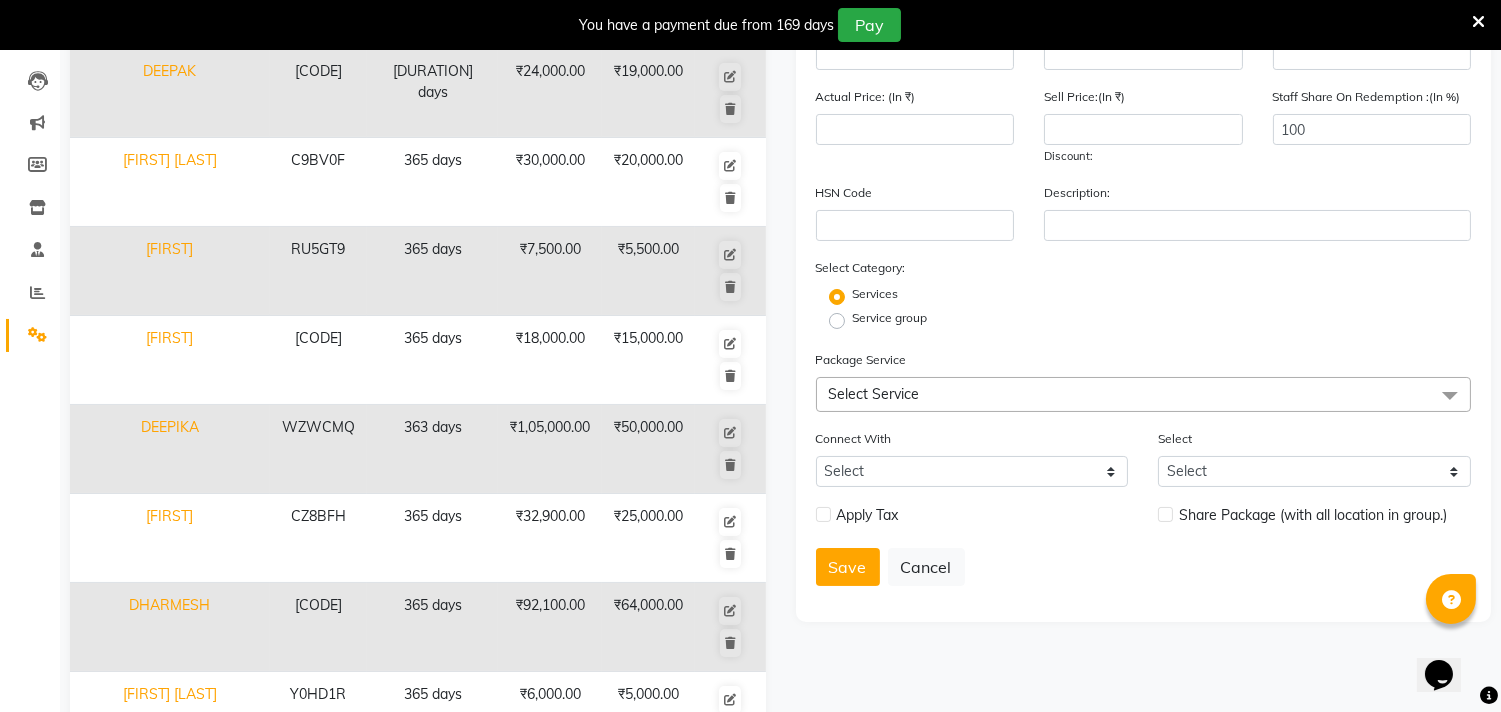 click on "Next" 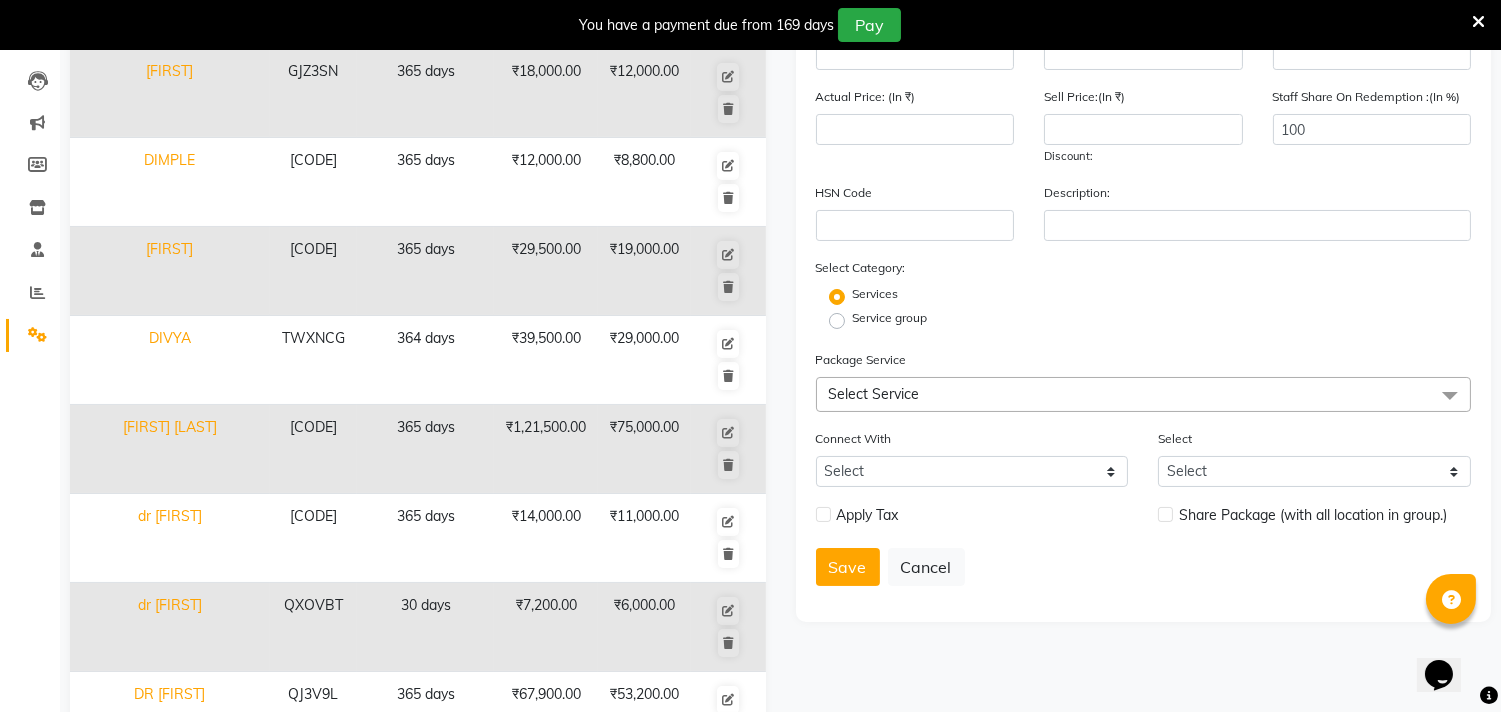 click on "Next" 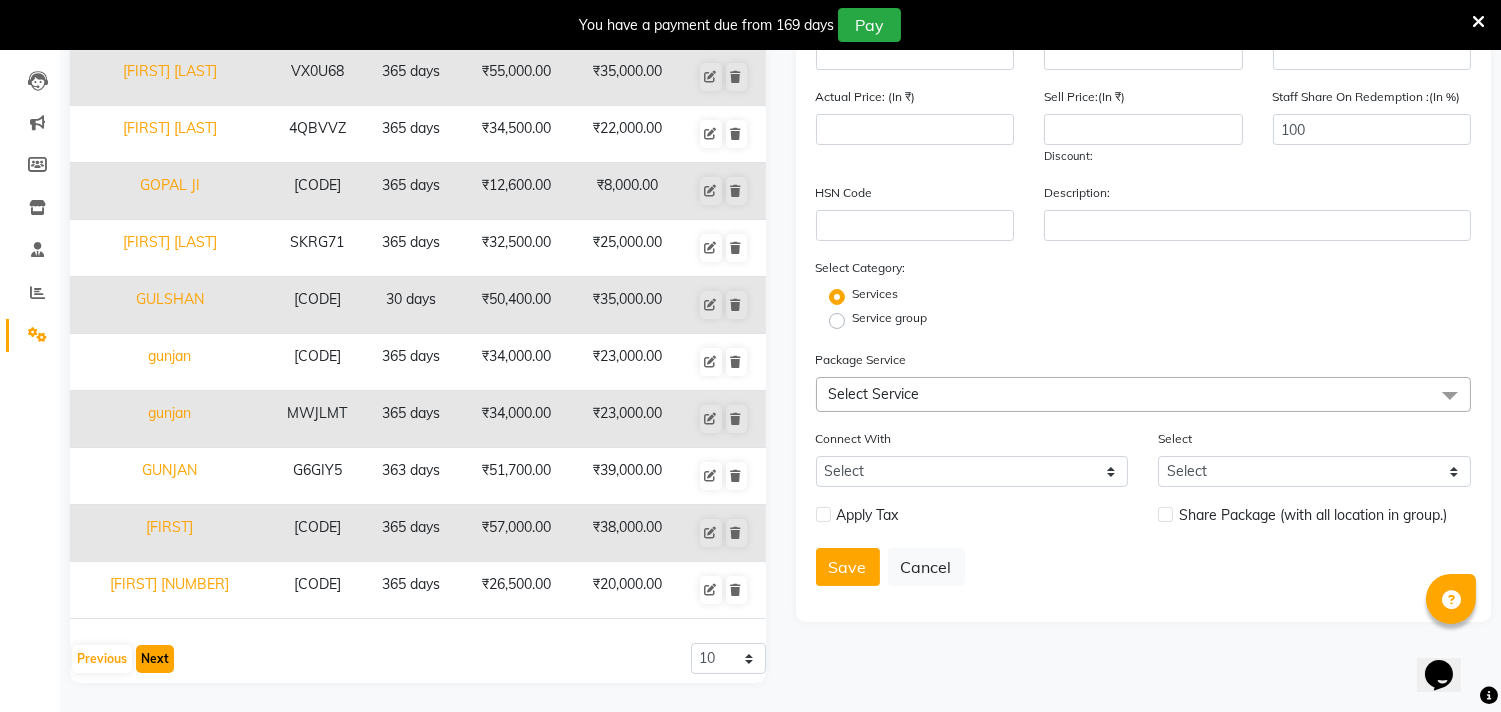 click on "Next" 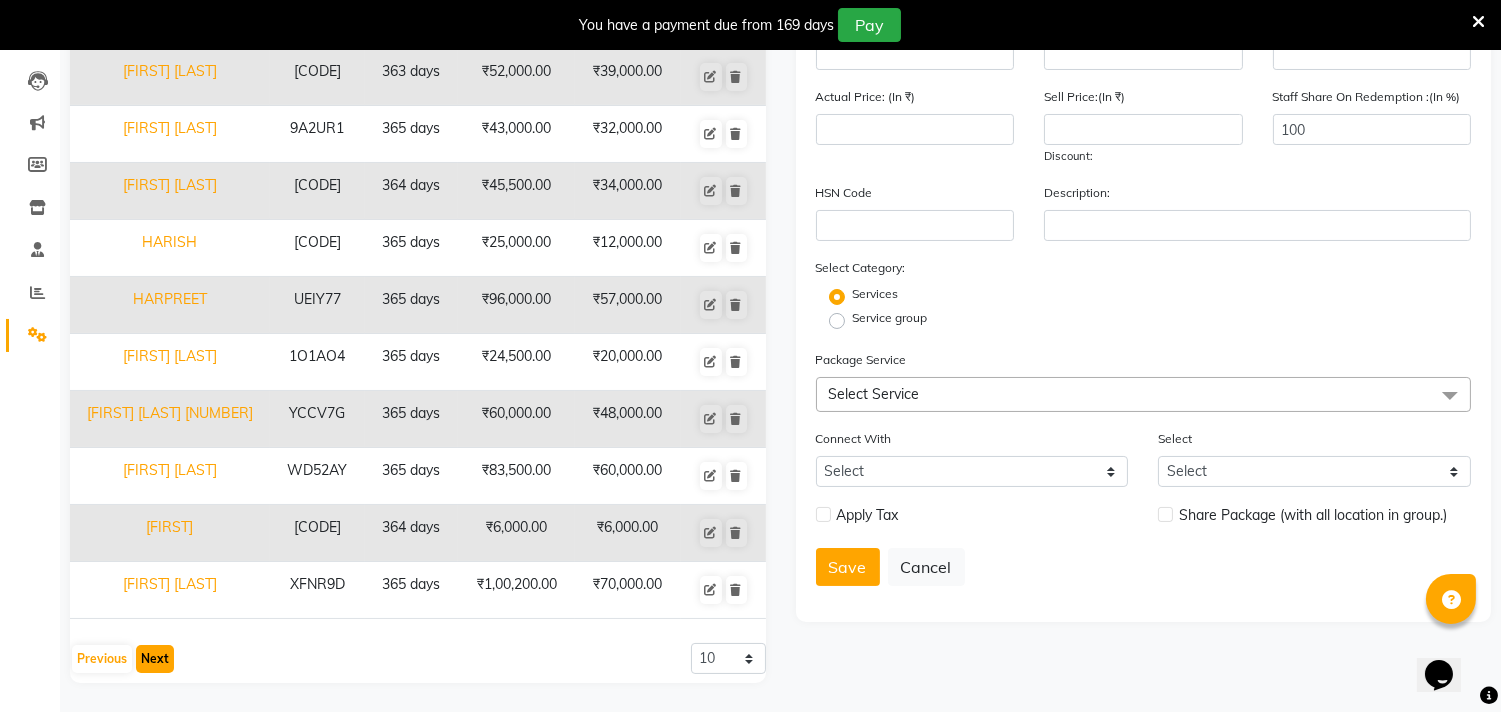 click on "Next" 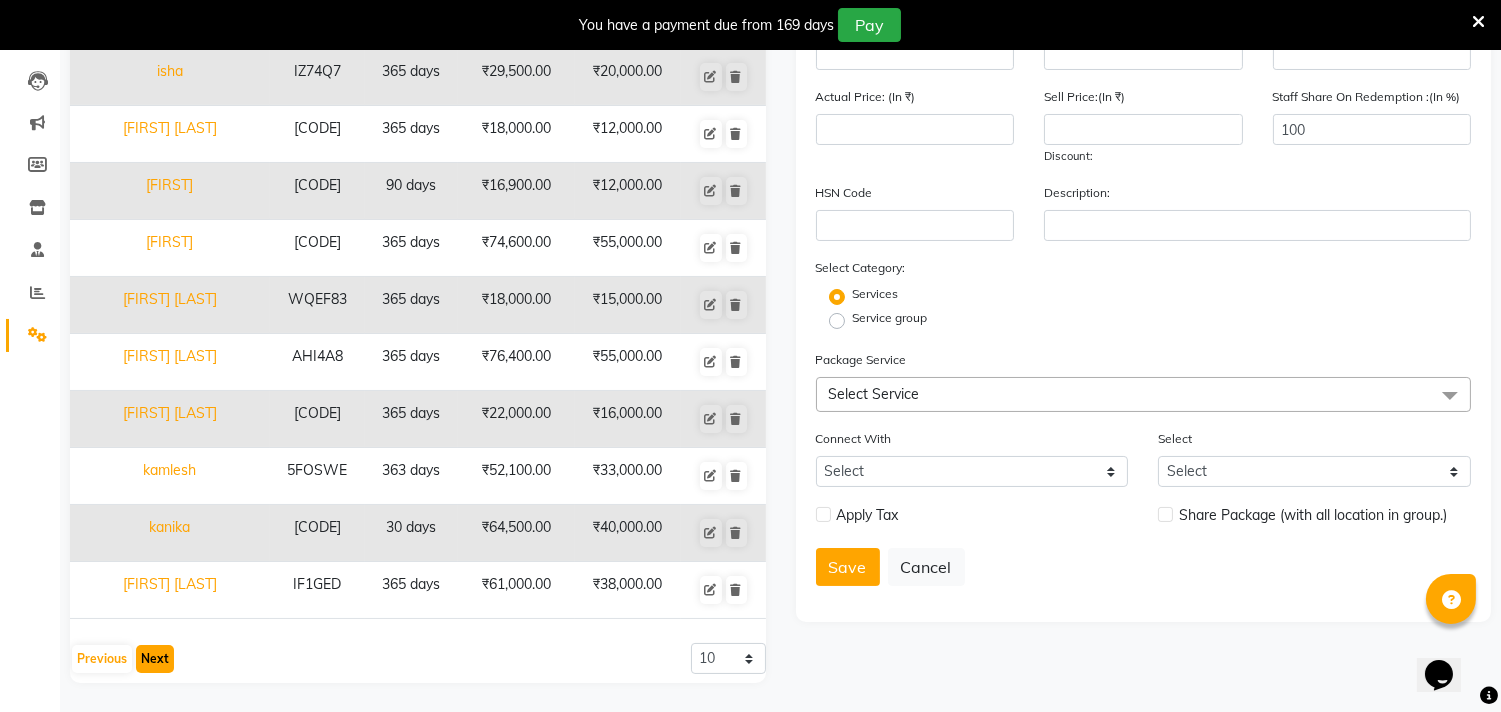 click on "Next" 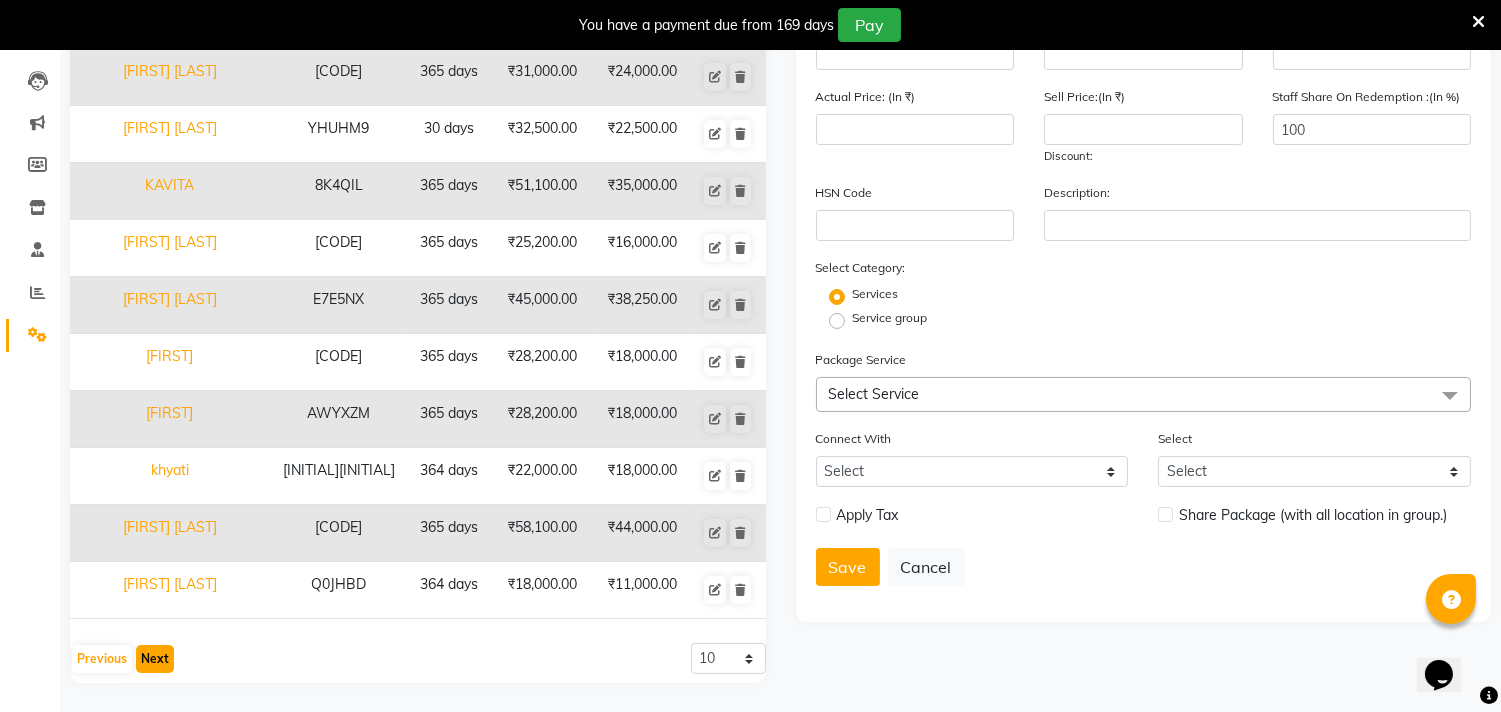 click on "Next" 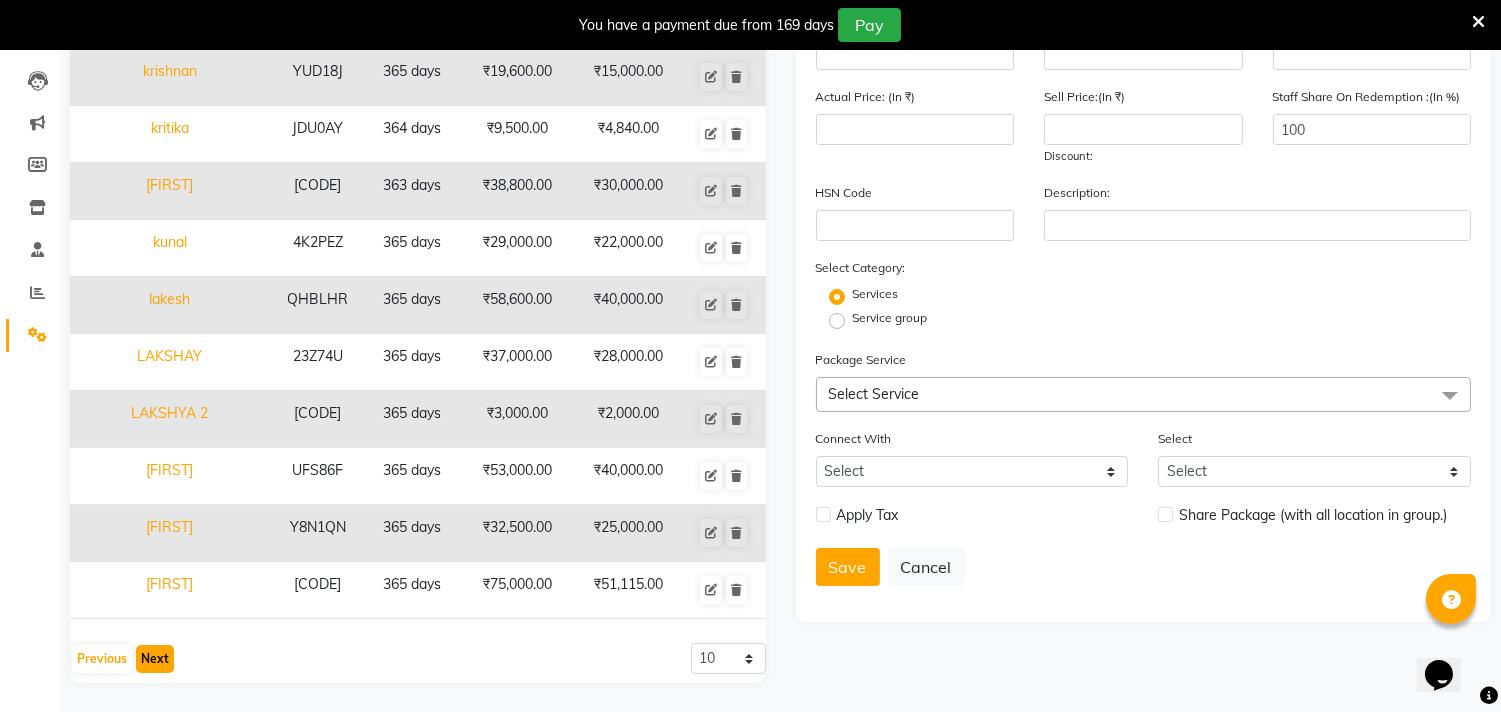 click on "Next" 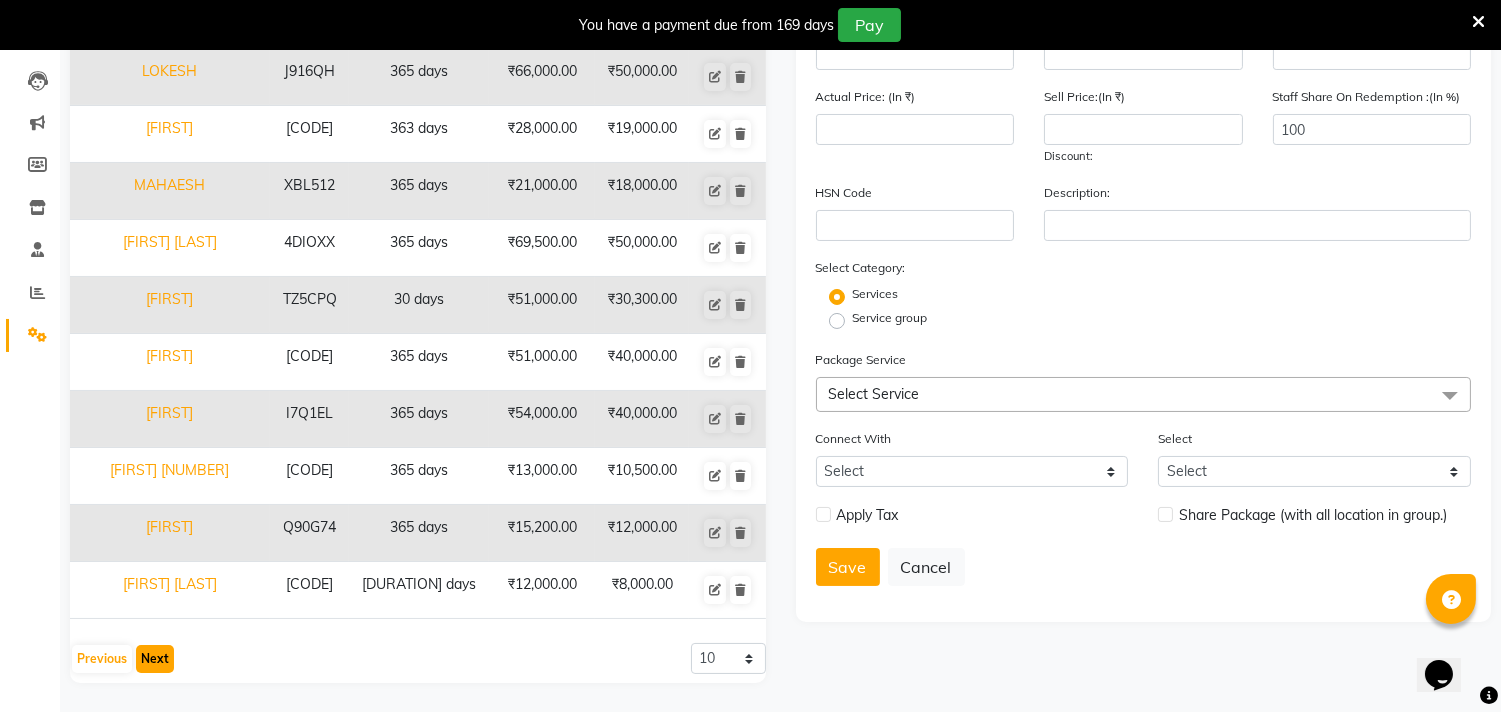 click on "Next" 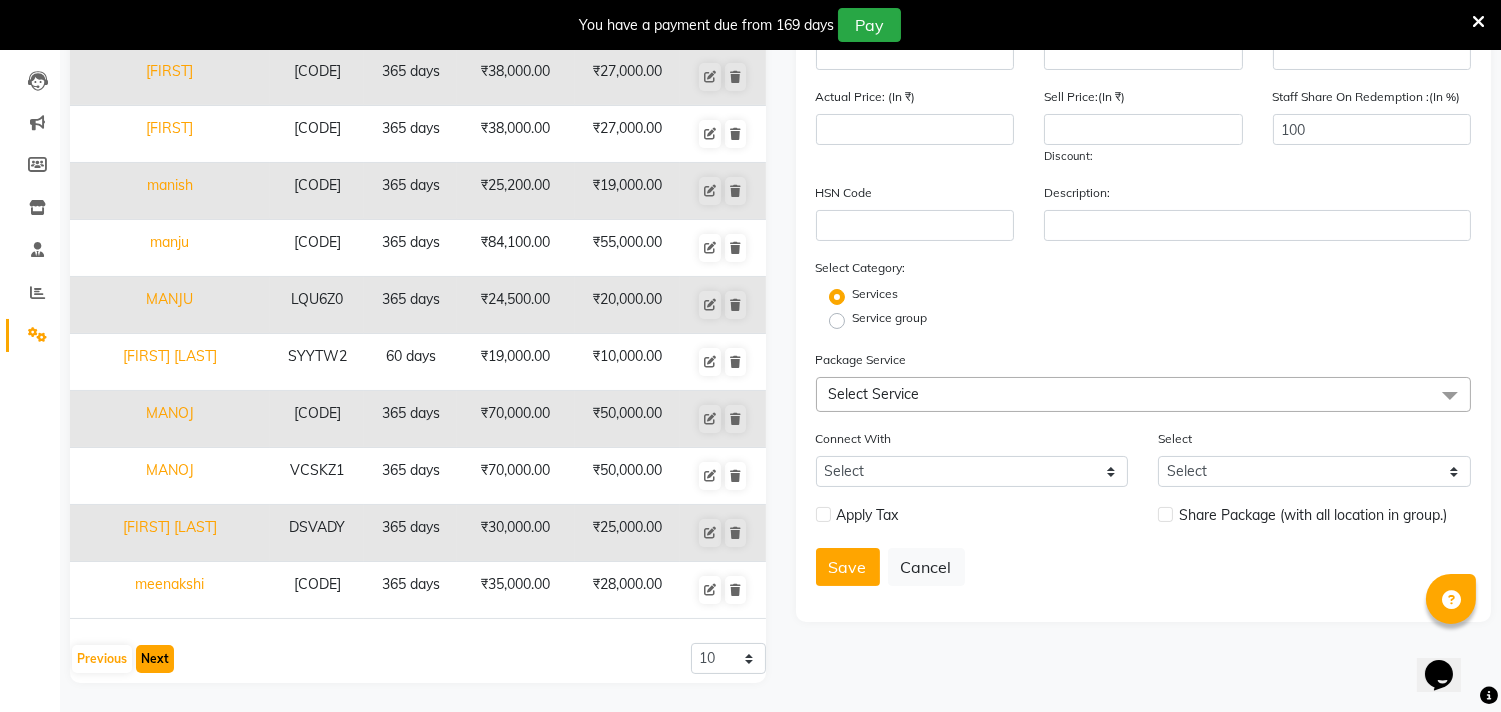 click on "Next" 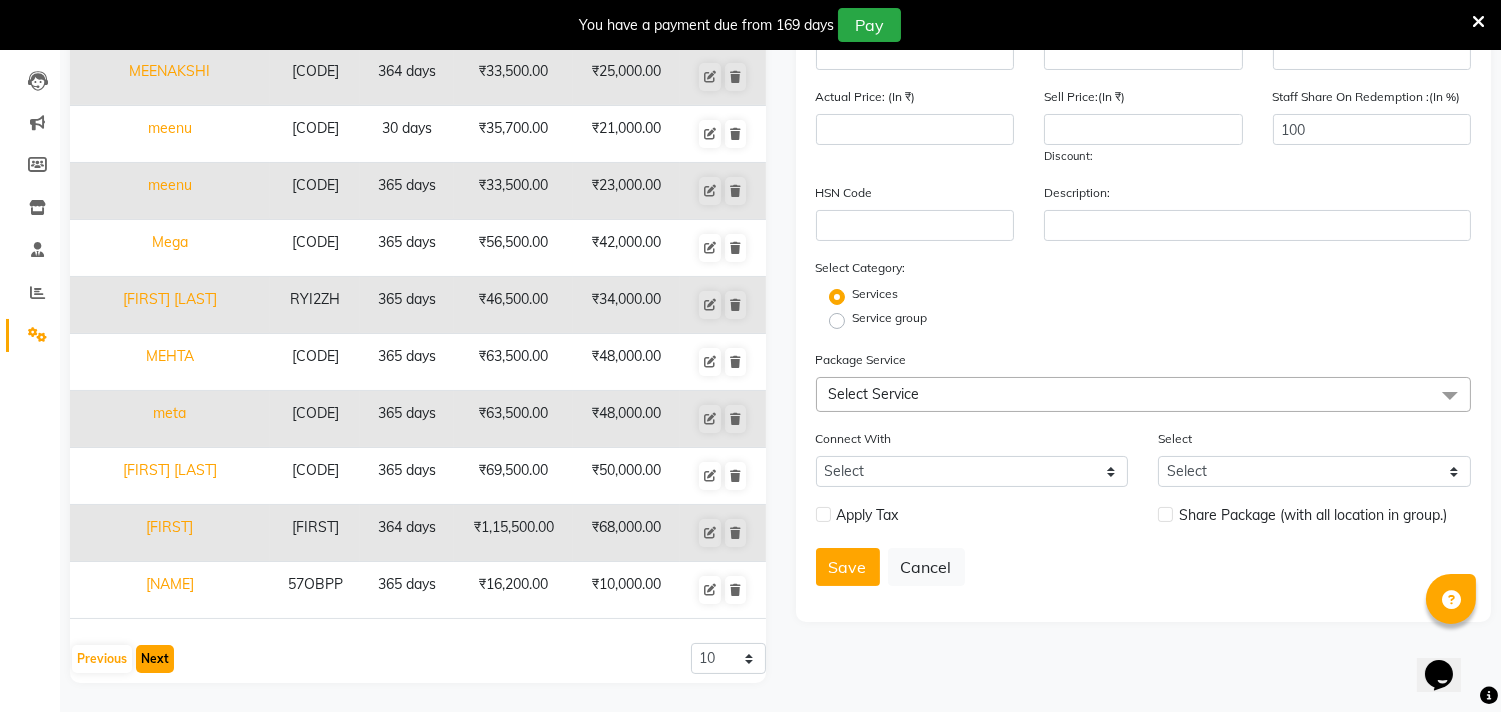 click on "Next" 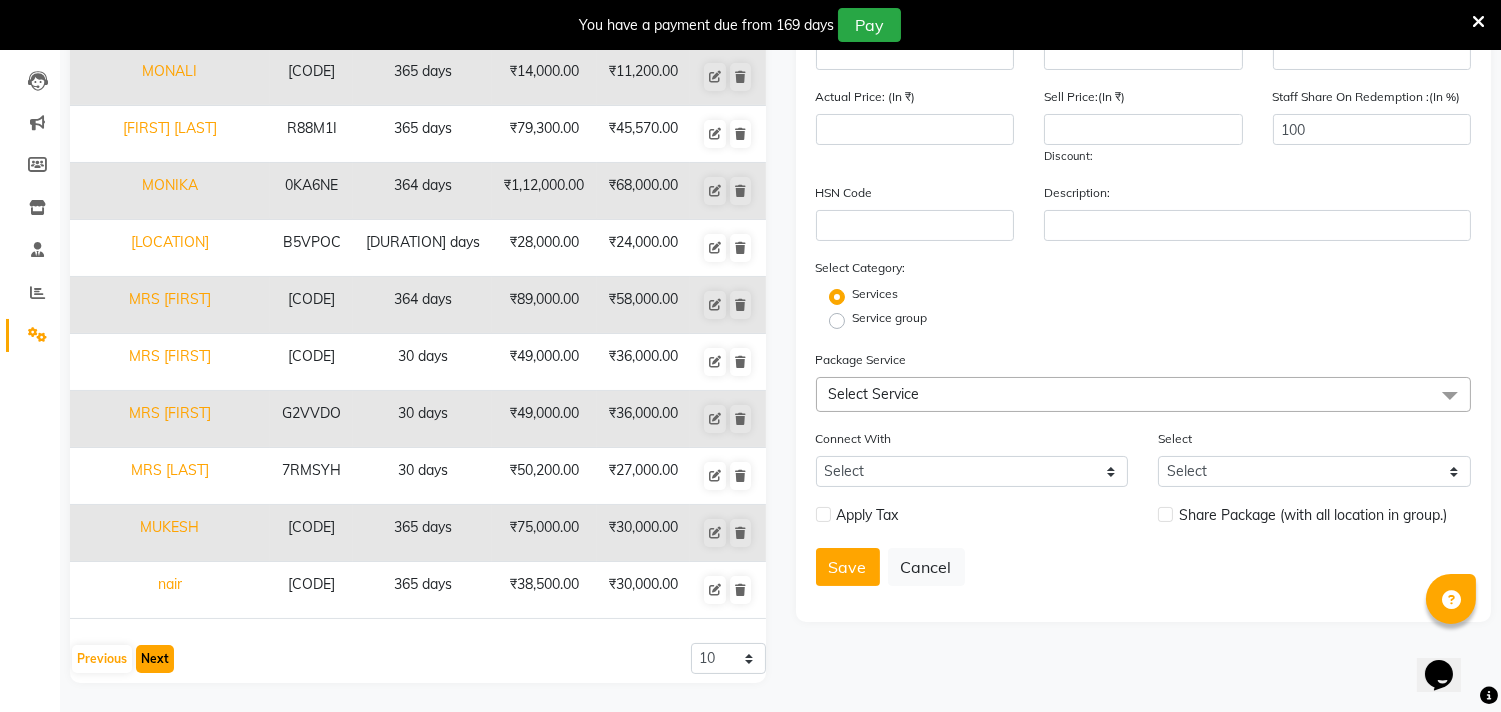 click on "Next" 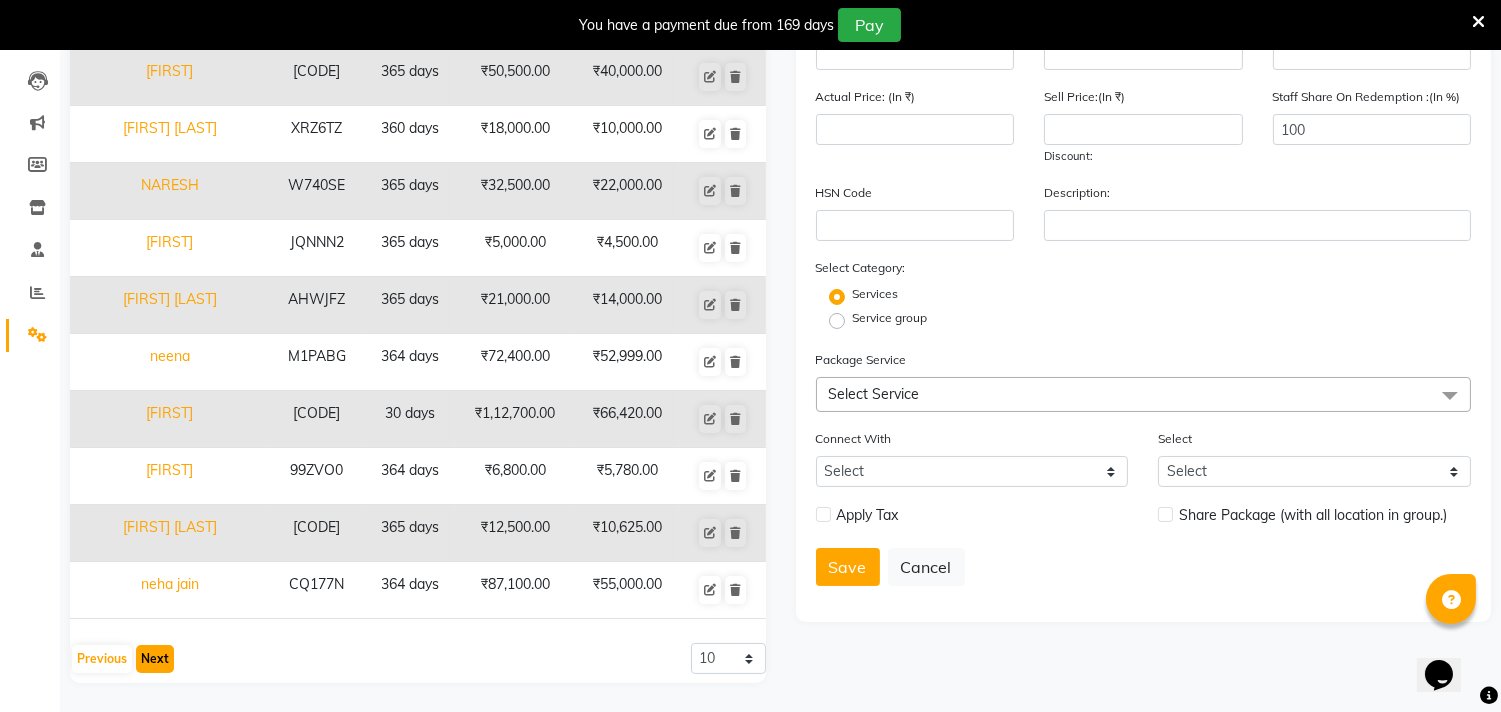 click on "Next" 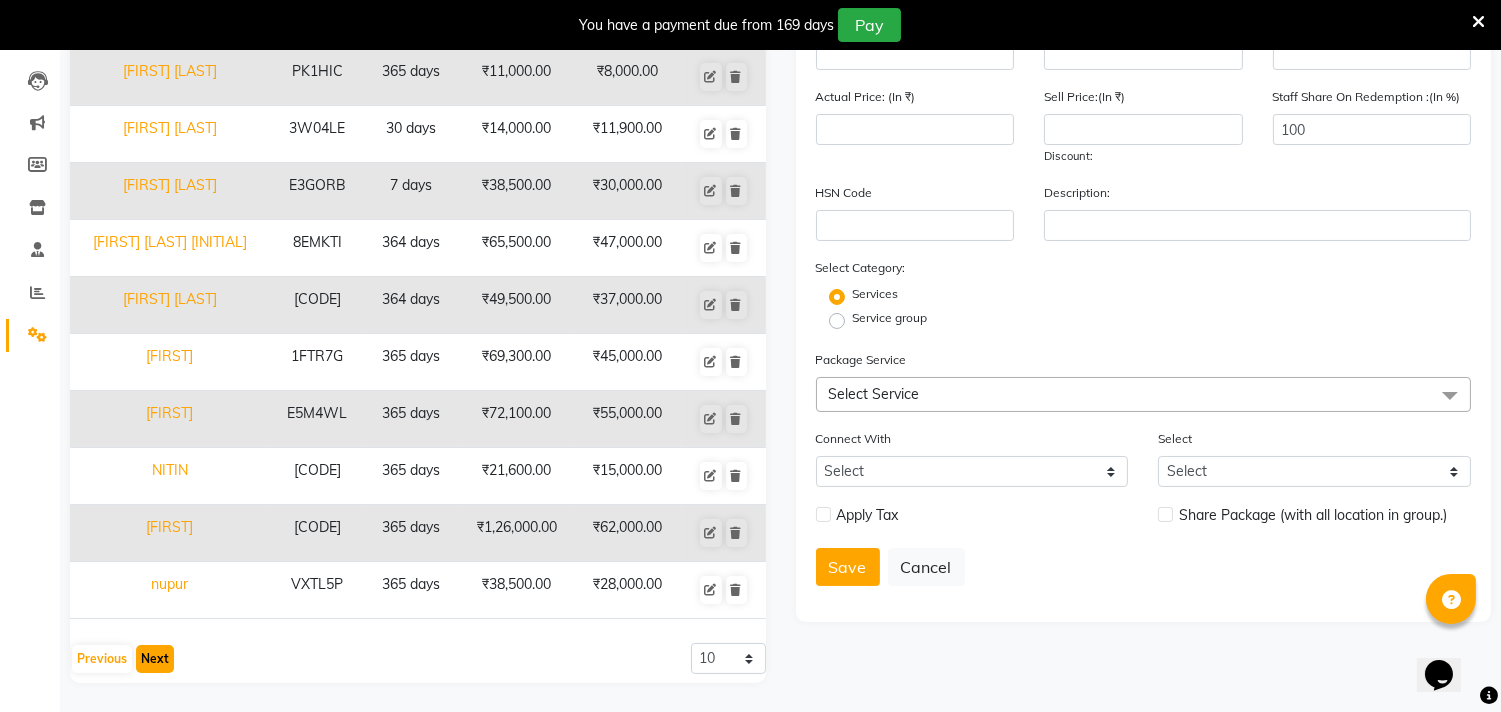 click on "Next" 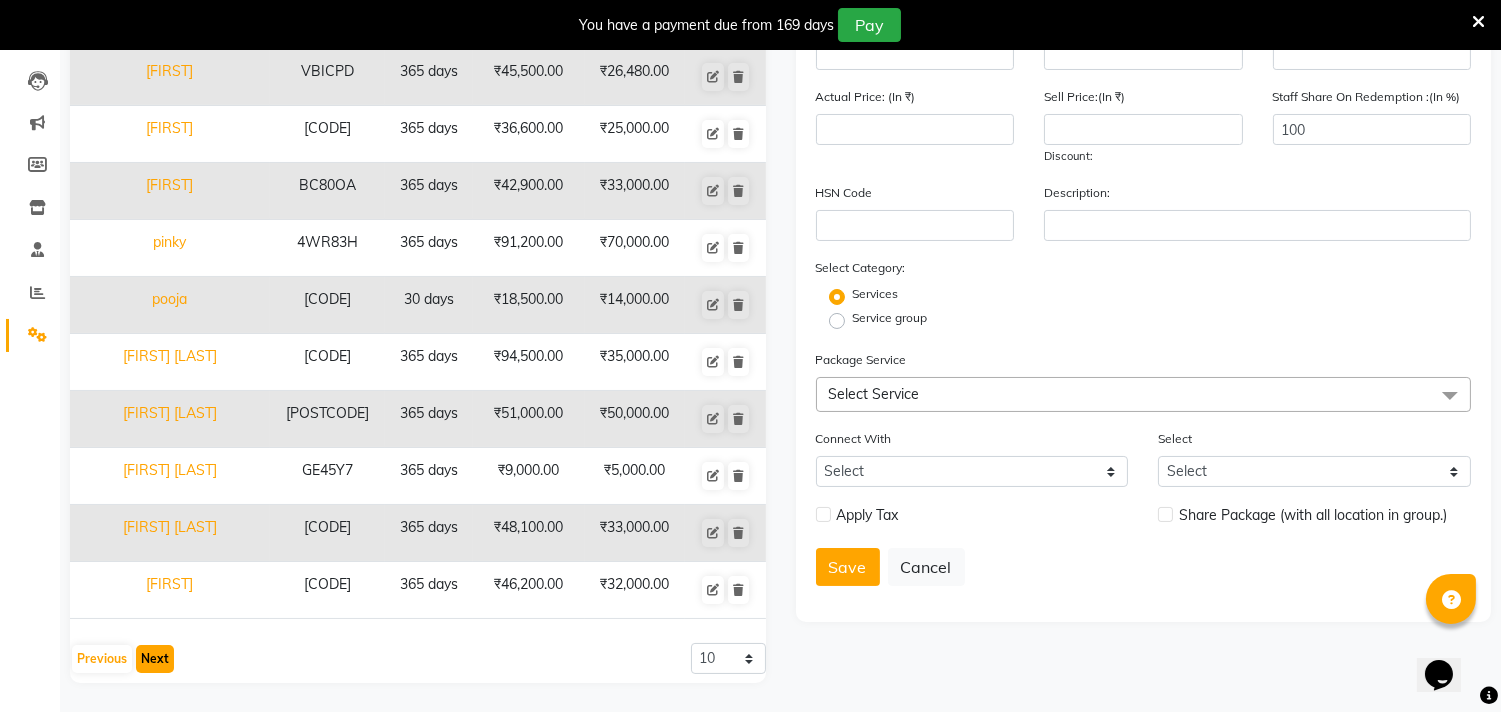 click on "Next" 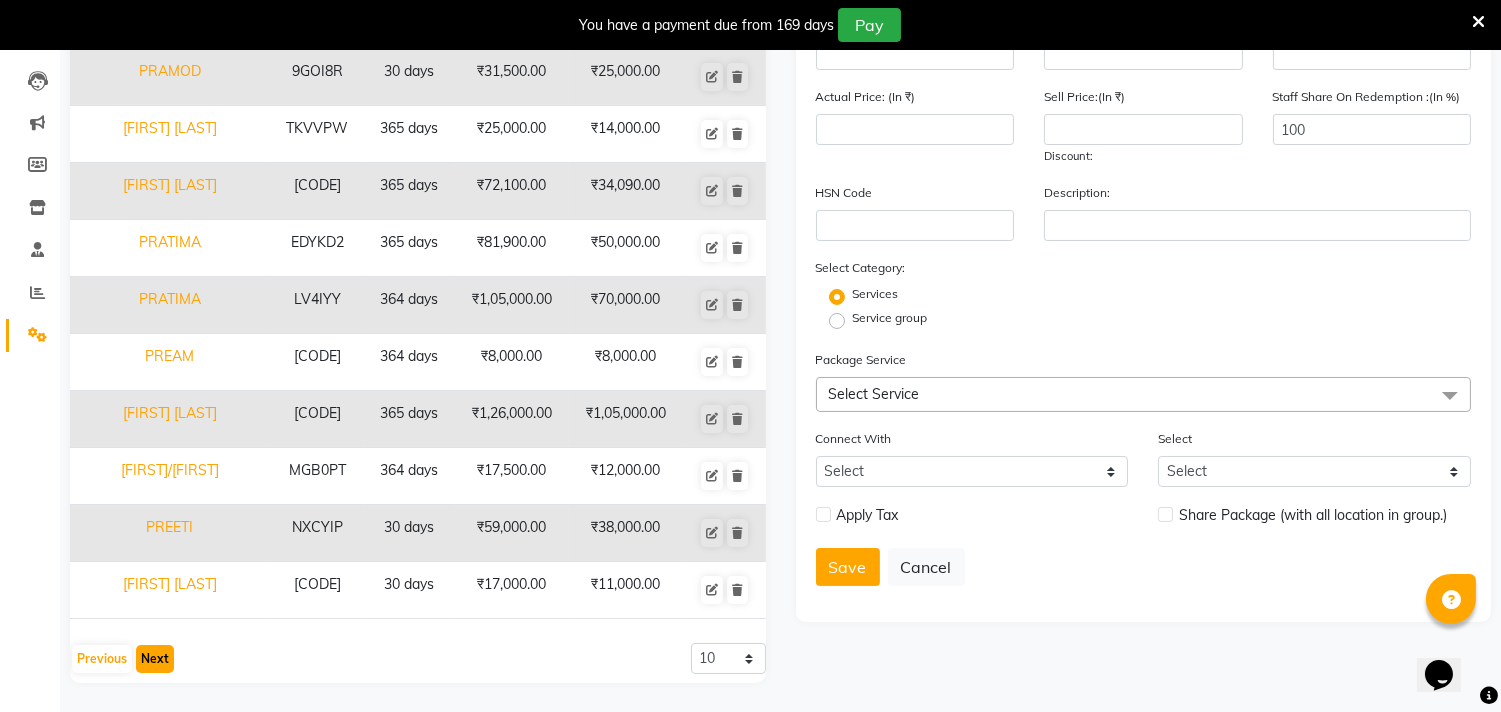 click on "Next" 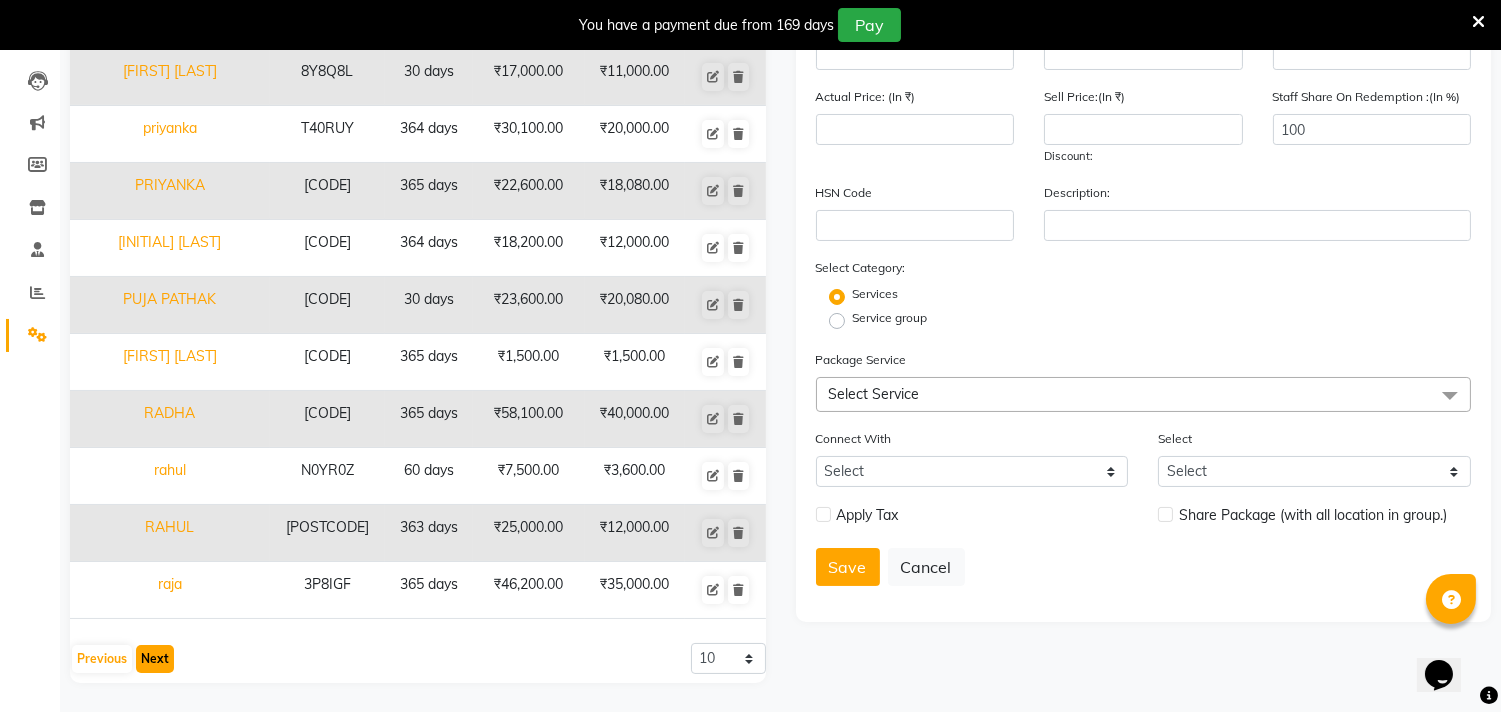 click on "Next" 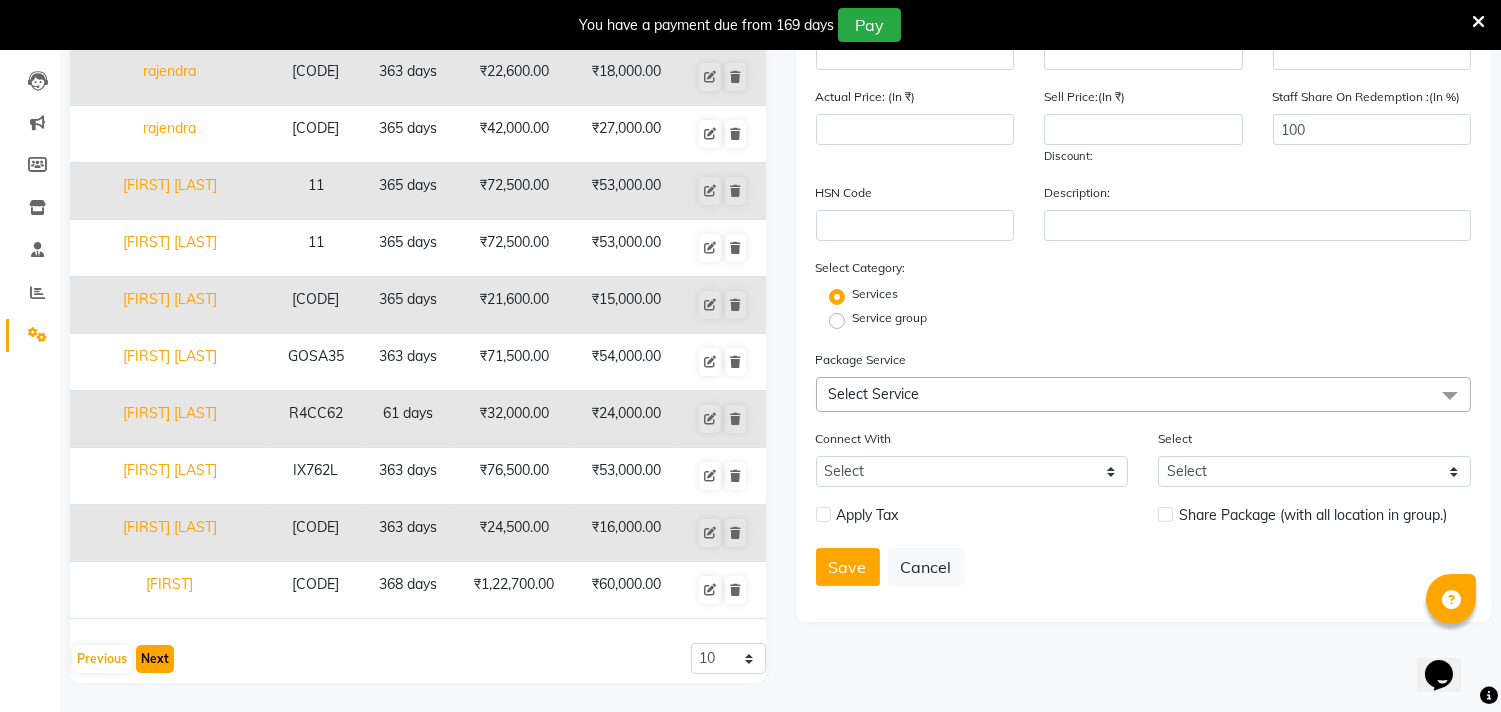 click on "Next" 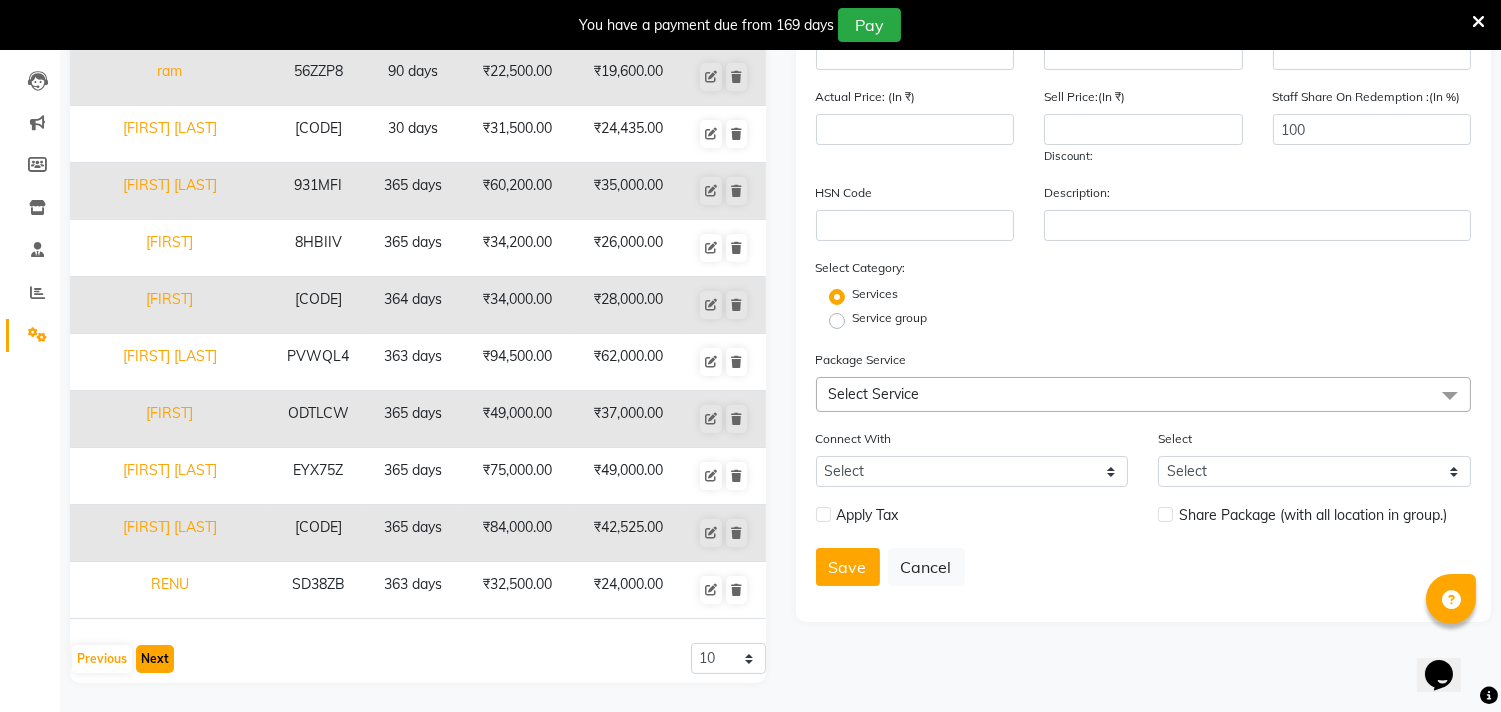 click on "Next" 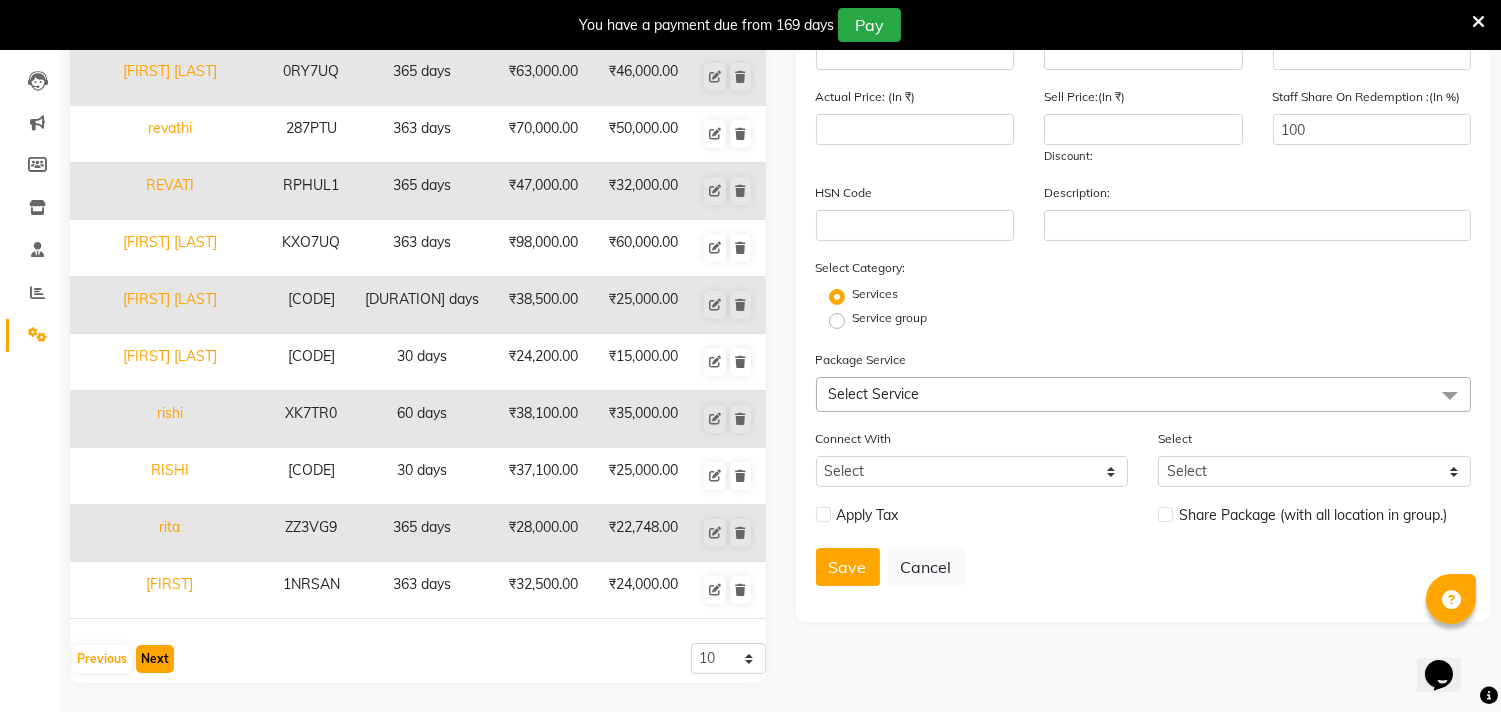 click on "Next" 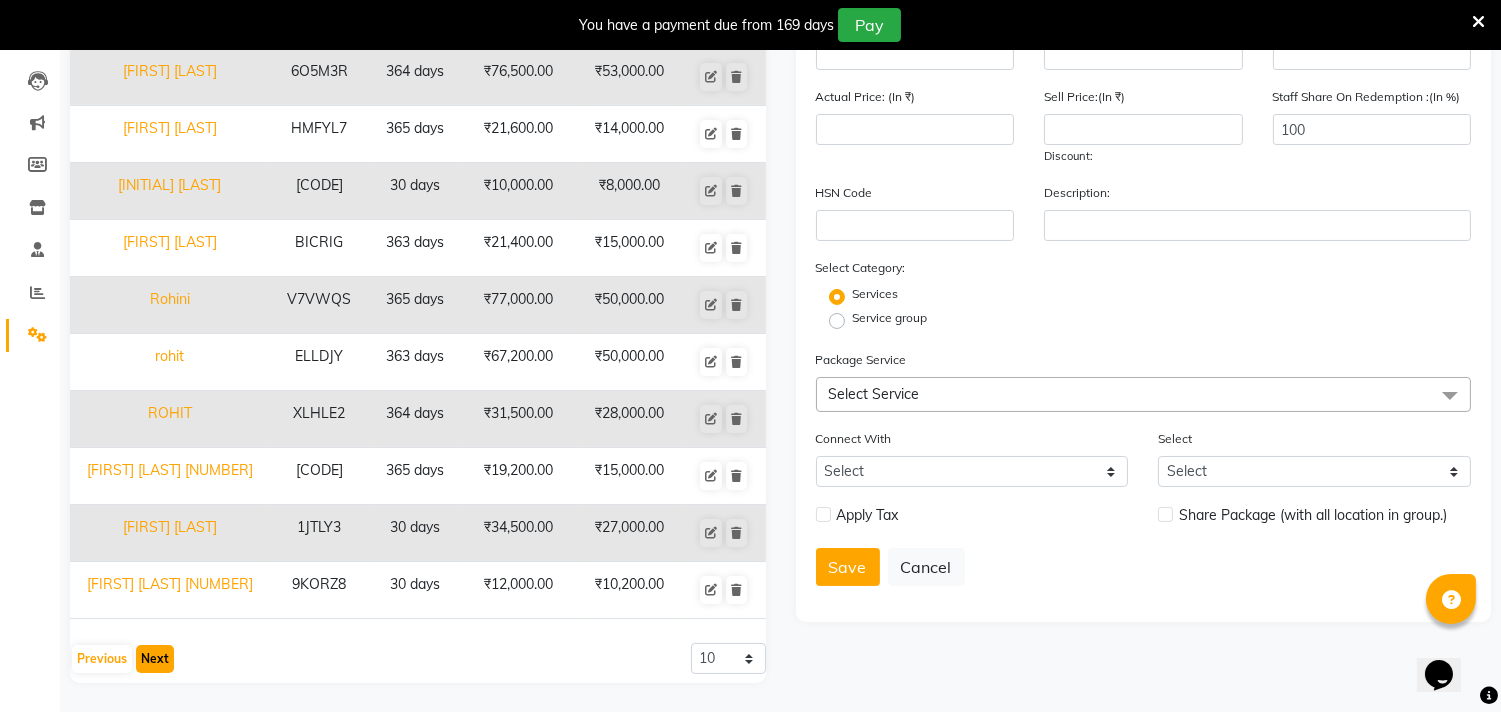click on "Next" 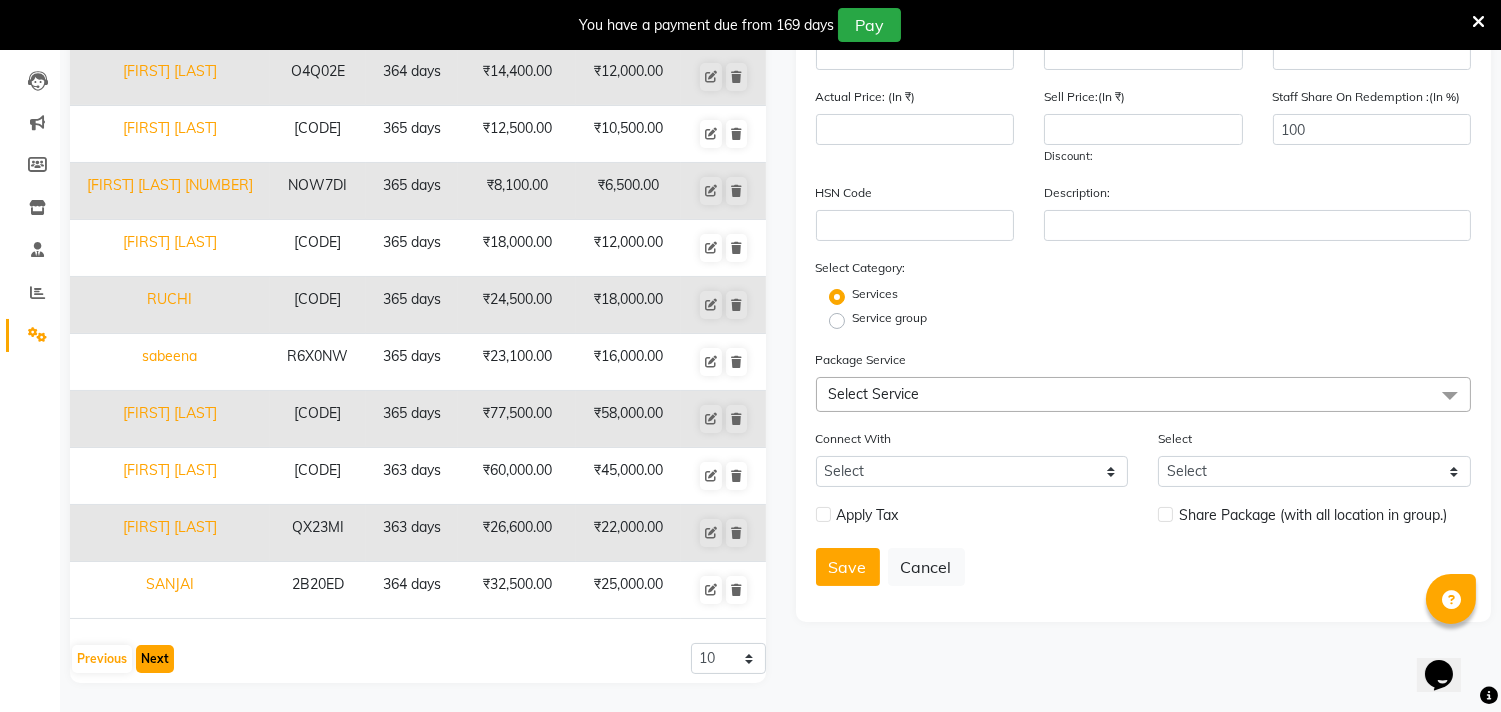 click on "Next" 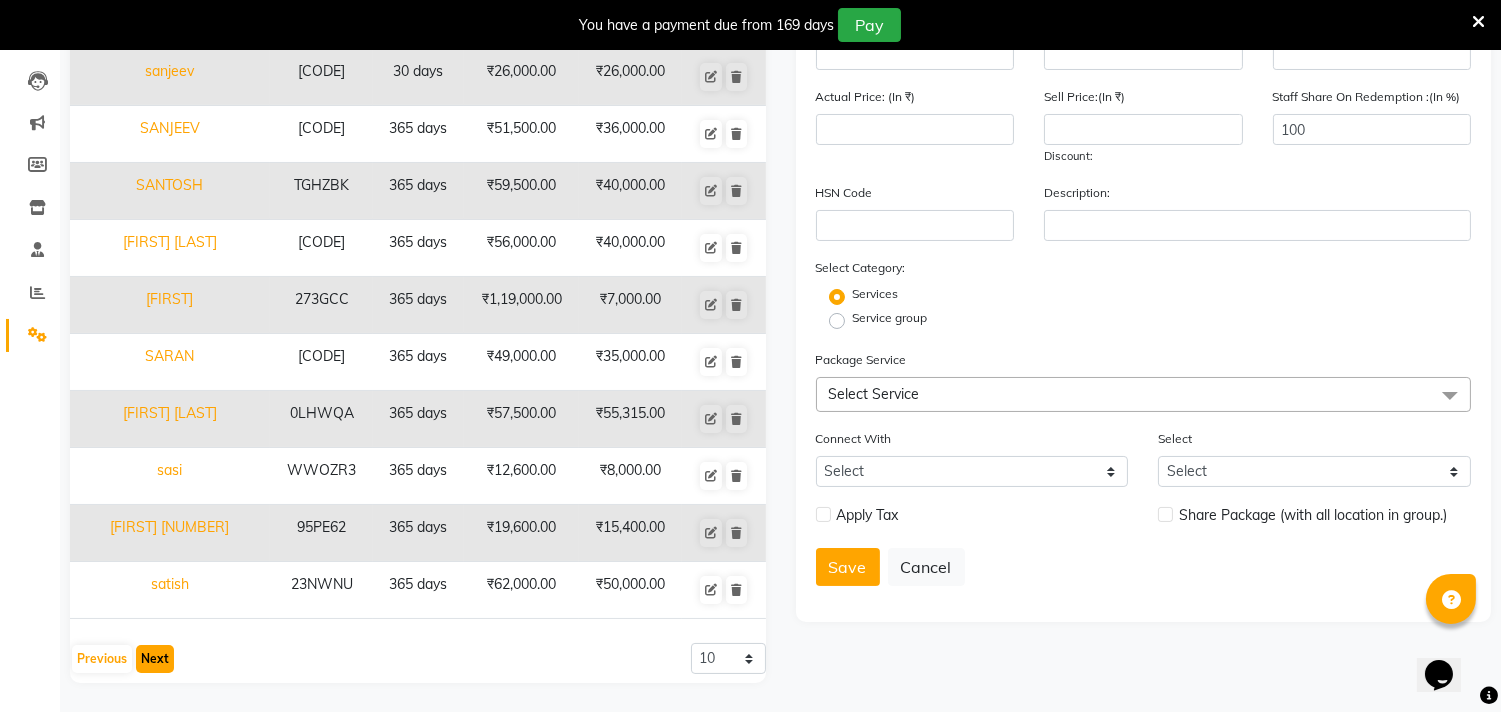 click on "Next" 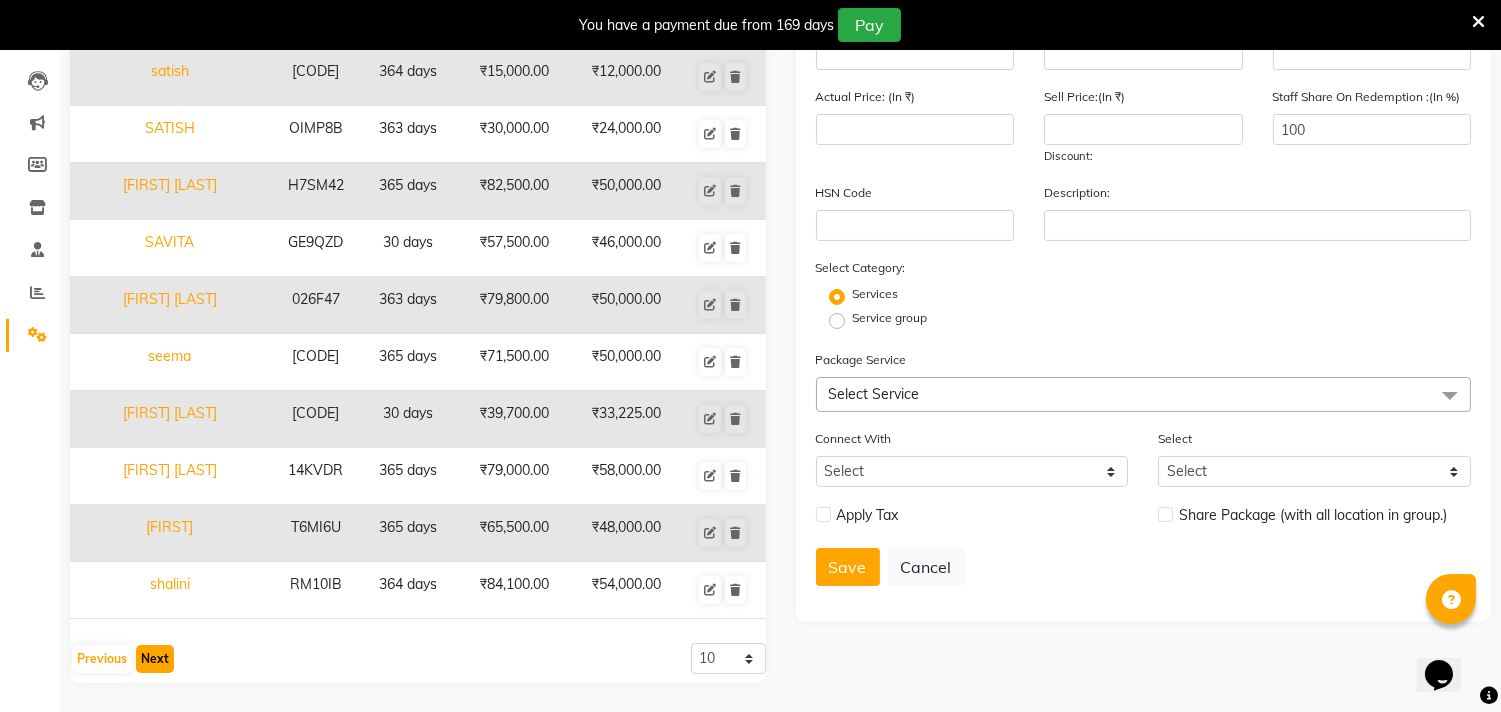 click on "Next" 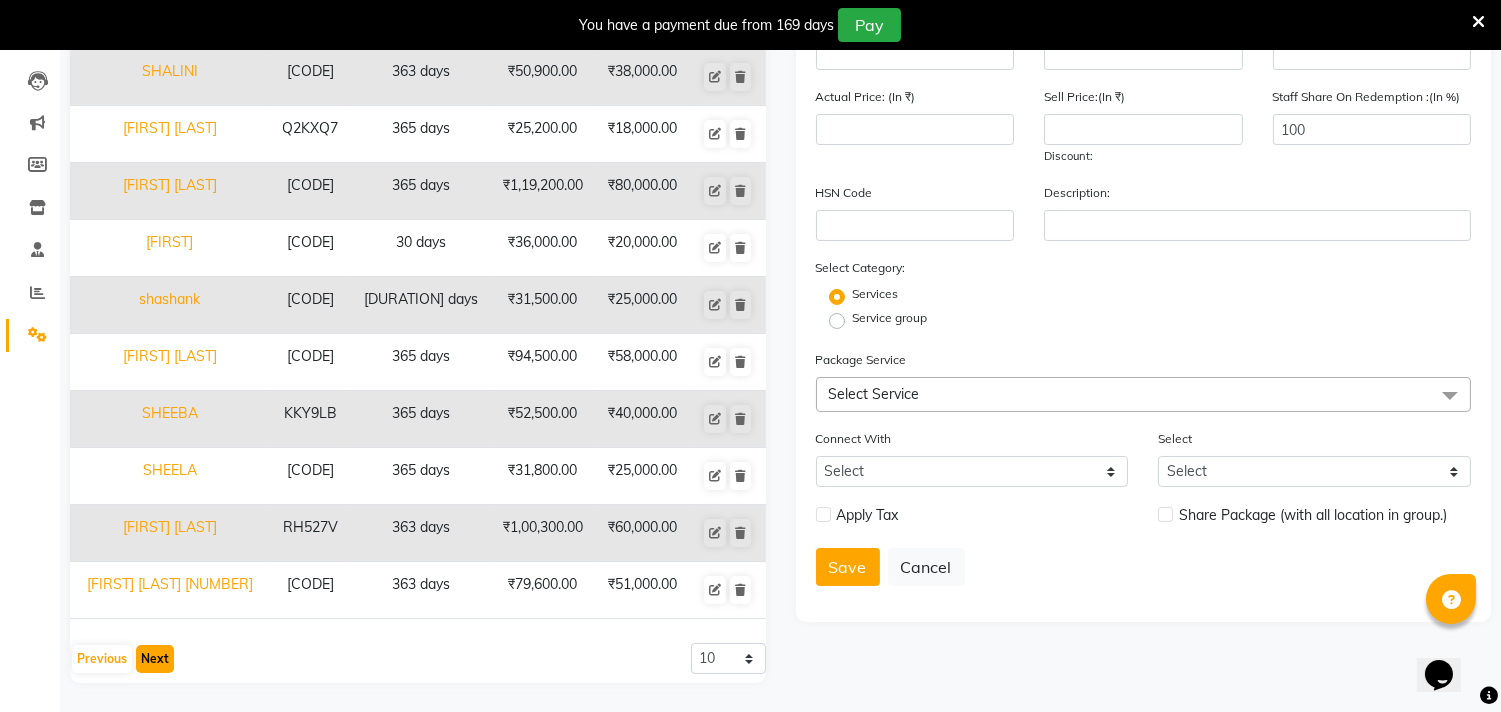 click on "Next" 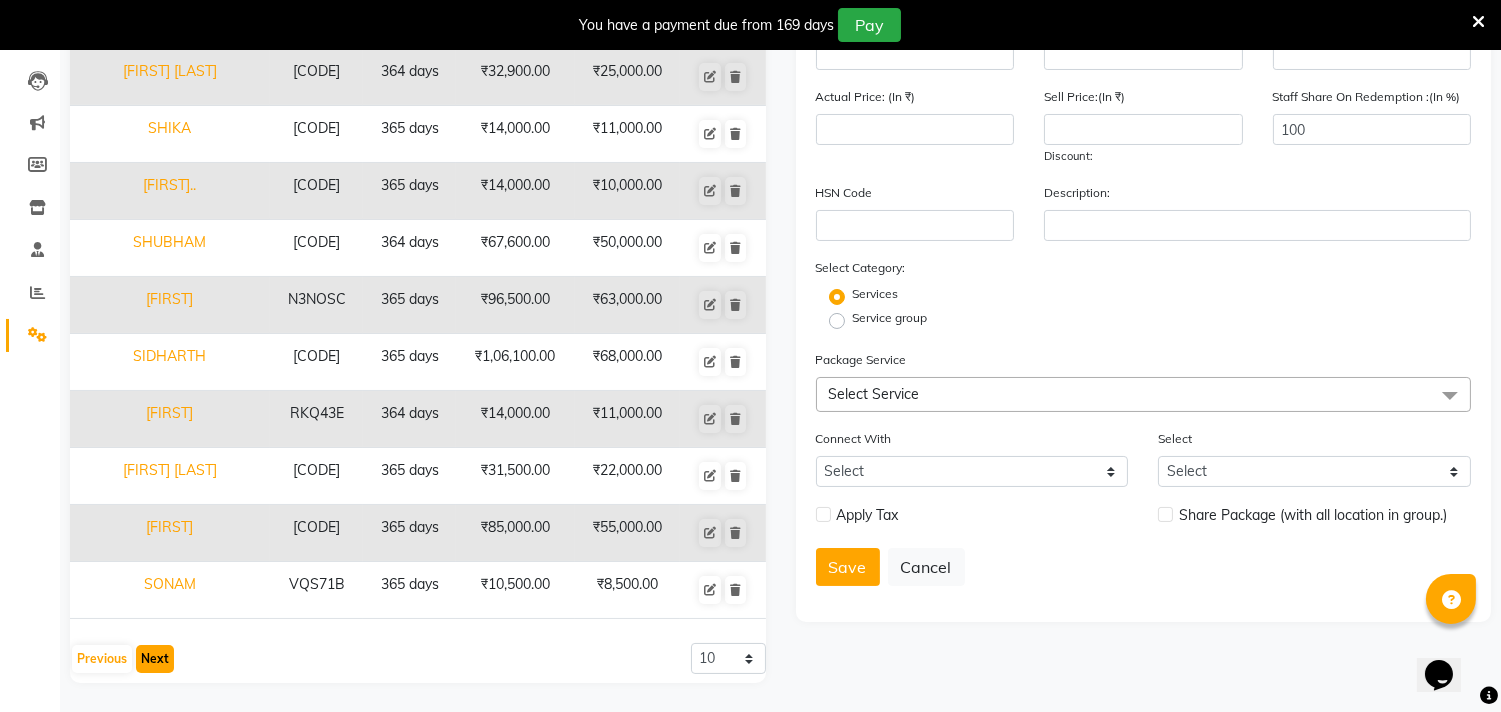 click on "Next" 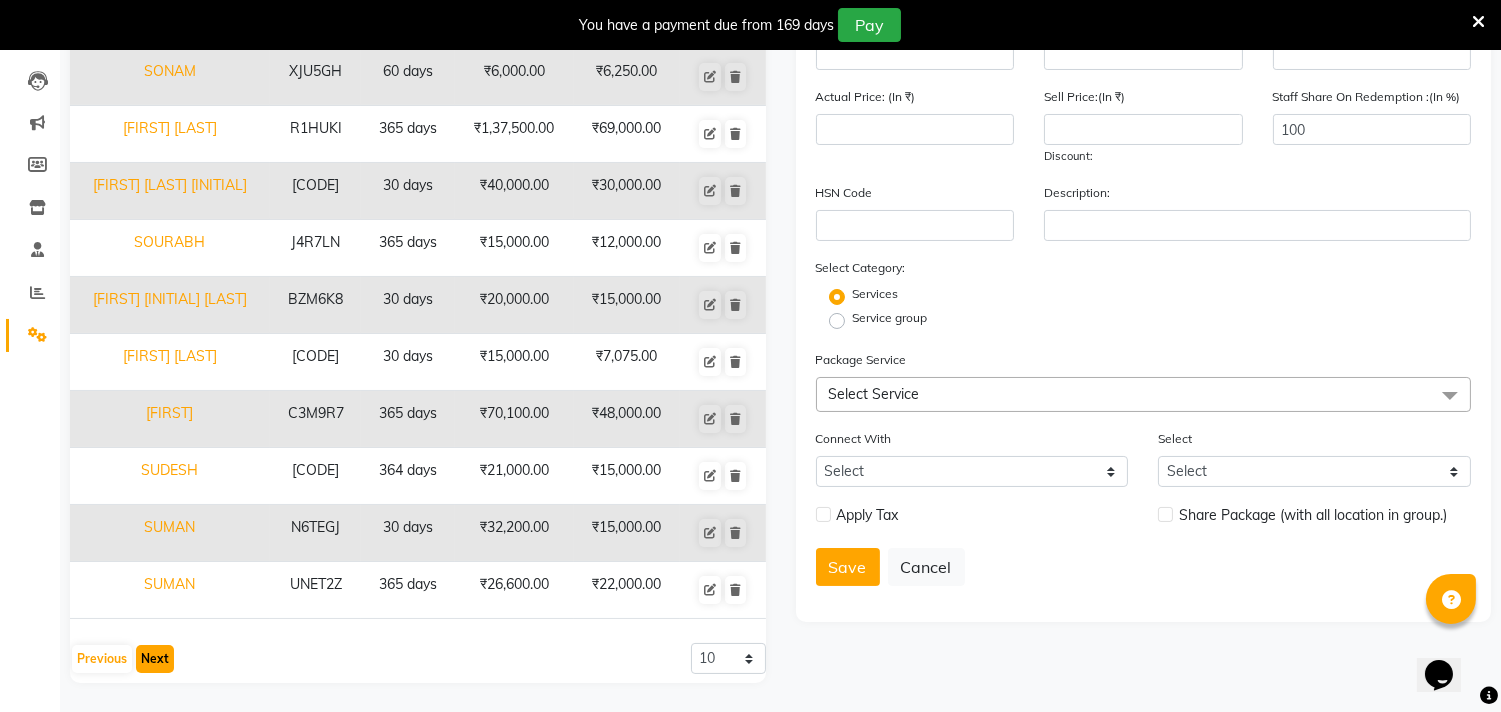 click on "Next" 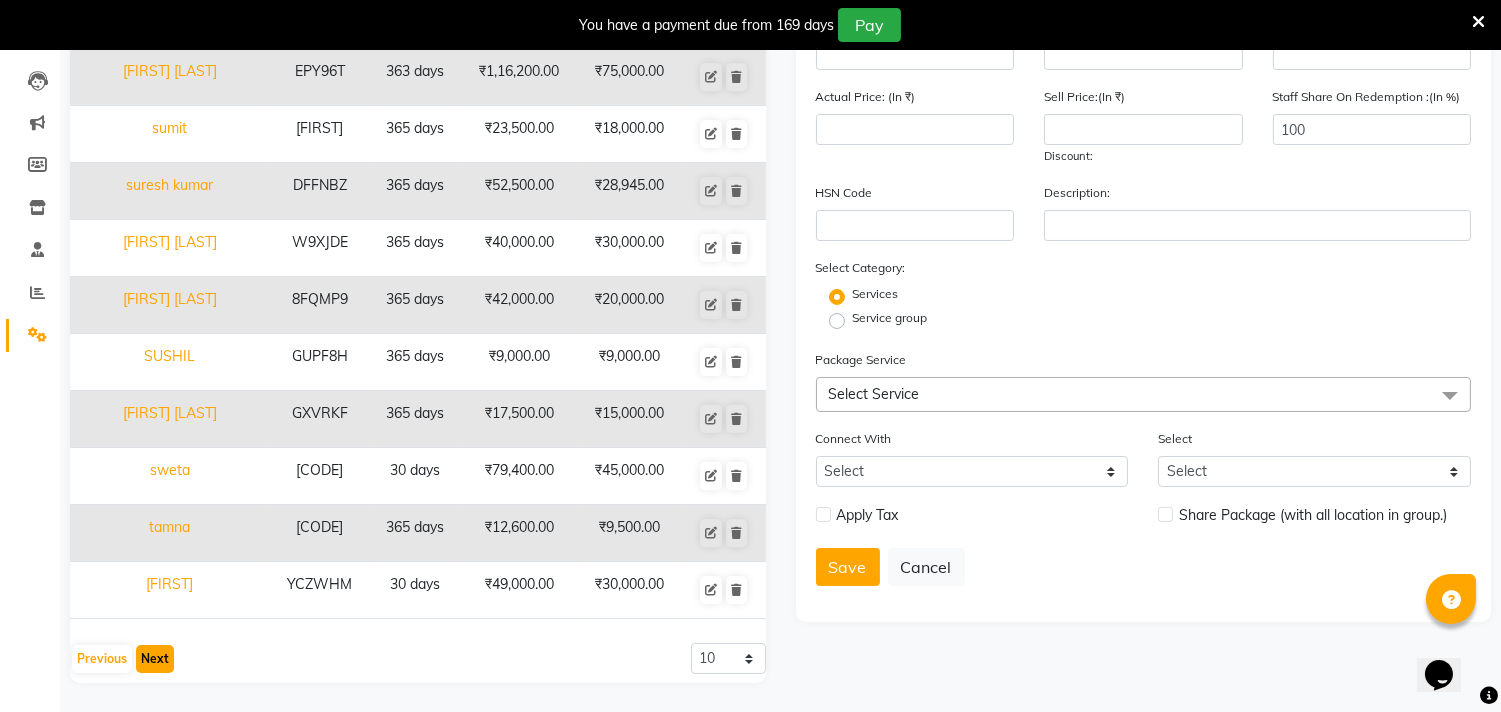 click on "Next" 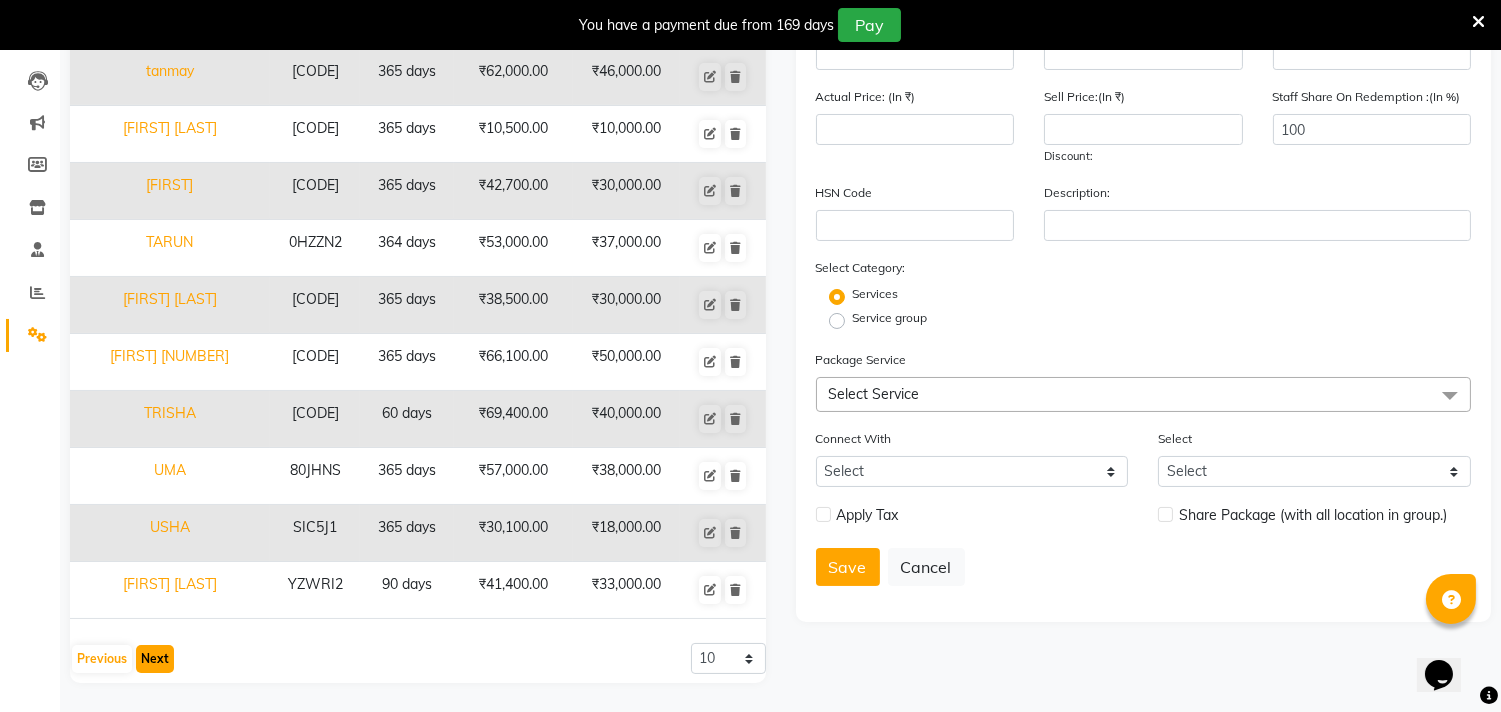 click on "Next" 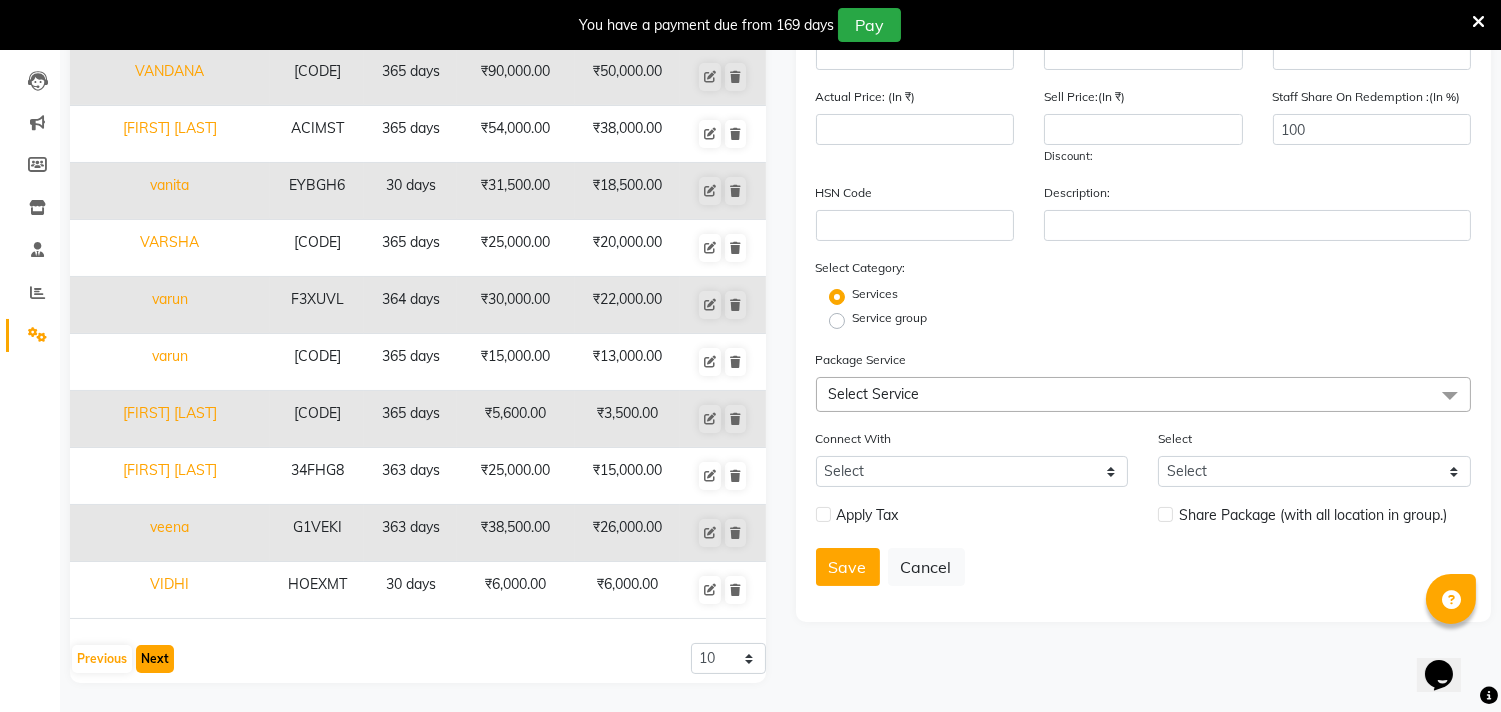 click on "Next" 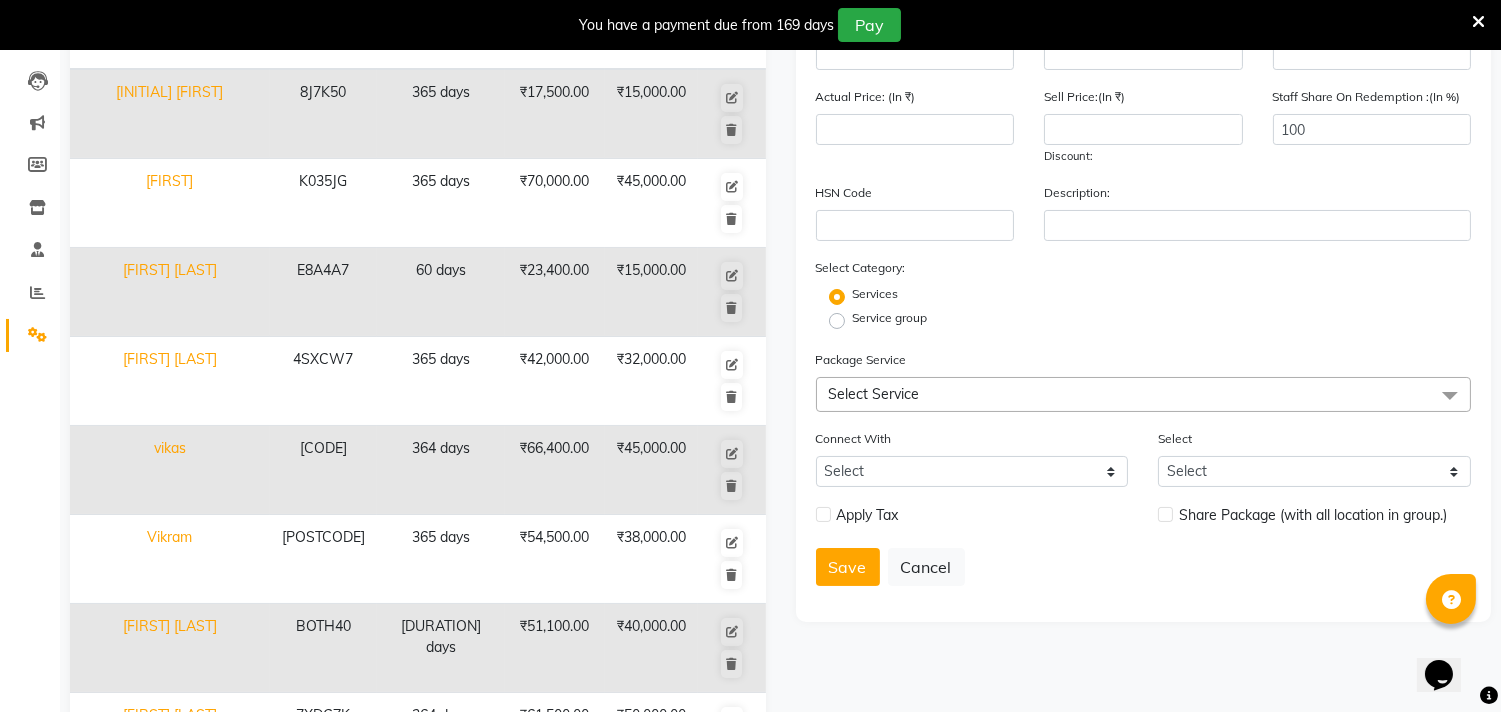 click on "Next" 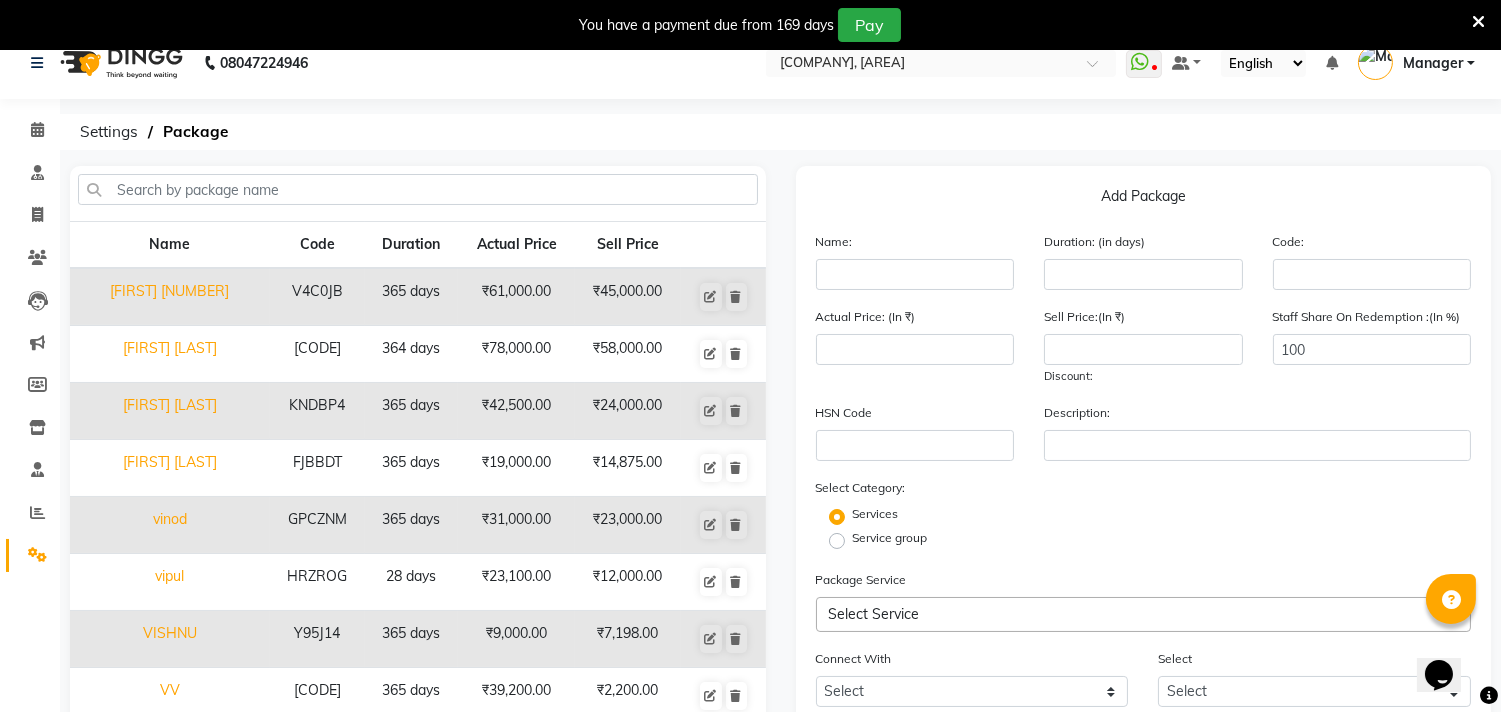 scroll, scrollTop: 0, scrollLeft: 0, axis: both 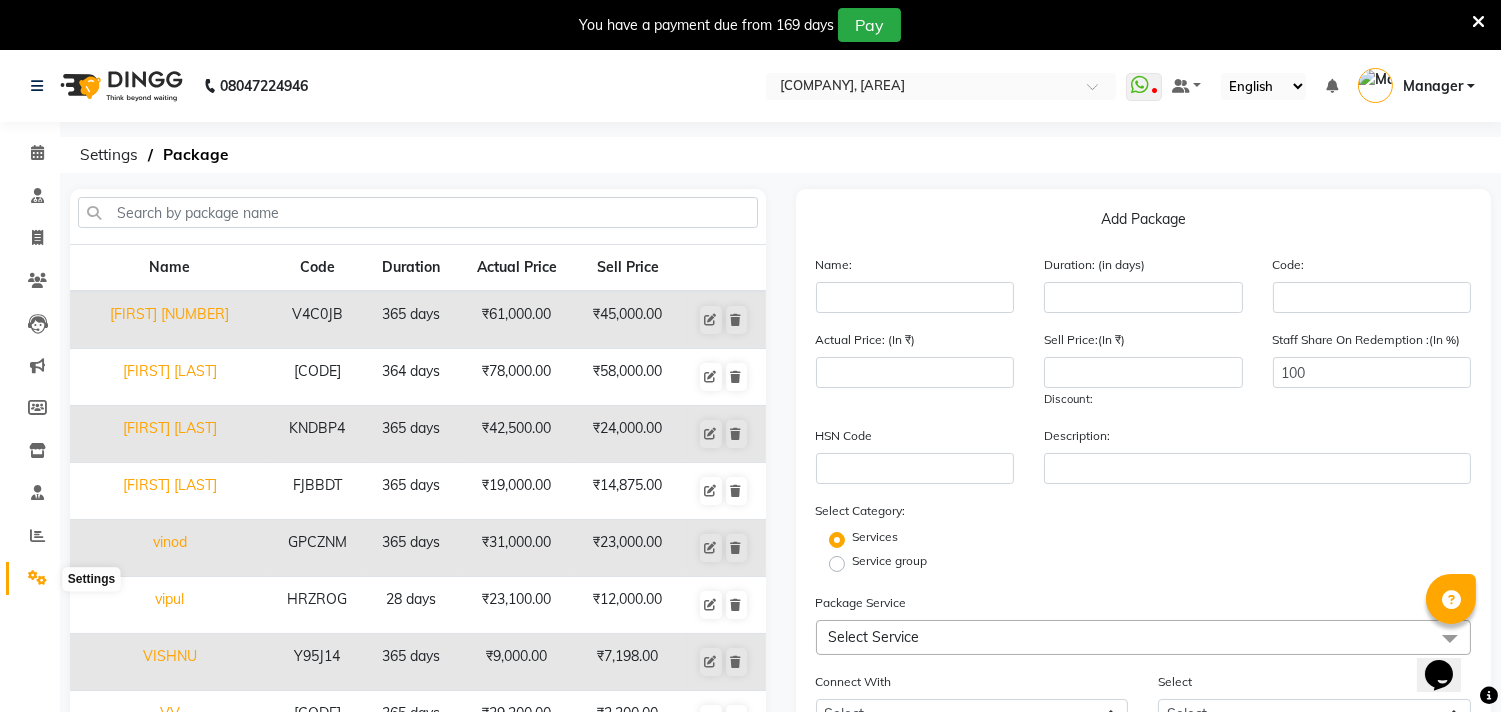 click 